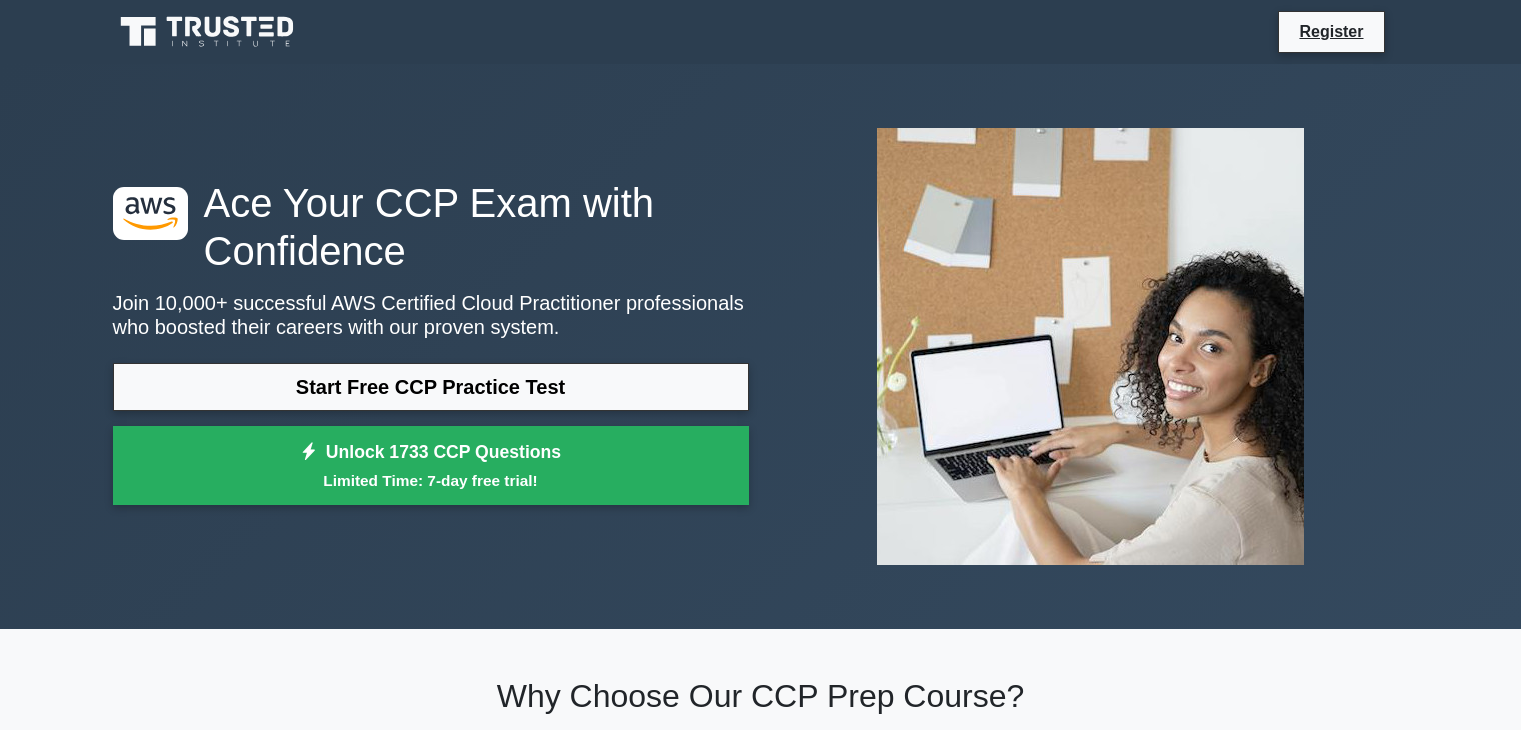 scroll, scrollTop: 0, scrollLeft: 0, axis: both 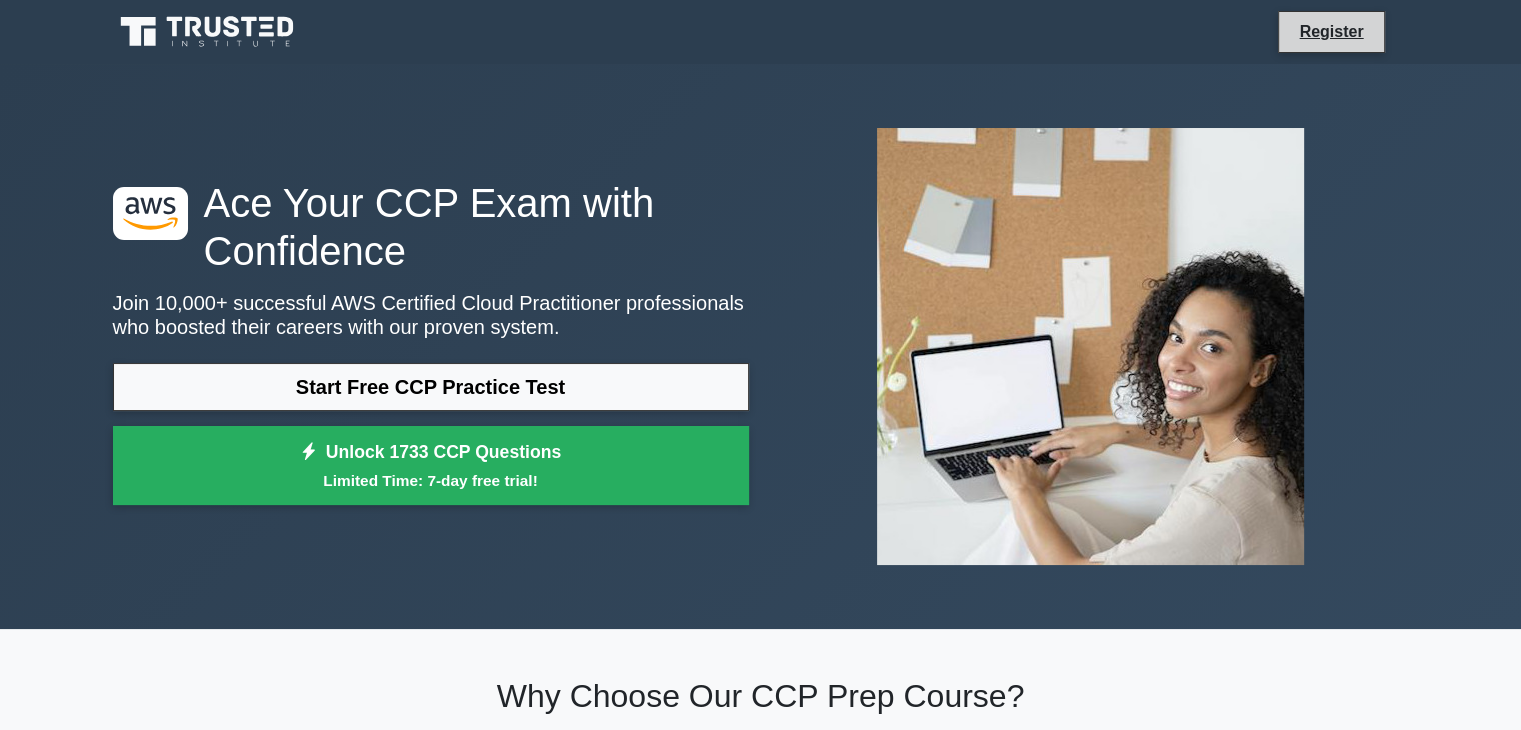 click on "Register" at bounding box center (1331, 32) 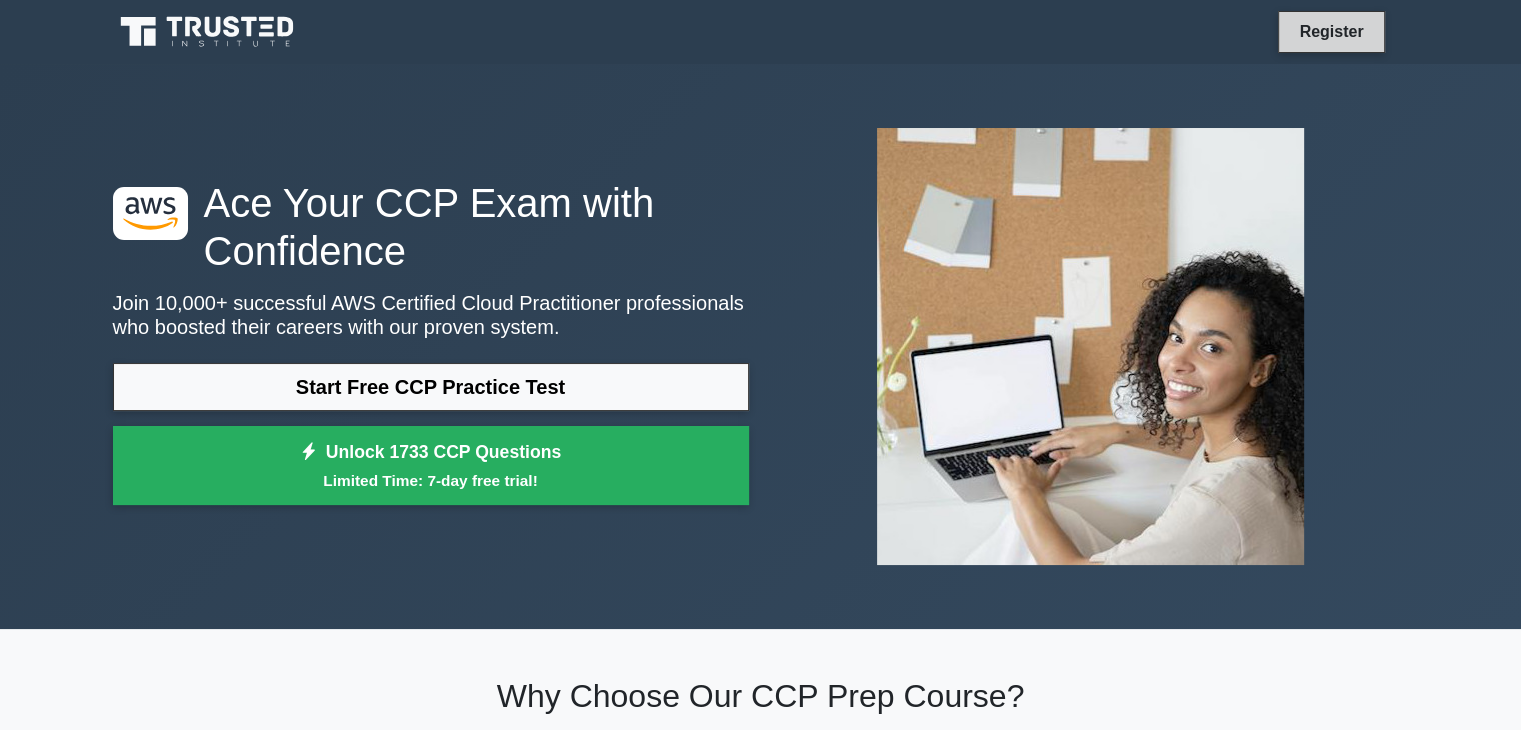click on "Register" at bounding box center (1331, 31) 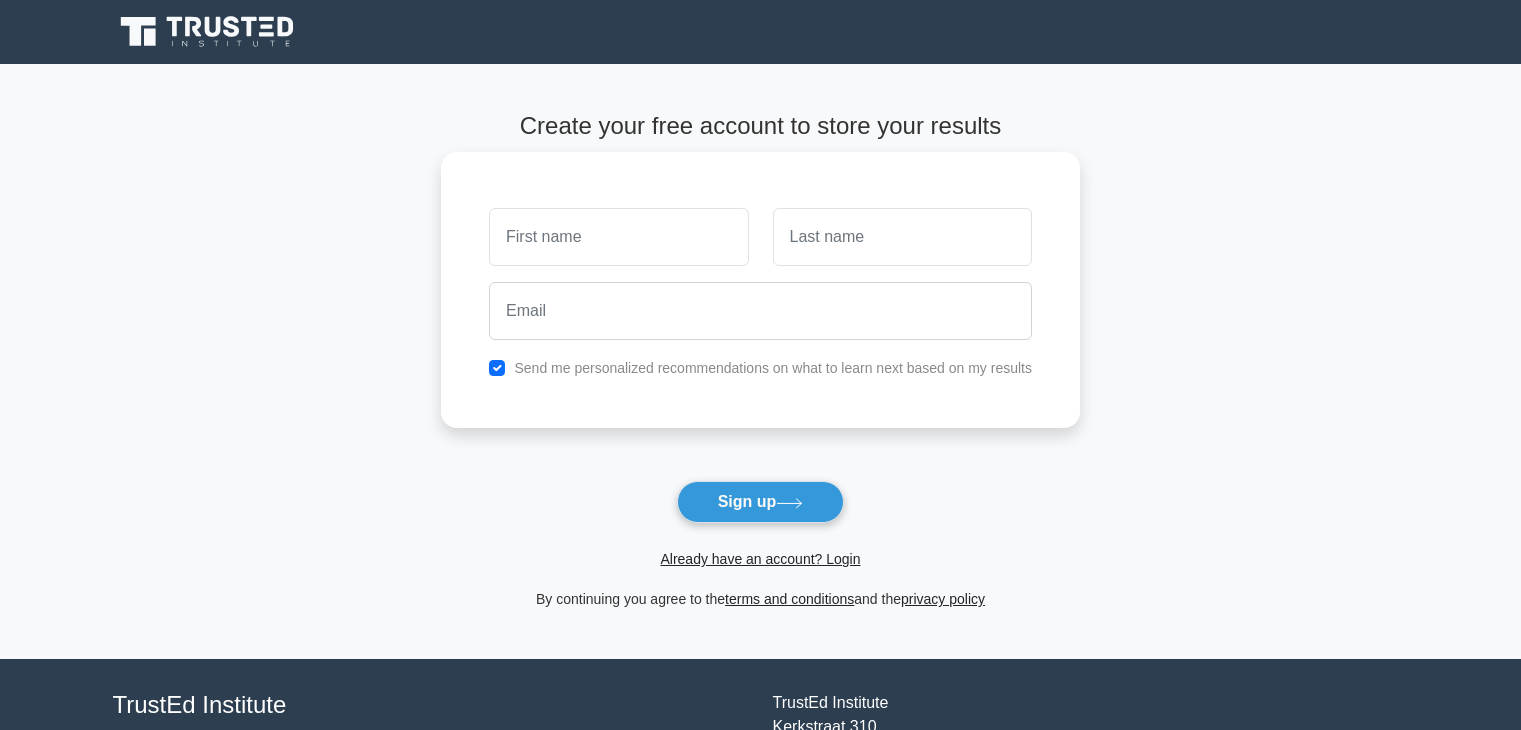 scroll, scrollTop: 0, scrollLeft: 0, axis: both 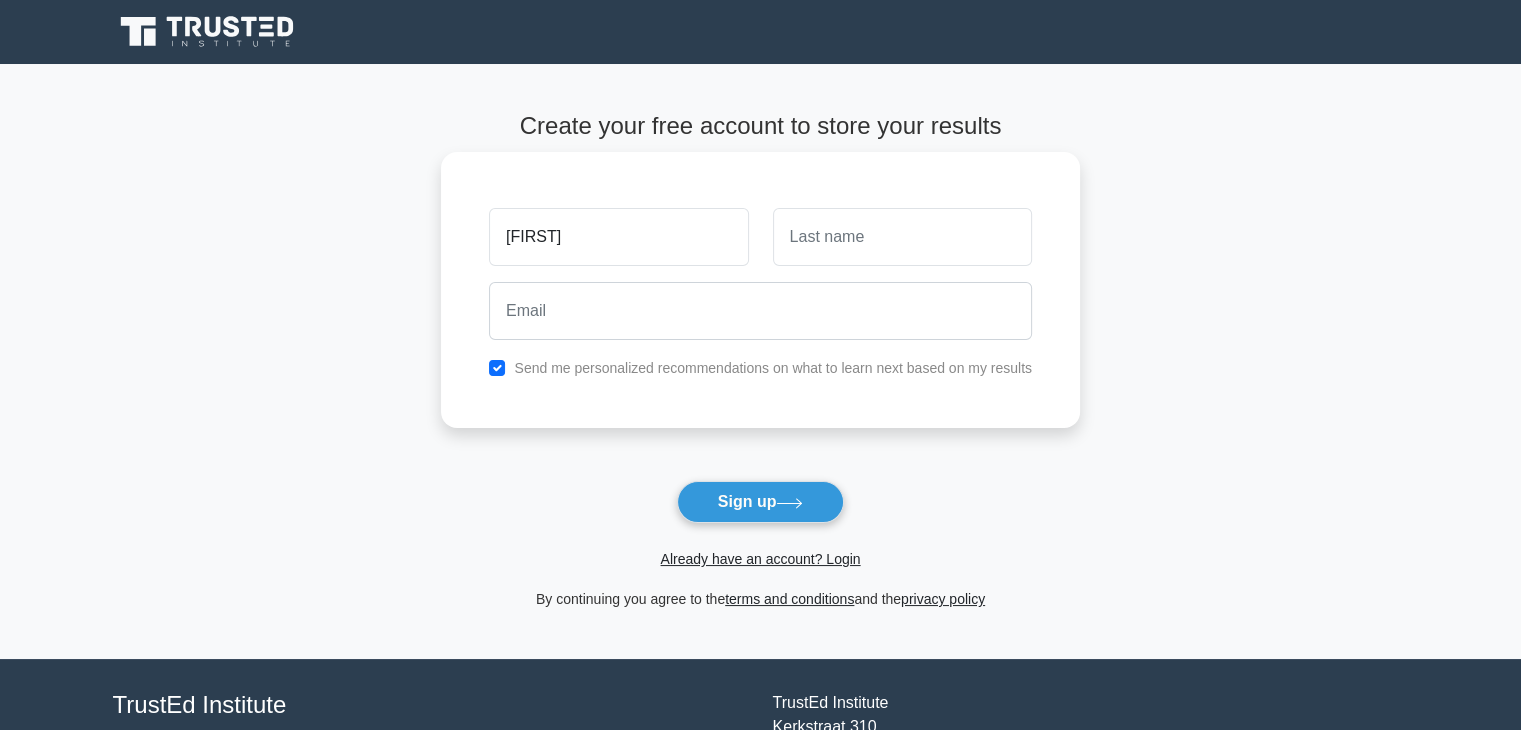 type on "[FIRST]" 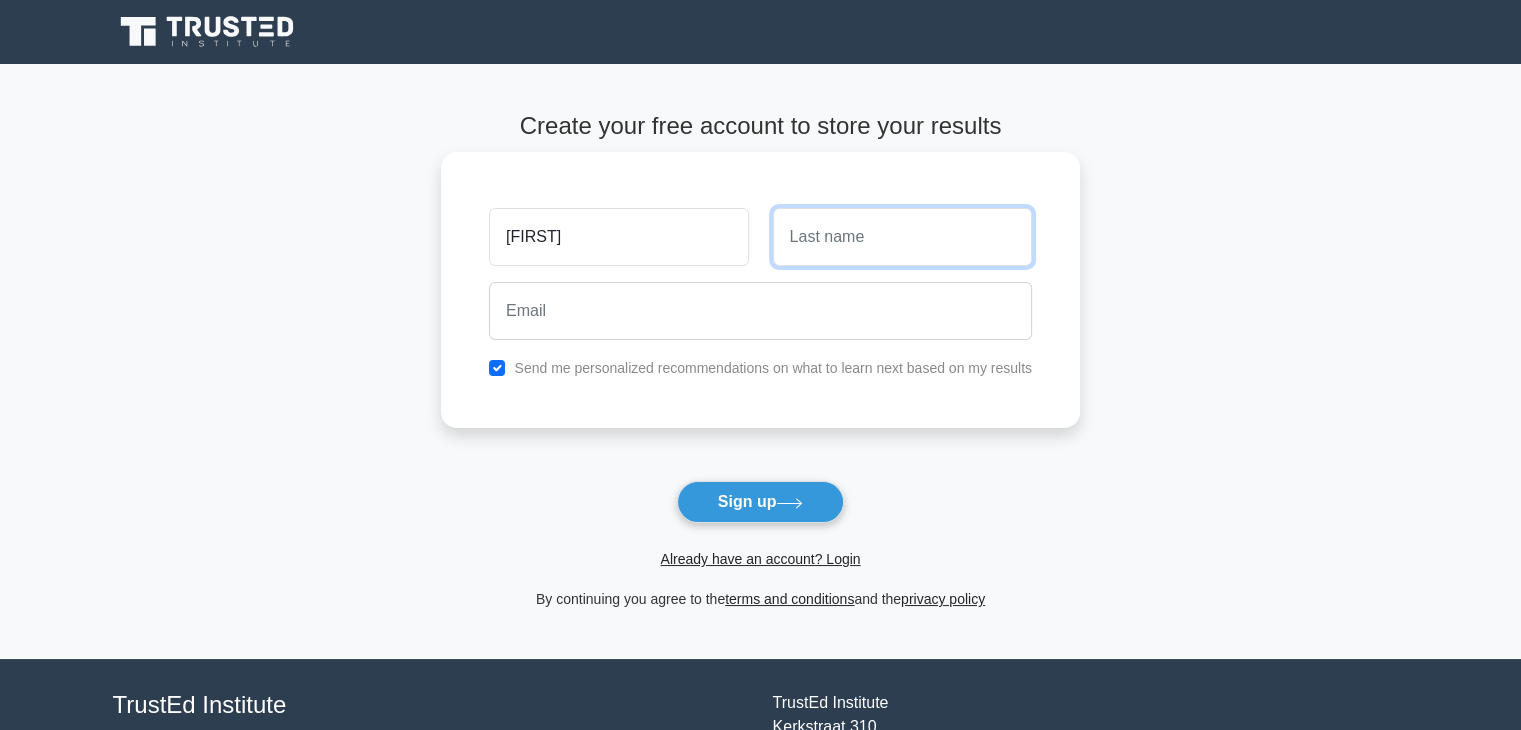 click at bounding box center [902, 237] 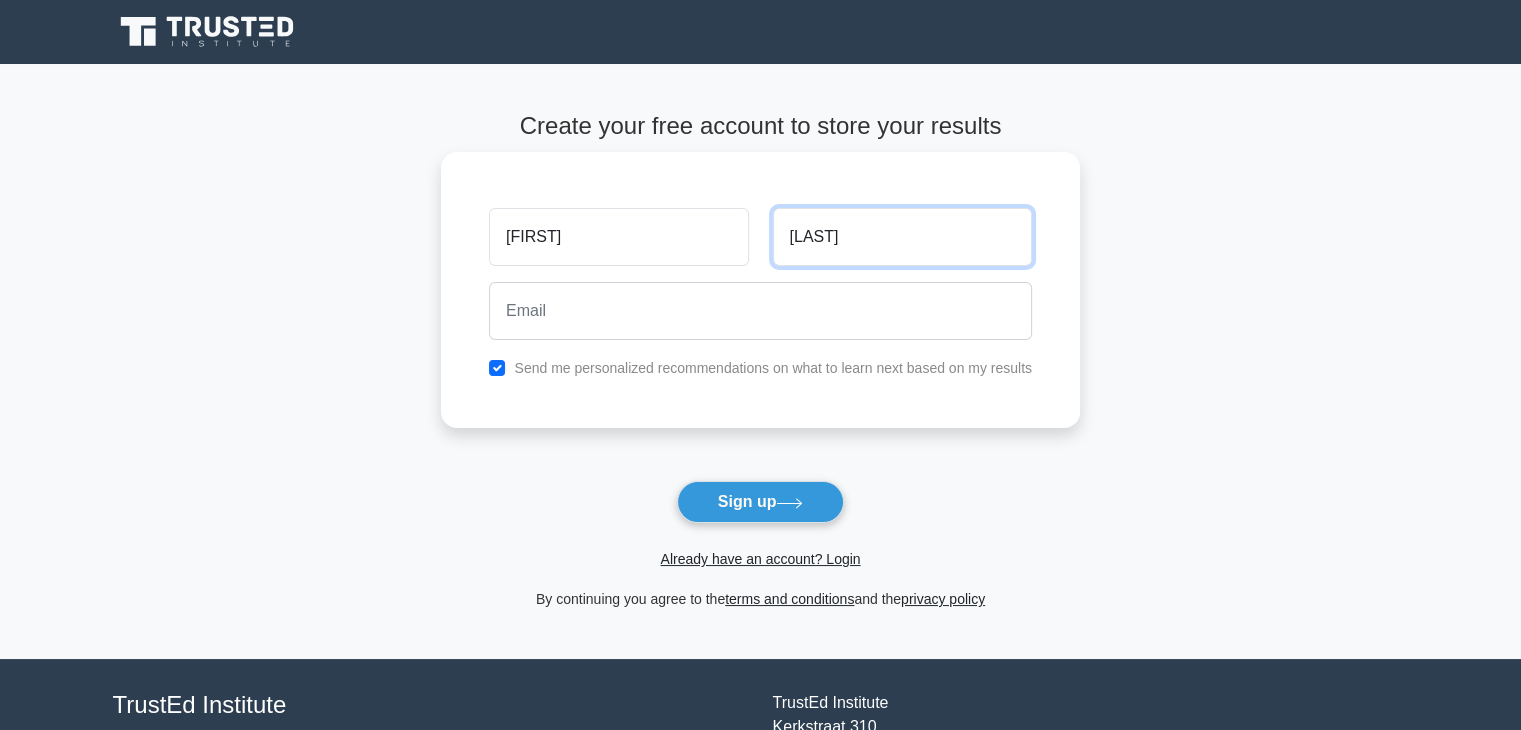 type on "Siddiqui" 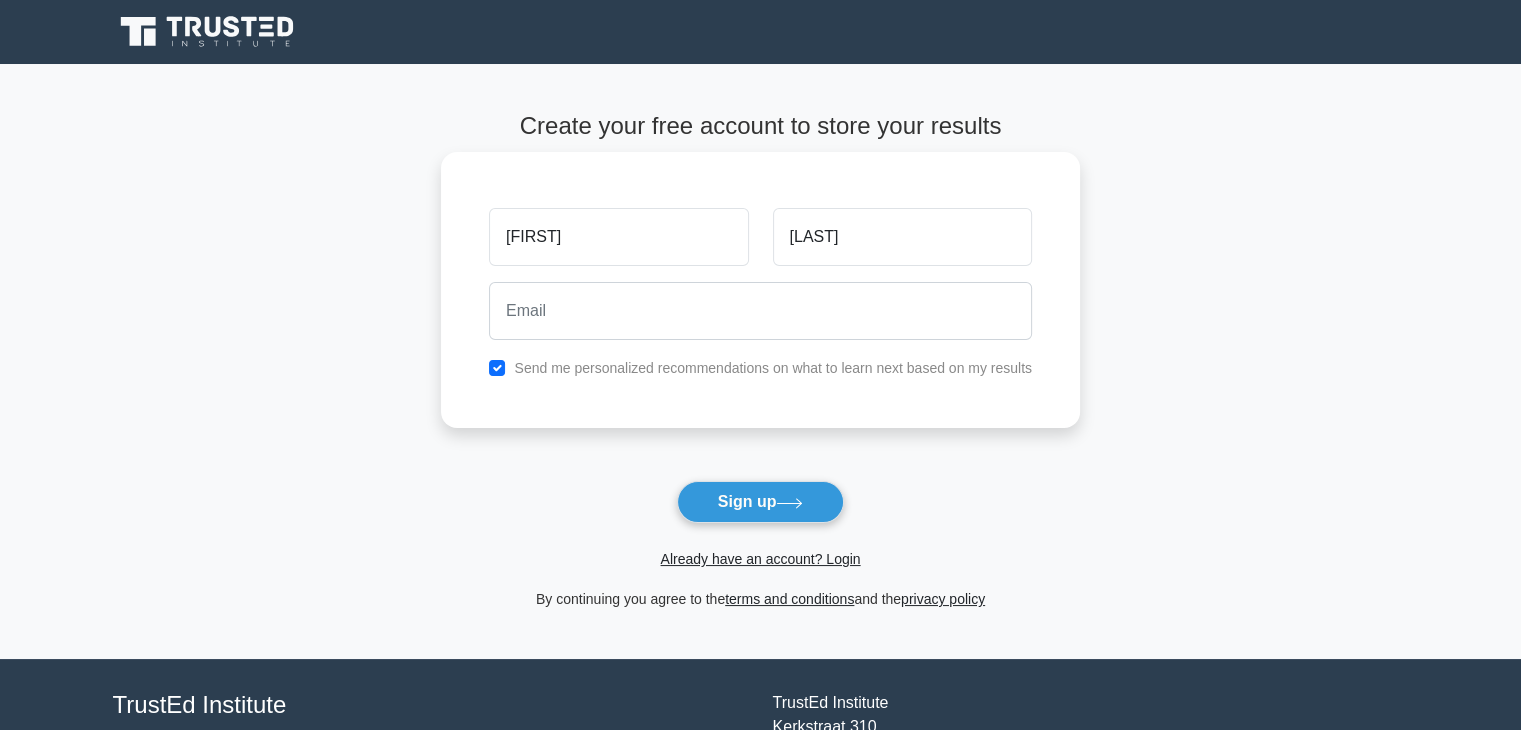 click on "Hussain
Siddiqui
Send me personalized recommendations on what to learn next based on my results" at bounding box center [760, 290] 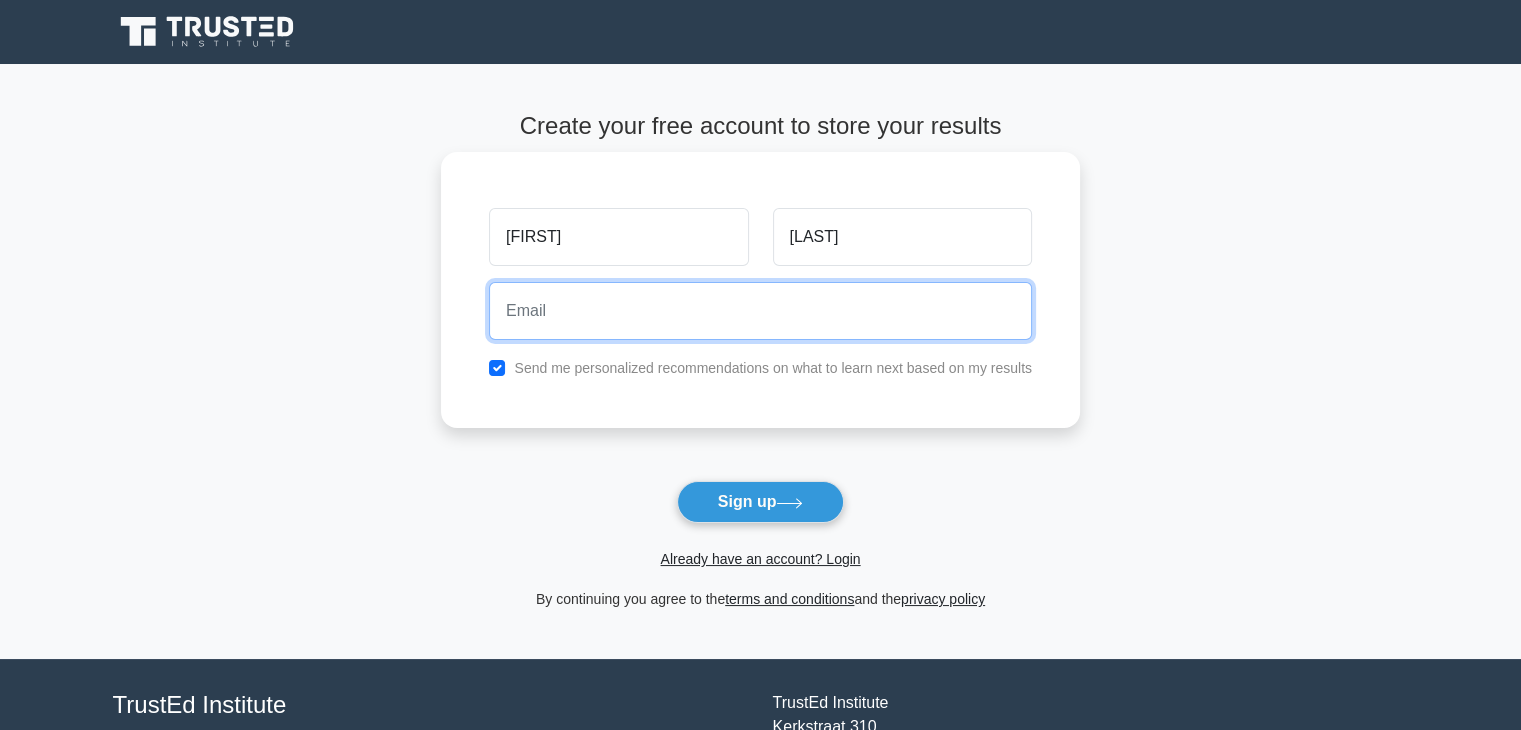 click at bounding box center [760, 311] 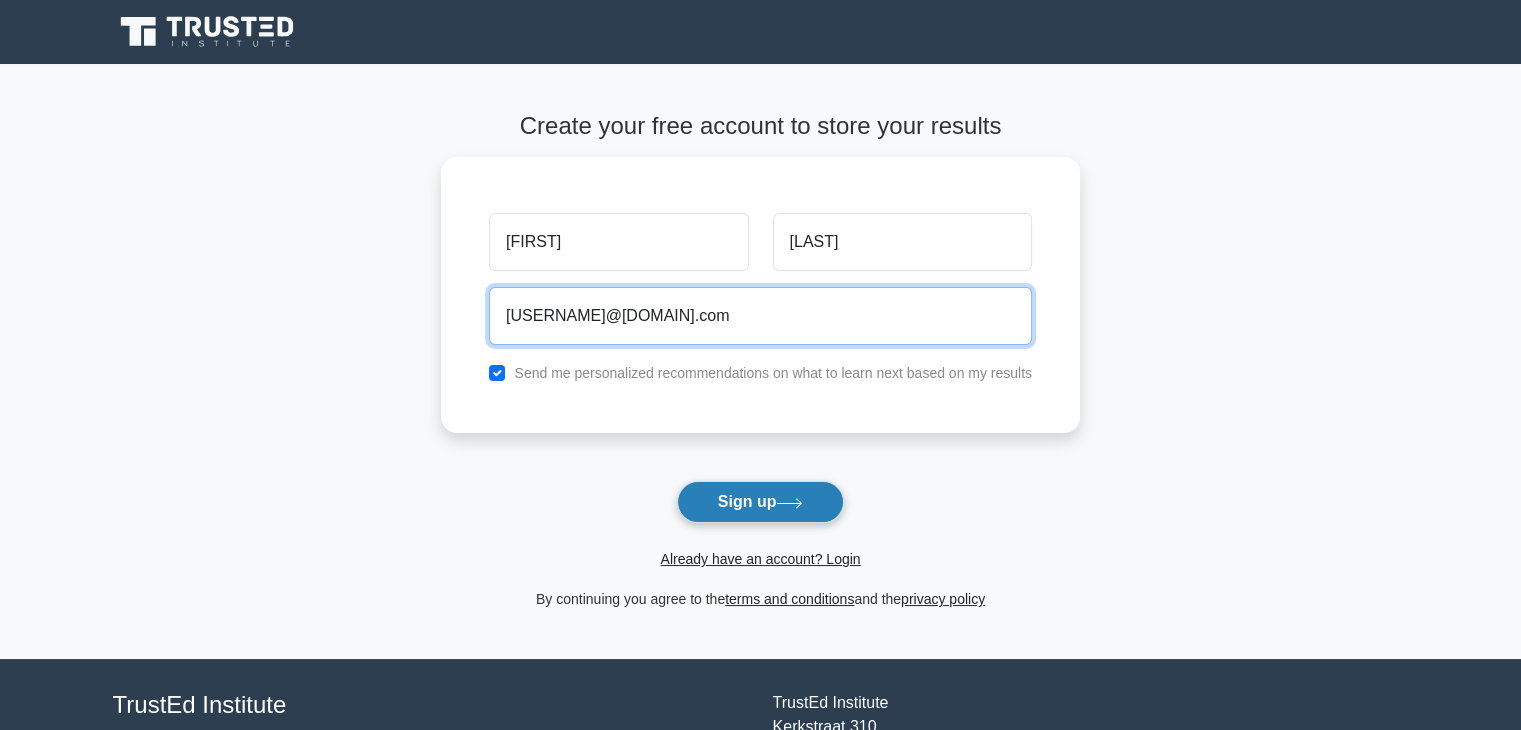 type on "hussainsidd88@gmail.com" 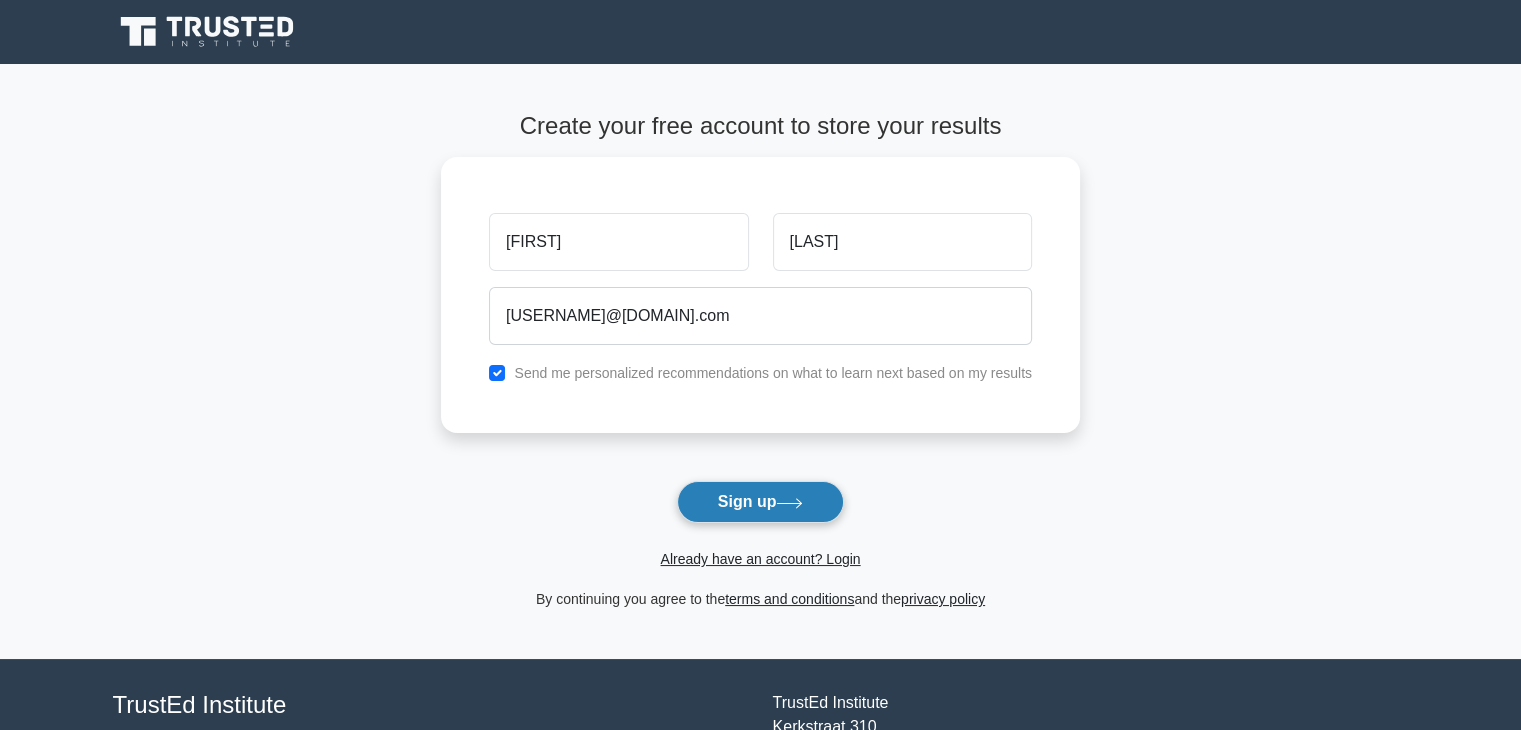 click 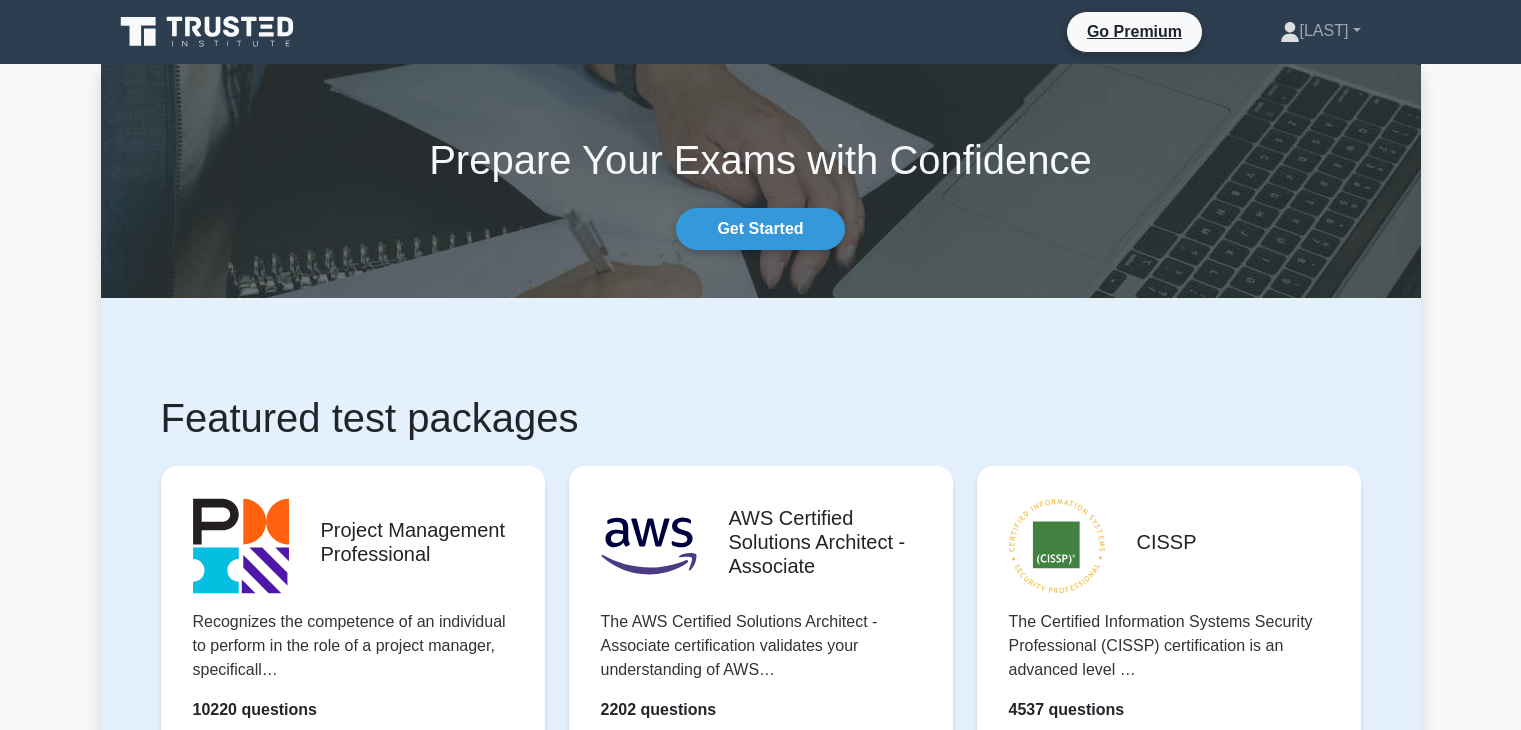 scroll, scrollTop: 0, scrollLeft: 0, axis: both 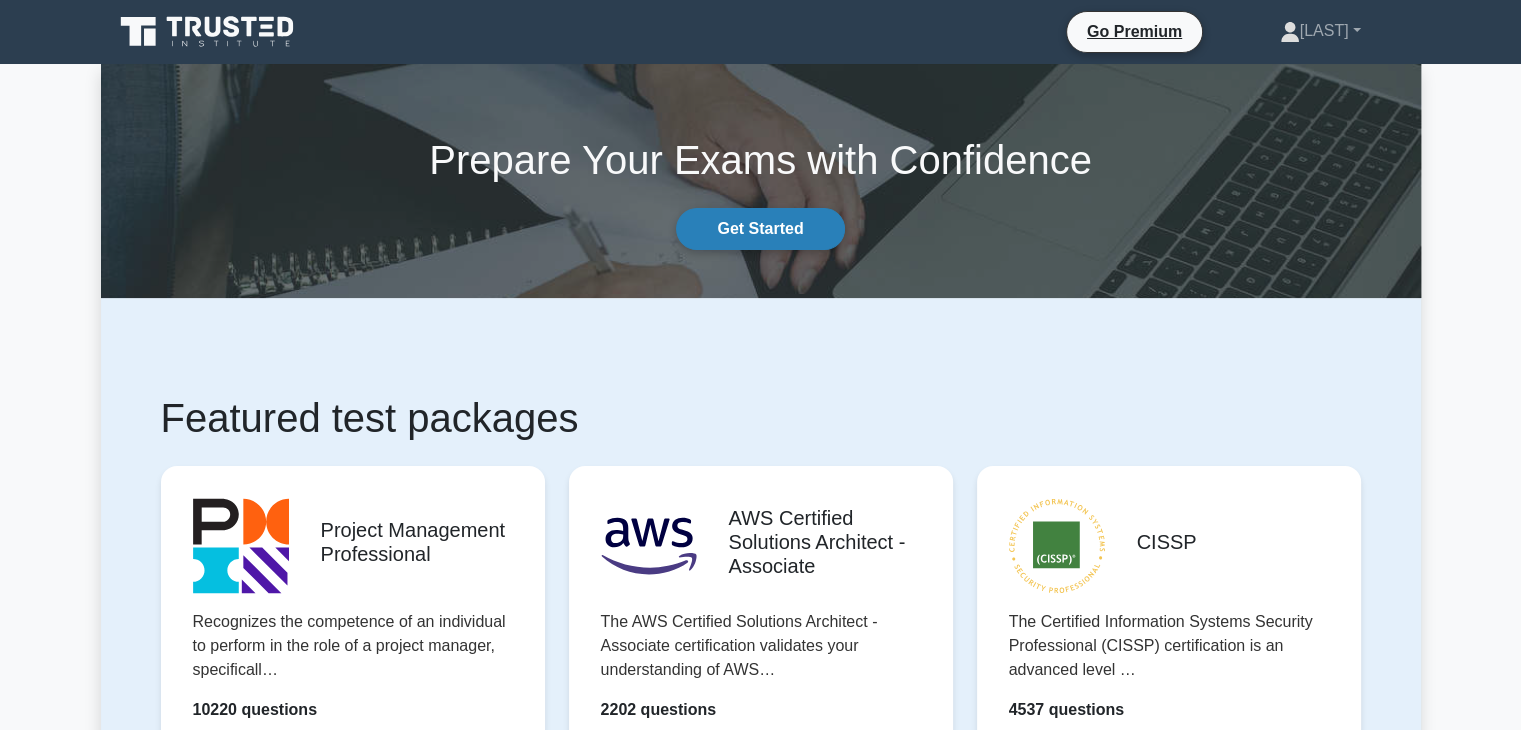 click on "Get Started" at bounding box center [760, 229] 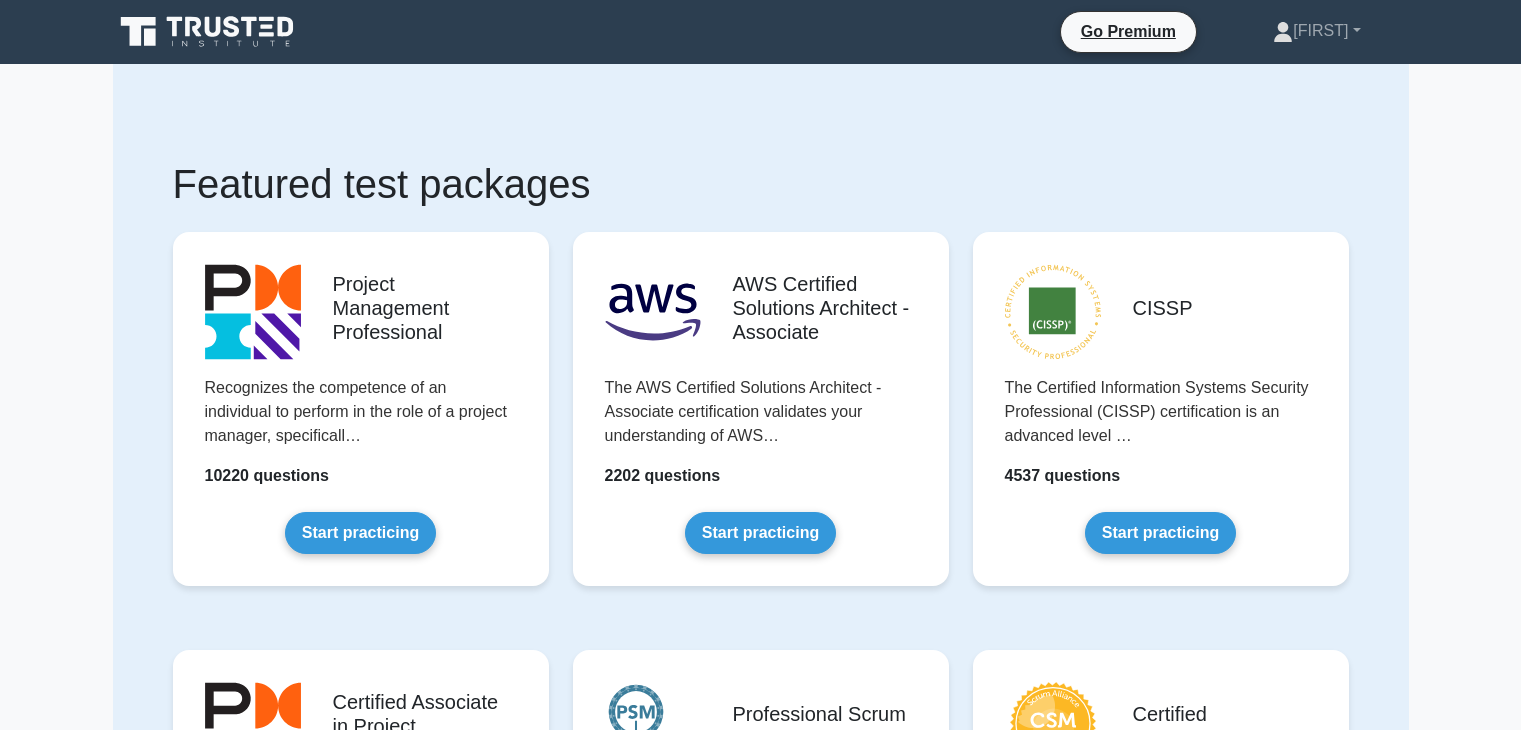 scroll, scrollTop: 0, scrollLeft: 0, axis: both 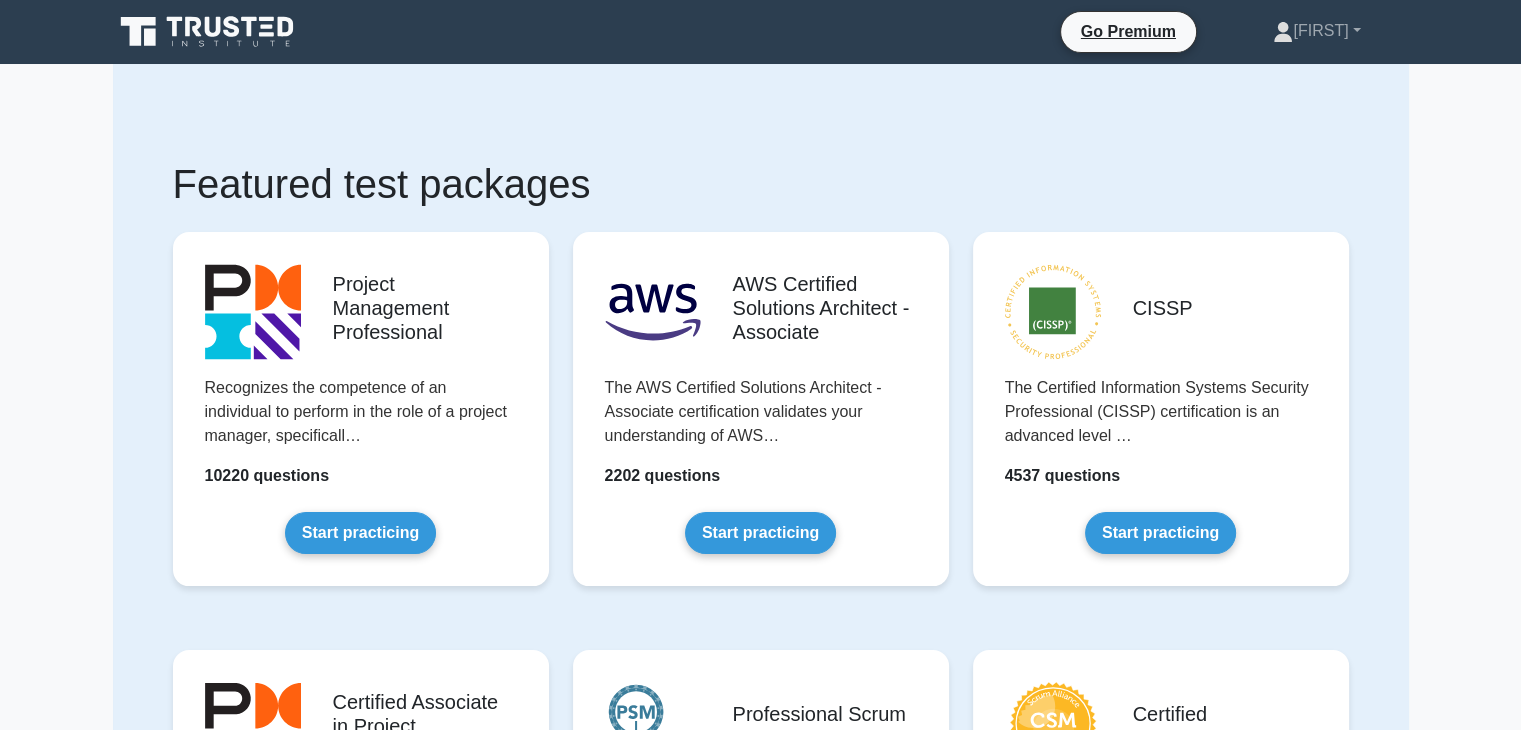 click on "Go Premium
Hussain
Profile" at bounding box center (760, 32) 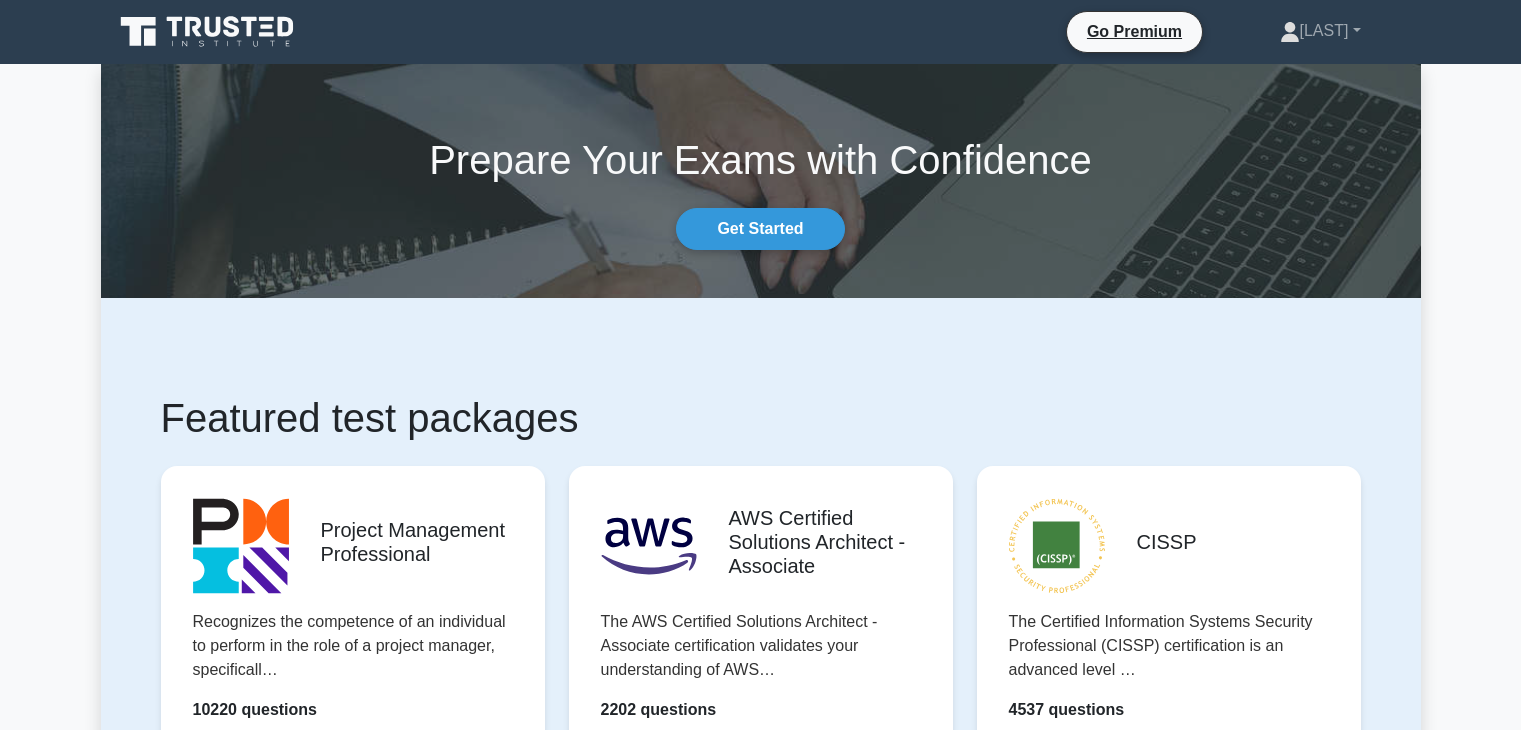 scroll, scrollTop: 0, scrollLeft: 0, axis: both 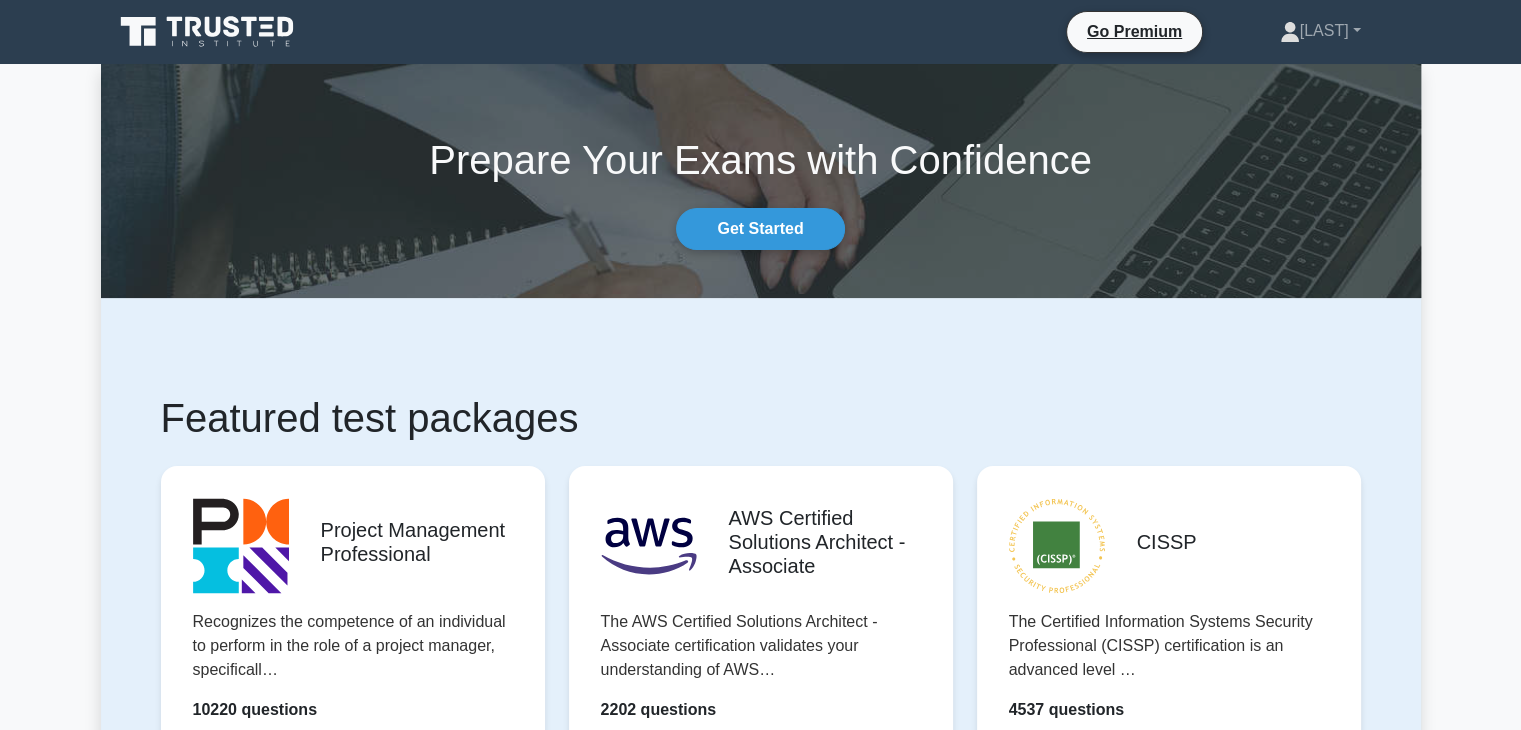 click 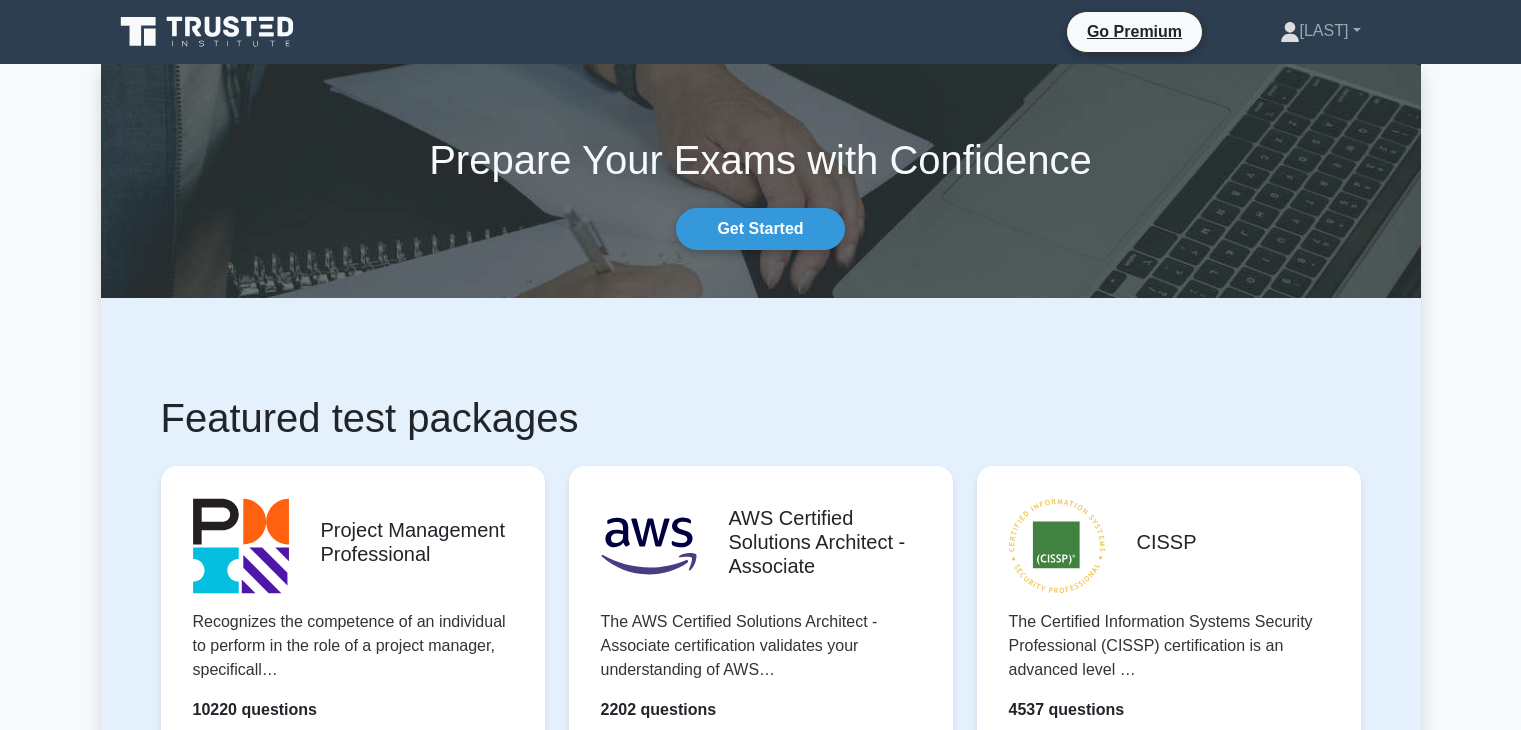 scroll, scrollTop: 0, scrollLeft: 0, axis: both 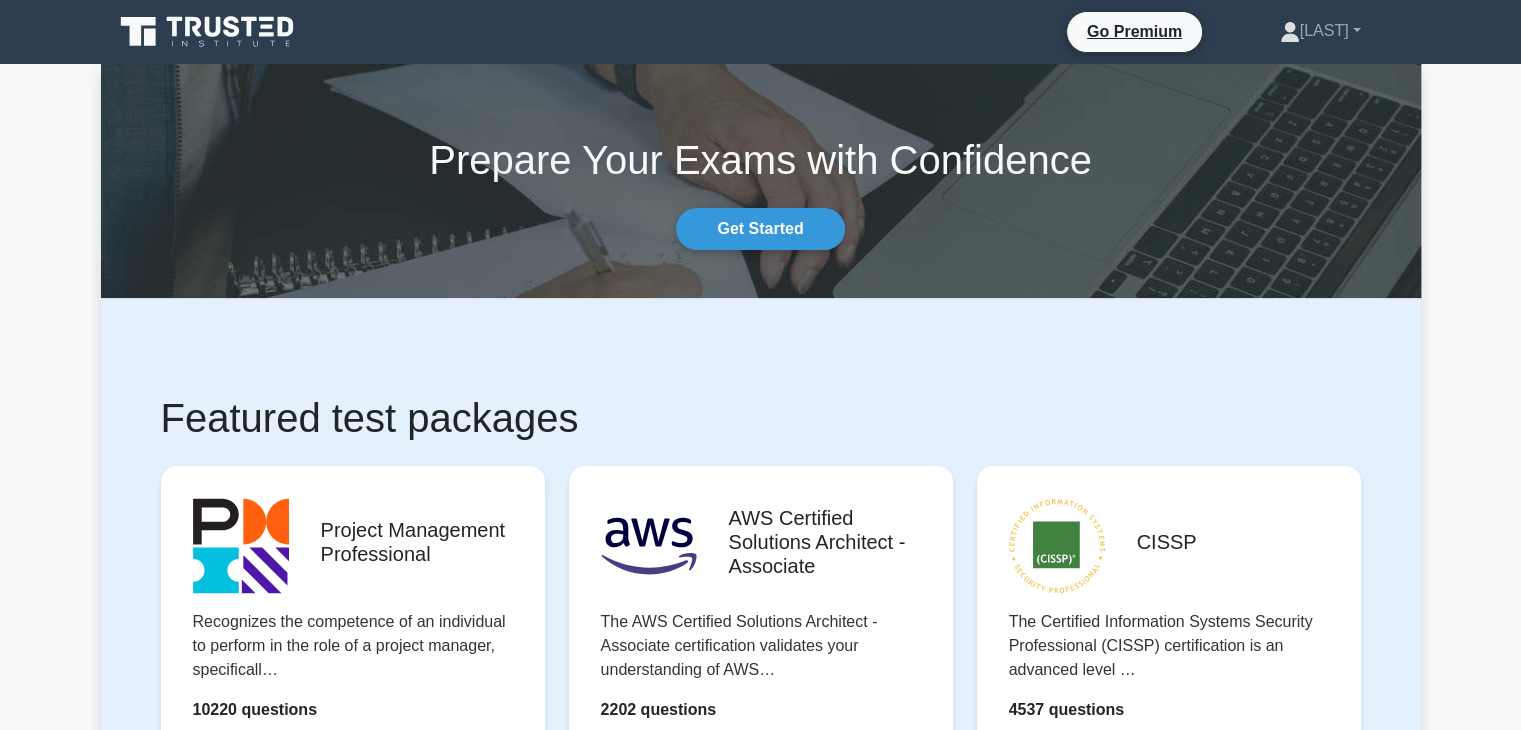click 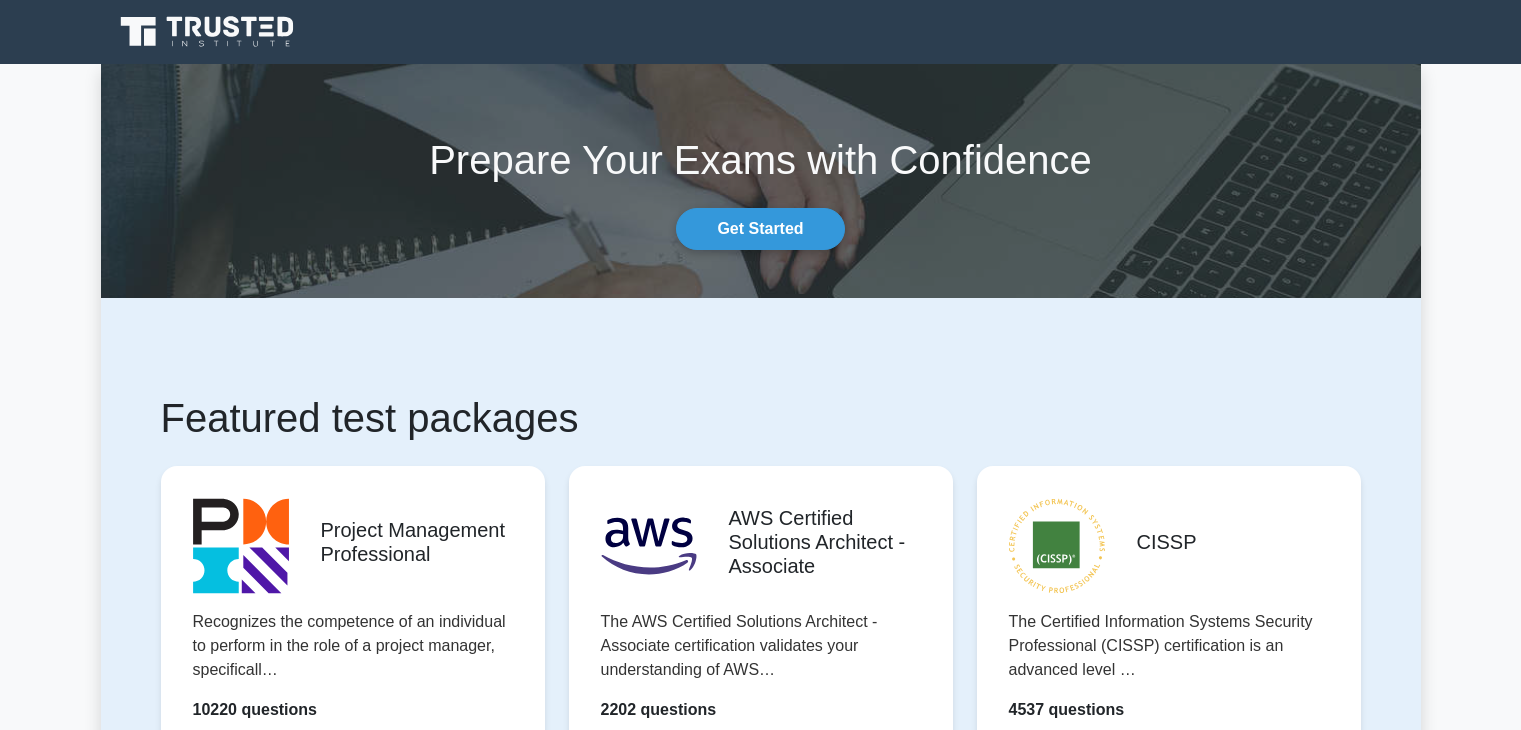 scroll, scrollTop: 0, scrollLeft: 0, axis: both 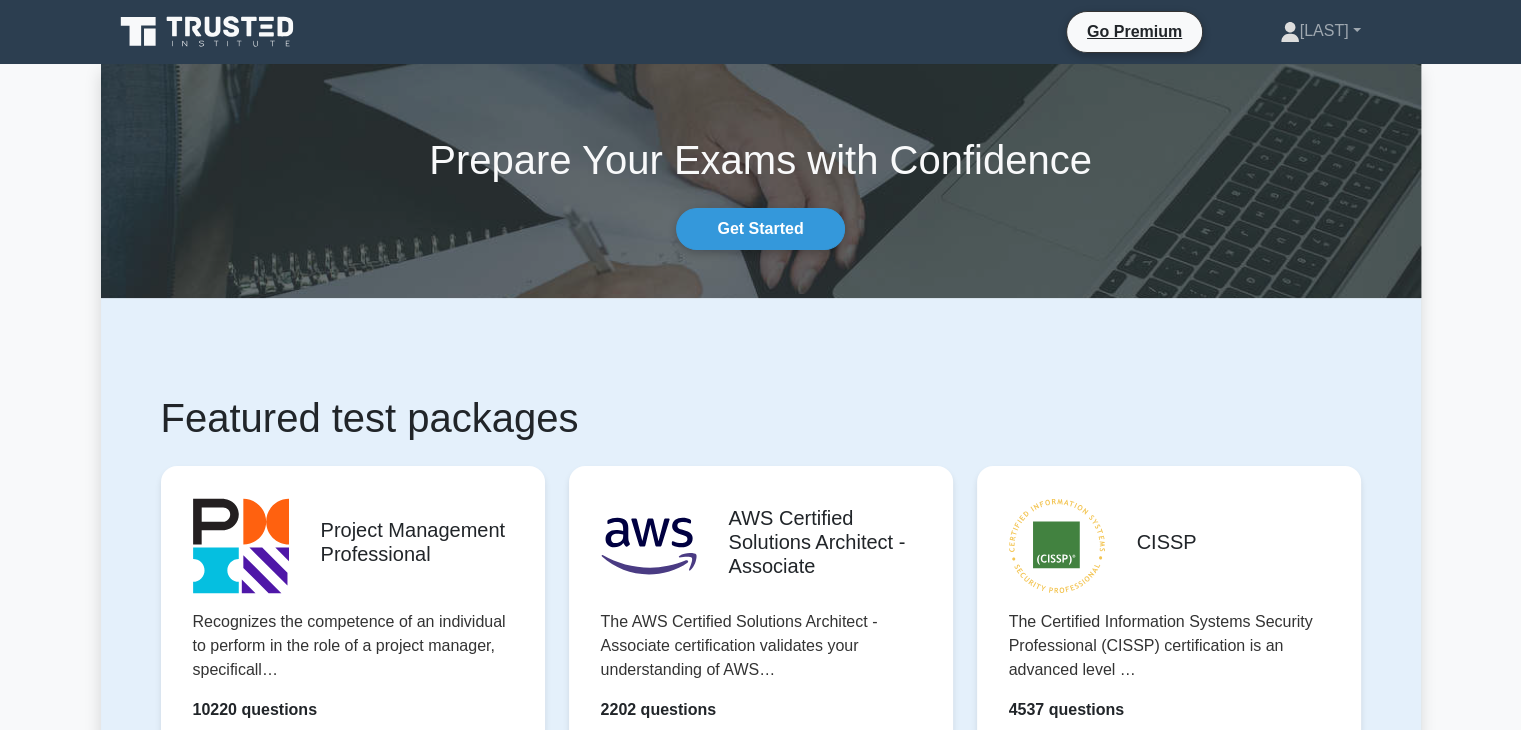 click 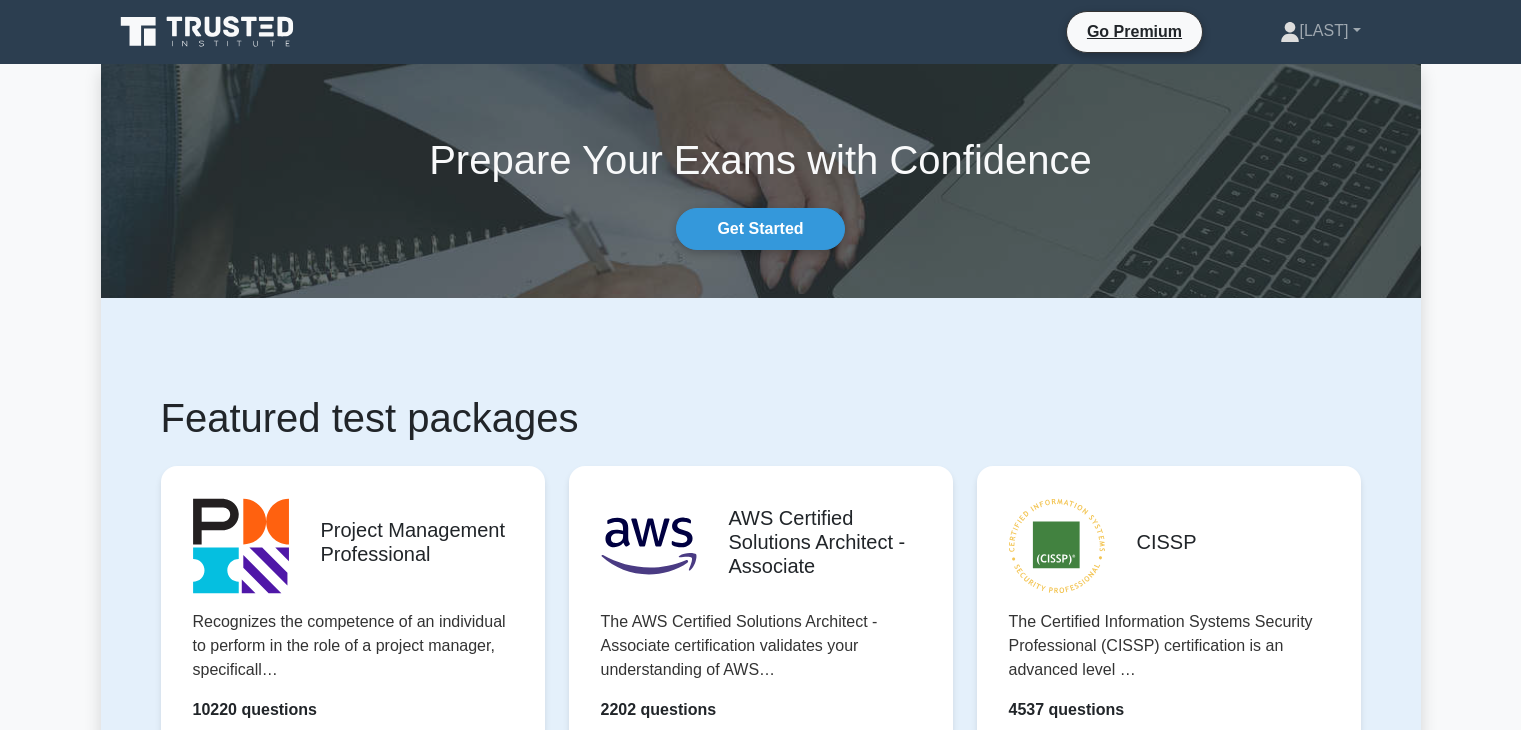scroll, scrollTop: 0, scrollLeft: 0, axis: both 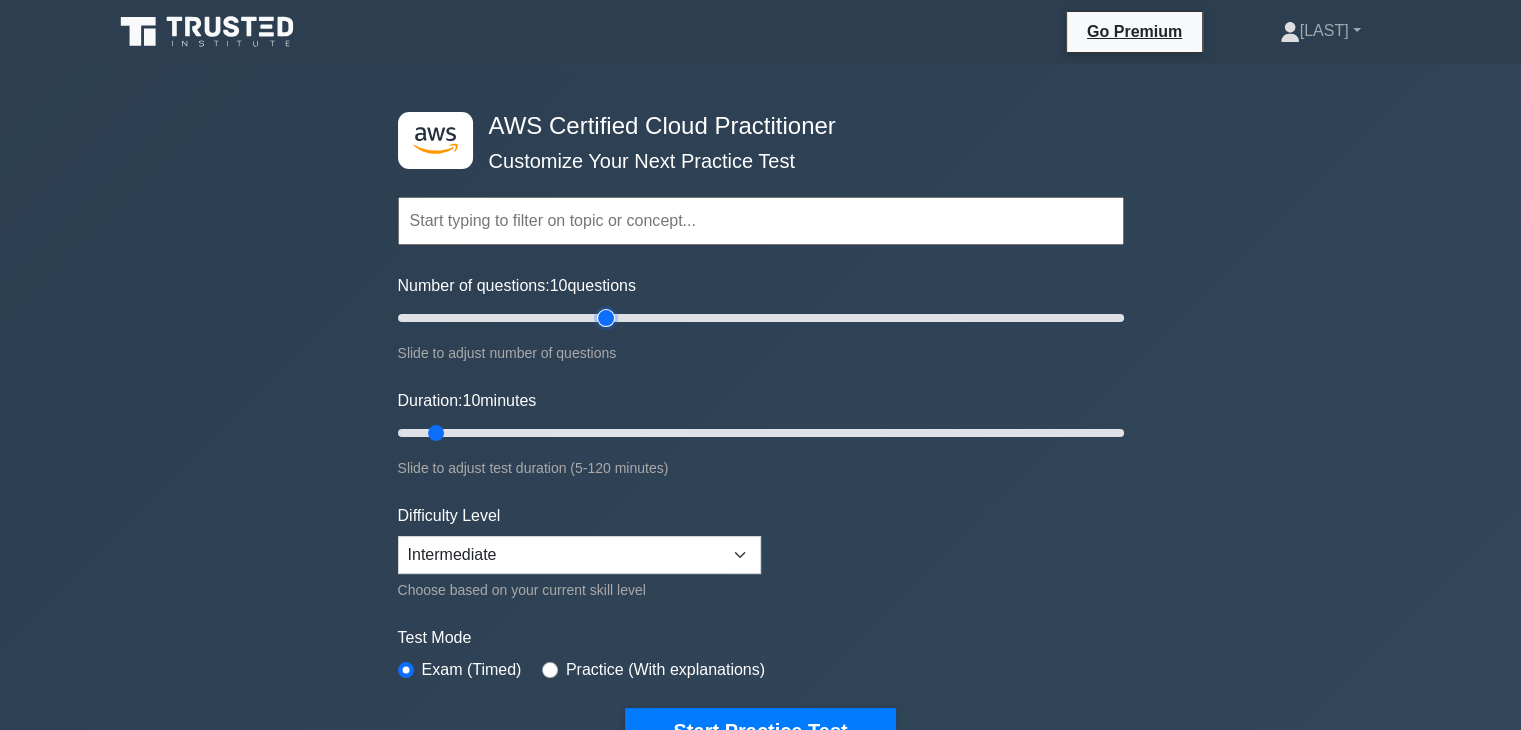 click on "Number of questions:  10  questions" at bounding box center [761, 318] 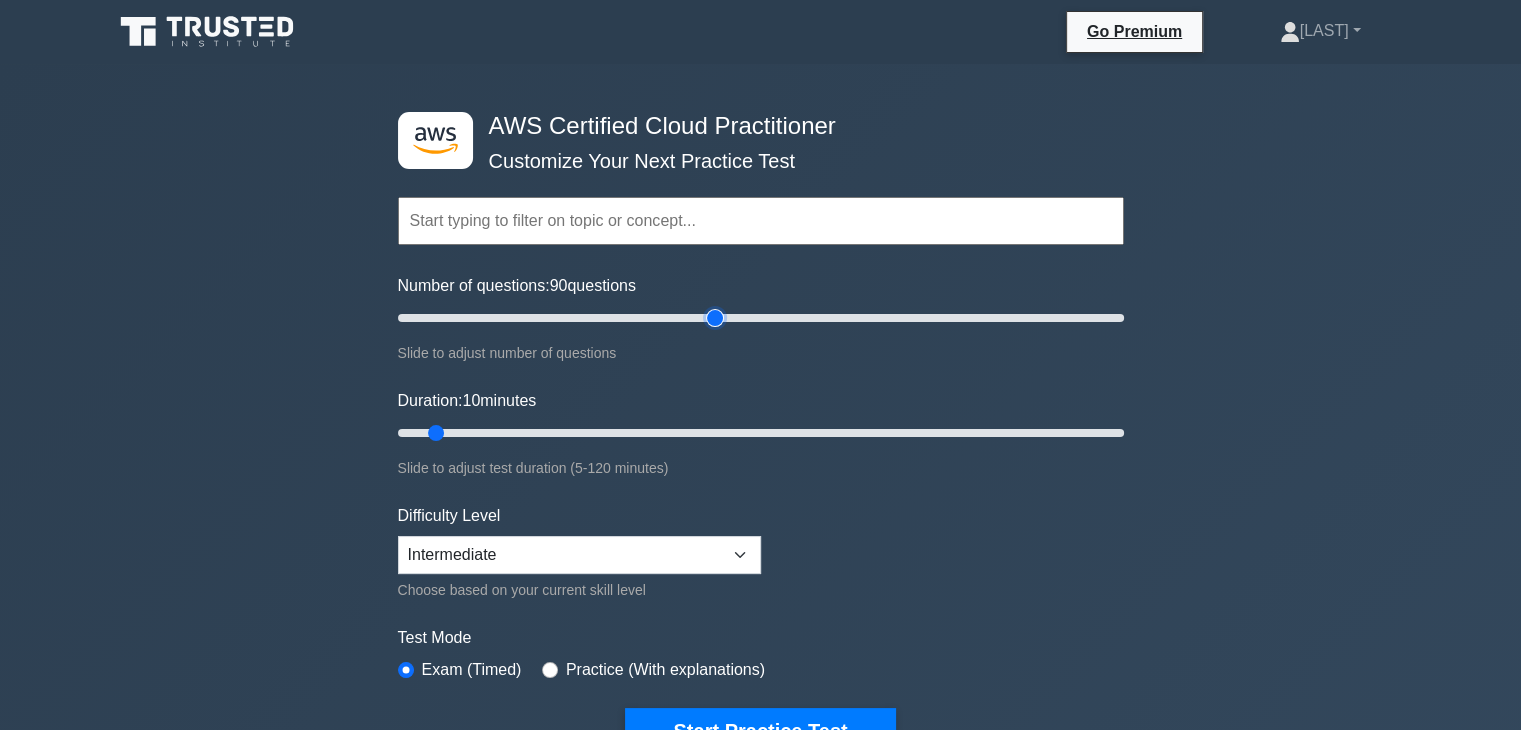 type on "90" 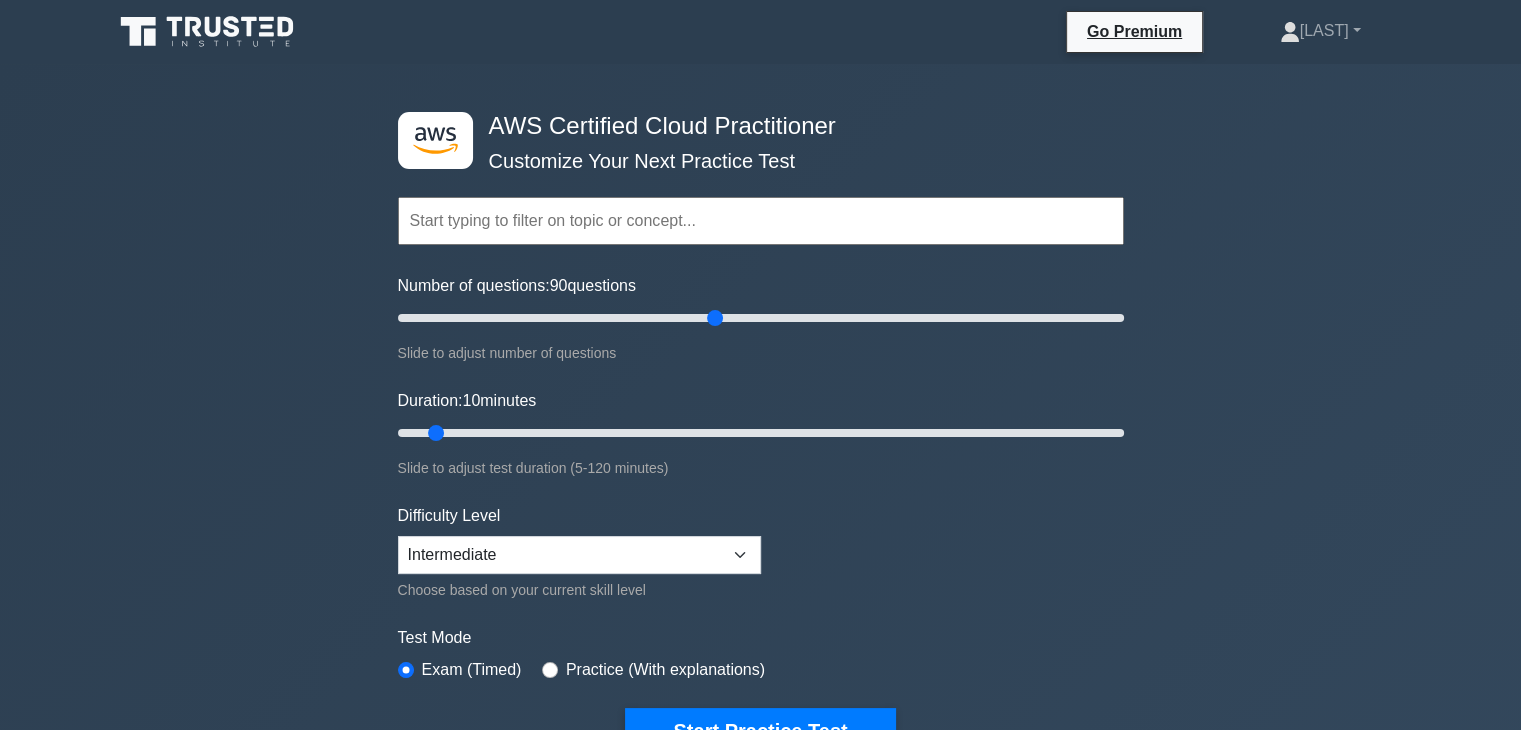 click on "Number of questions:  90  questions
Slide to adjust number of questions" at bounding box center [761, 319] 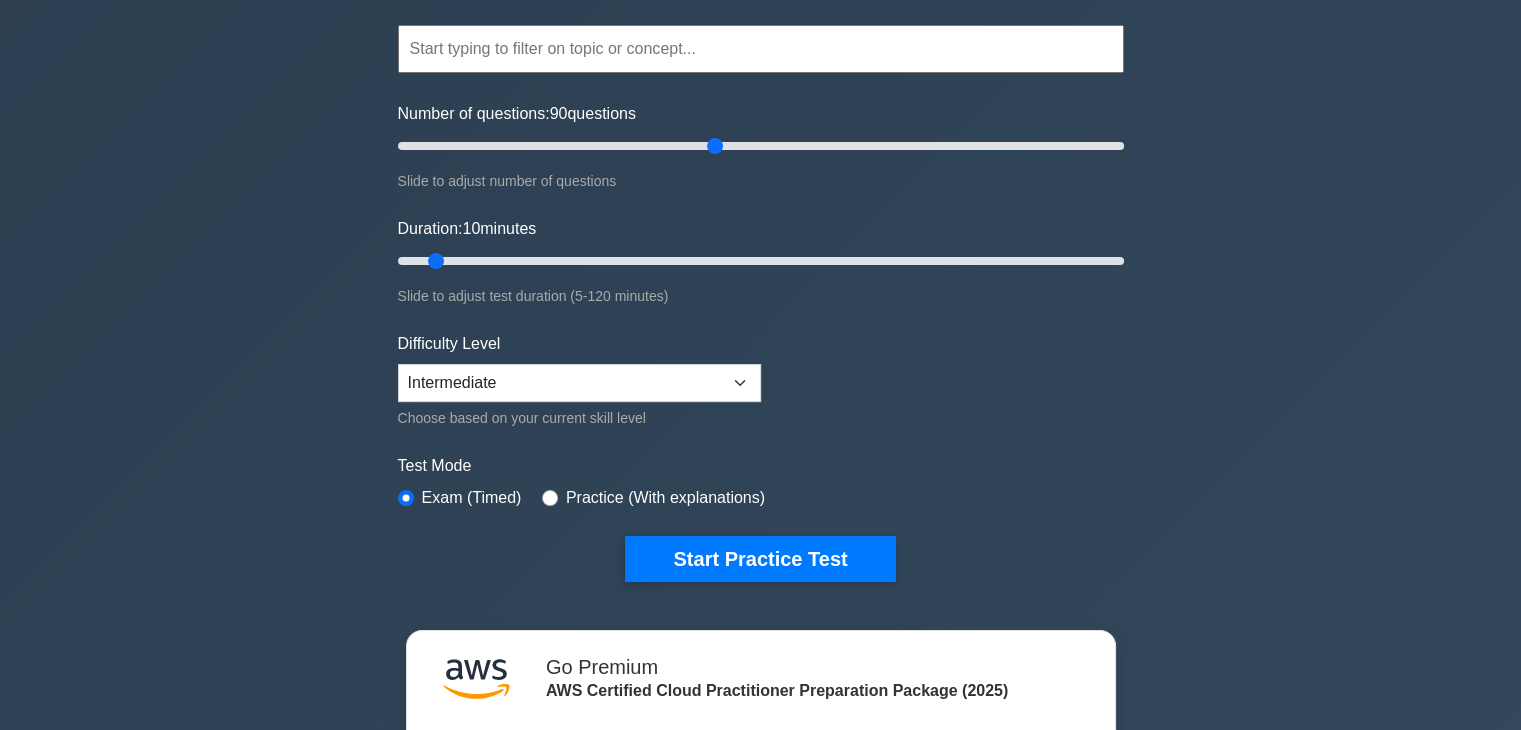 scroll, scrollTop: 200, scrollLeft: 0, axis: vertical 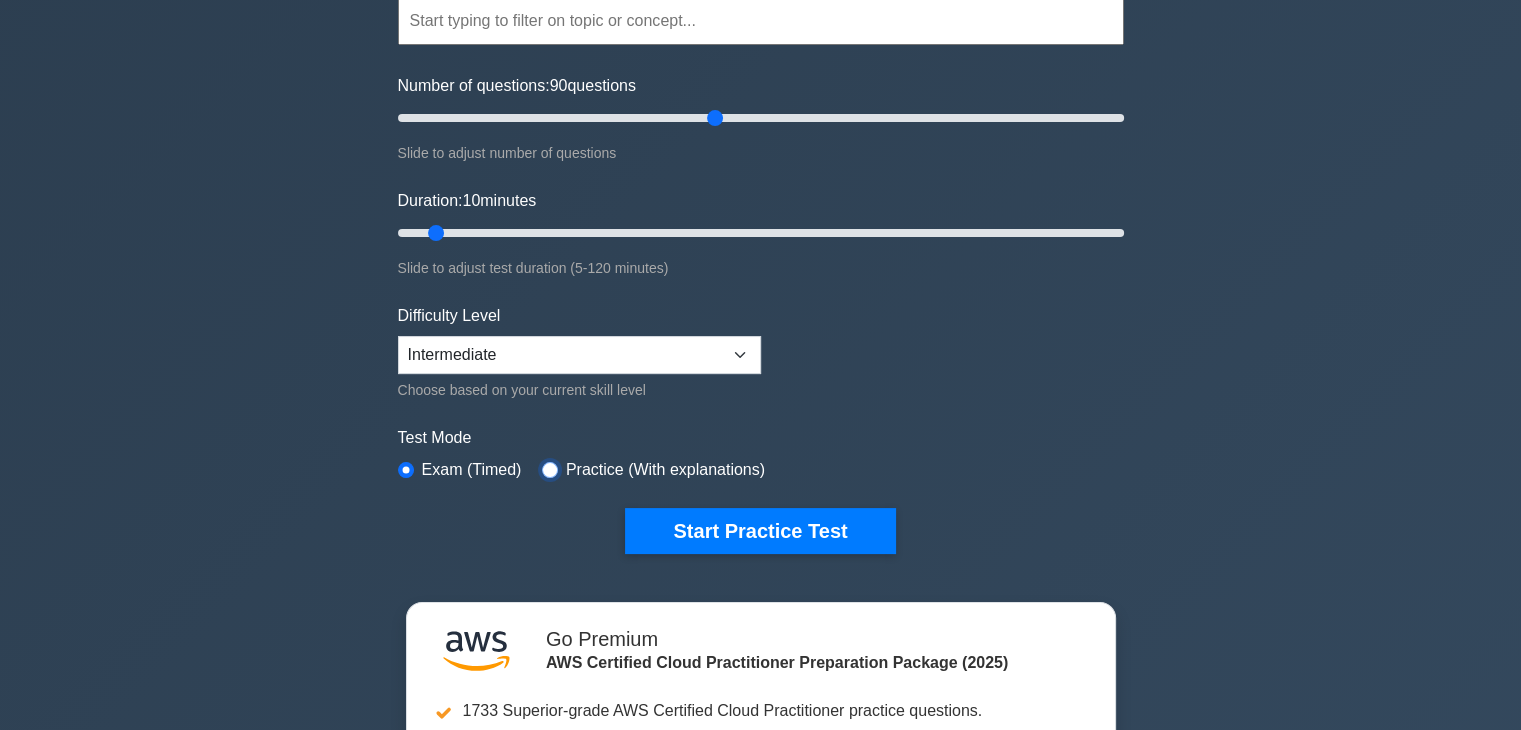 click at bounding box center [550, 470] 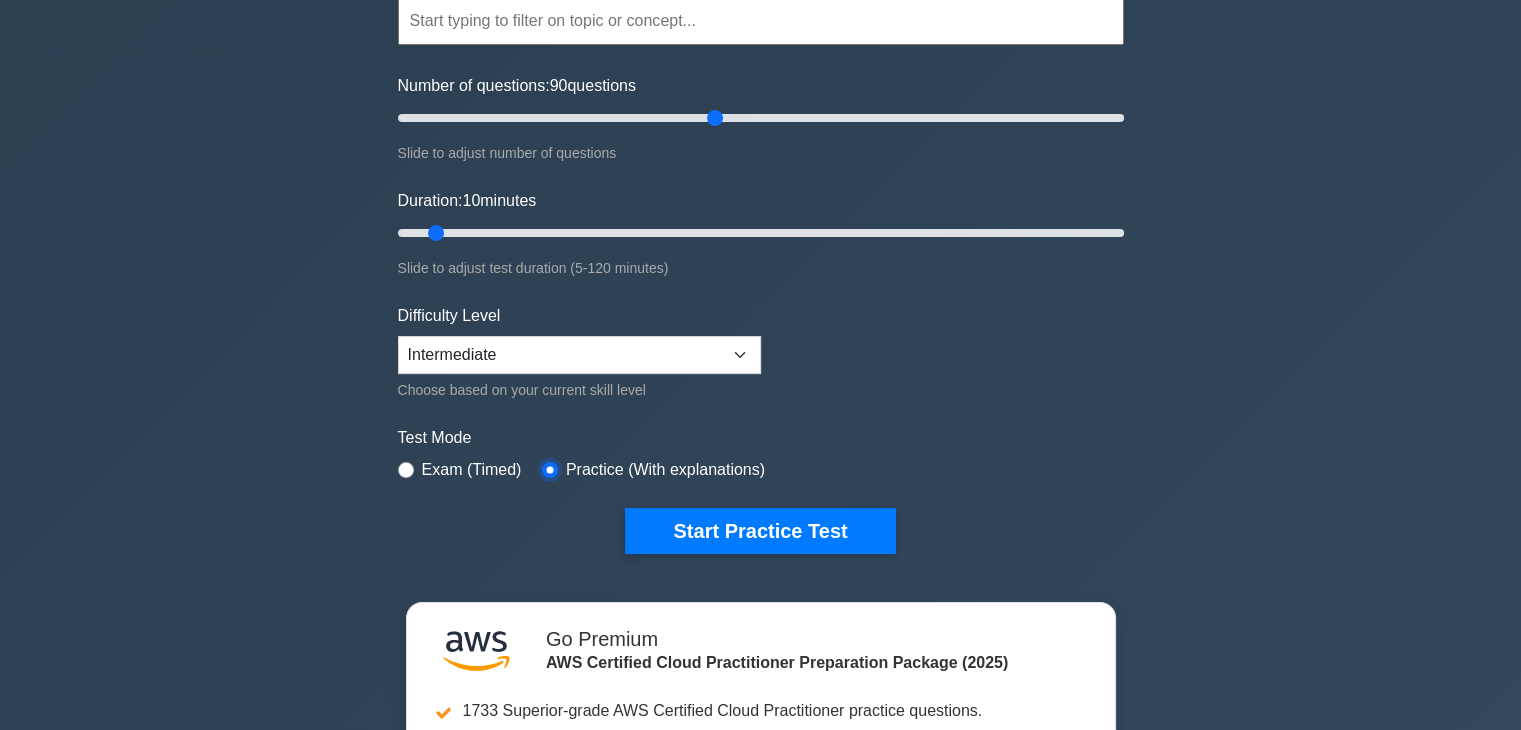 scroll, scrollTop: 0, scrollLeft: 0, axis: both 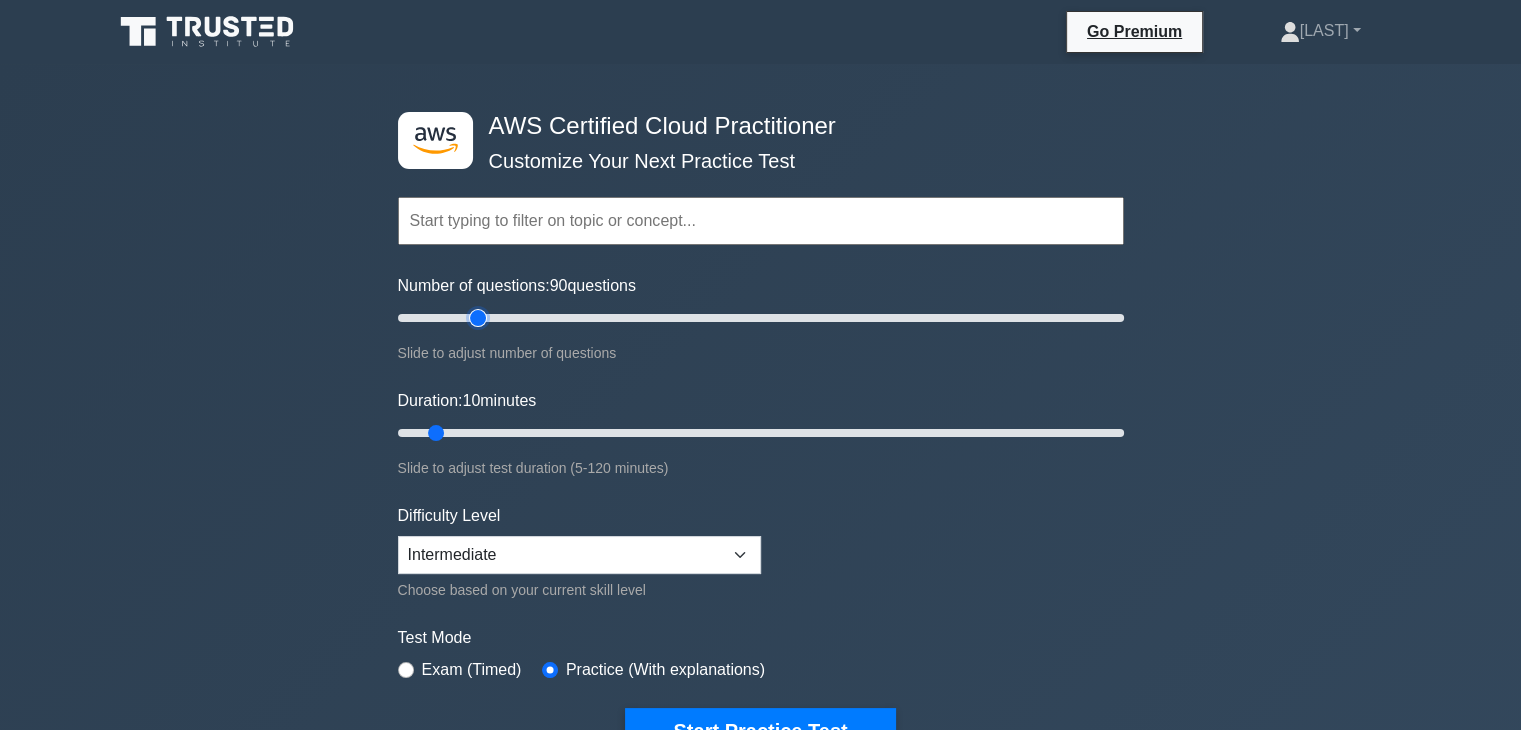 type on "25" 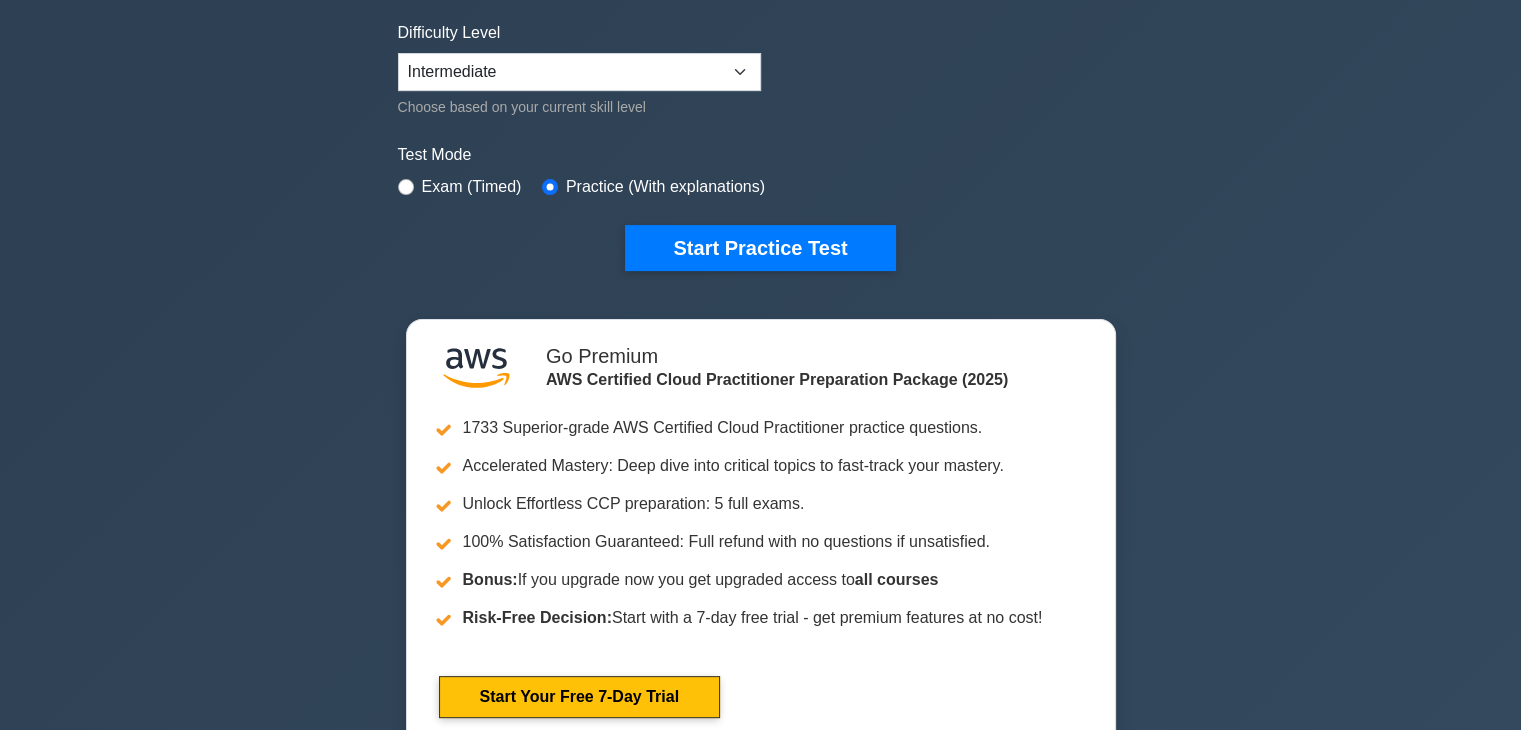 scroll, scrollTop: 200, scrollLeft: 0, axis: vertical 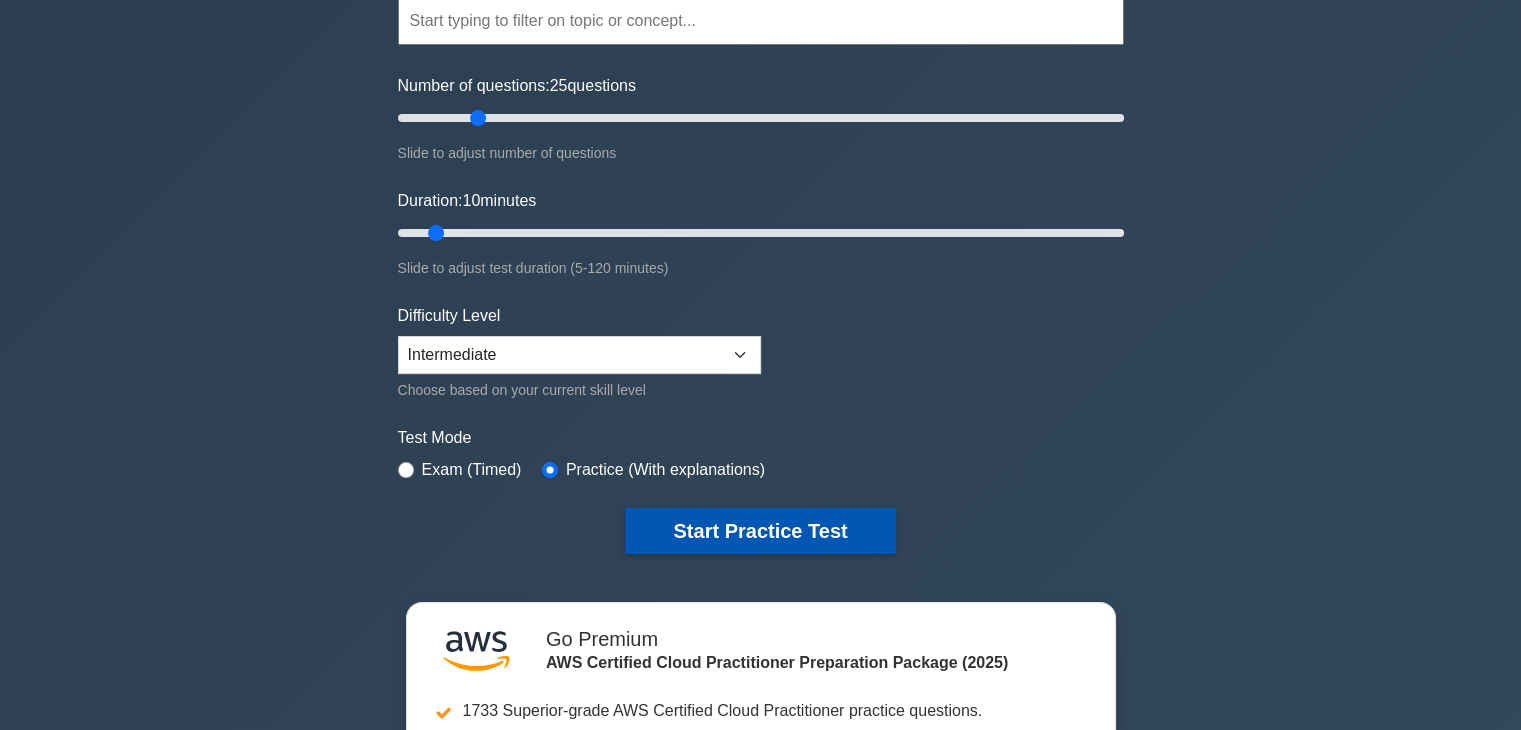 click on "Start Practice Test" at bounding box center [760, 531] 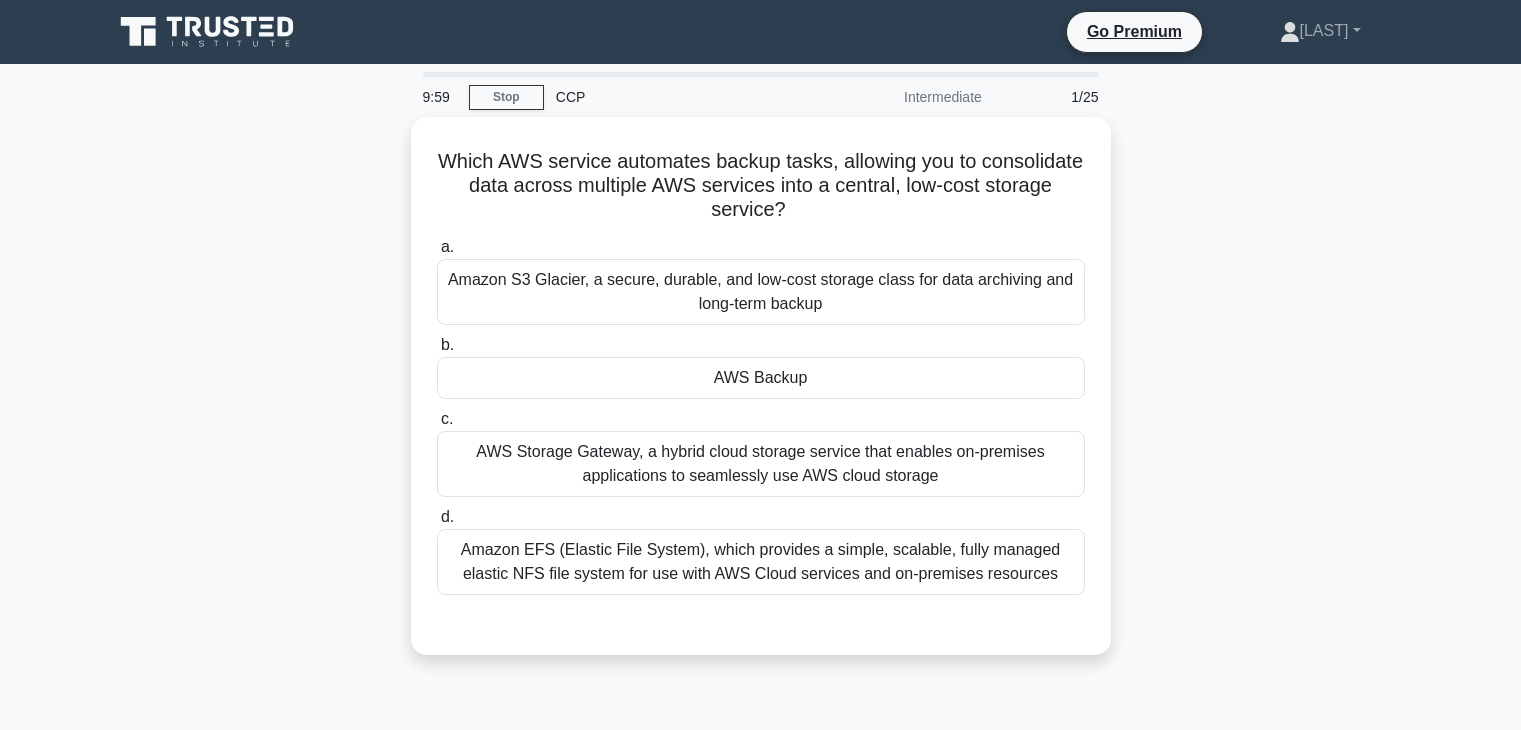 scroll, scrollTop: 0, scrollLeft: 0, axis: both 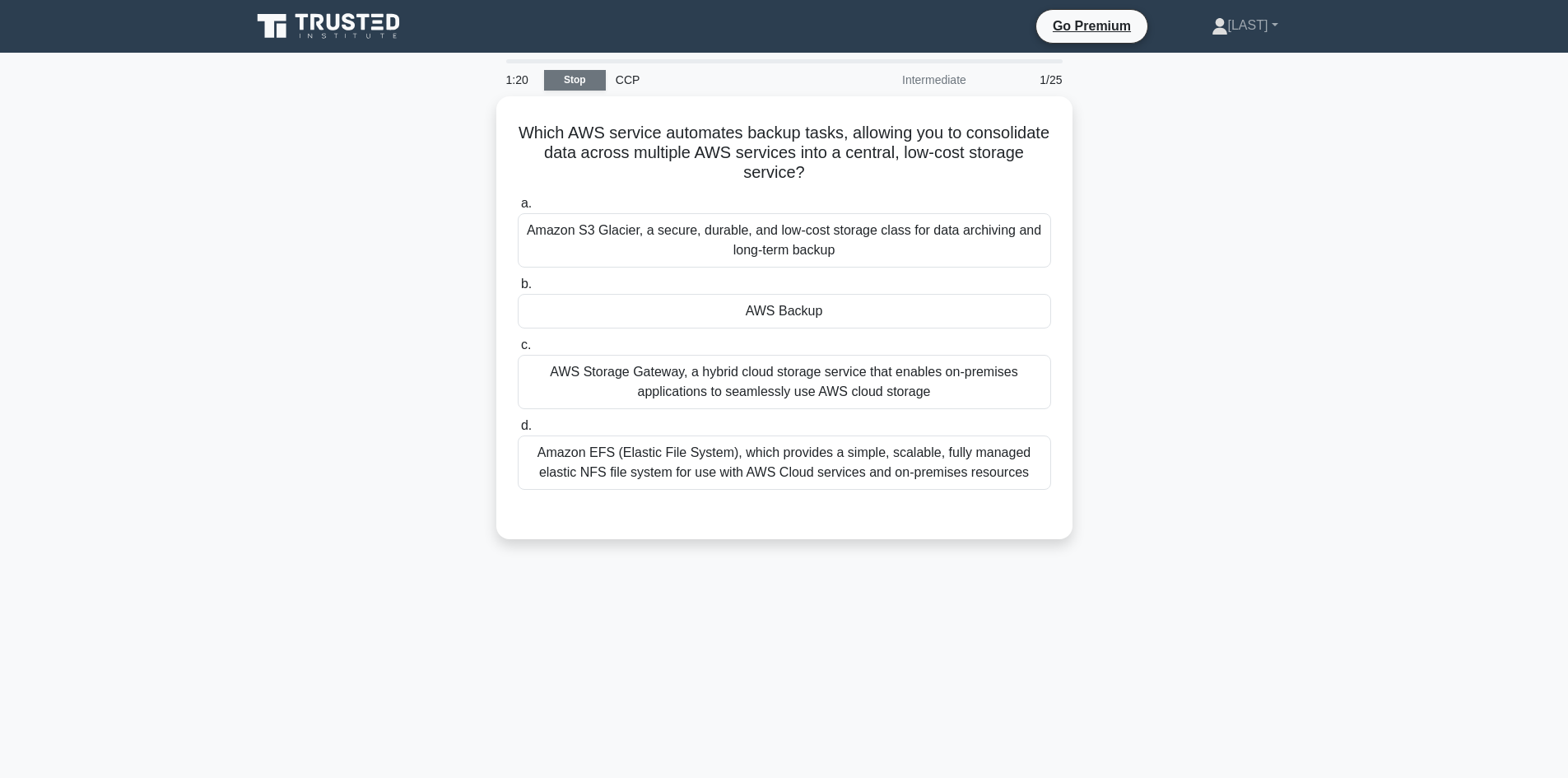 click on "Stop" at bounding box center [575, 80] 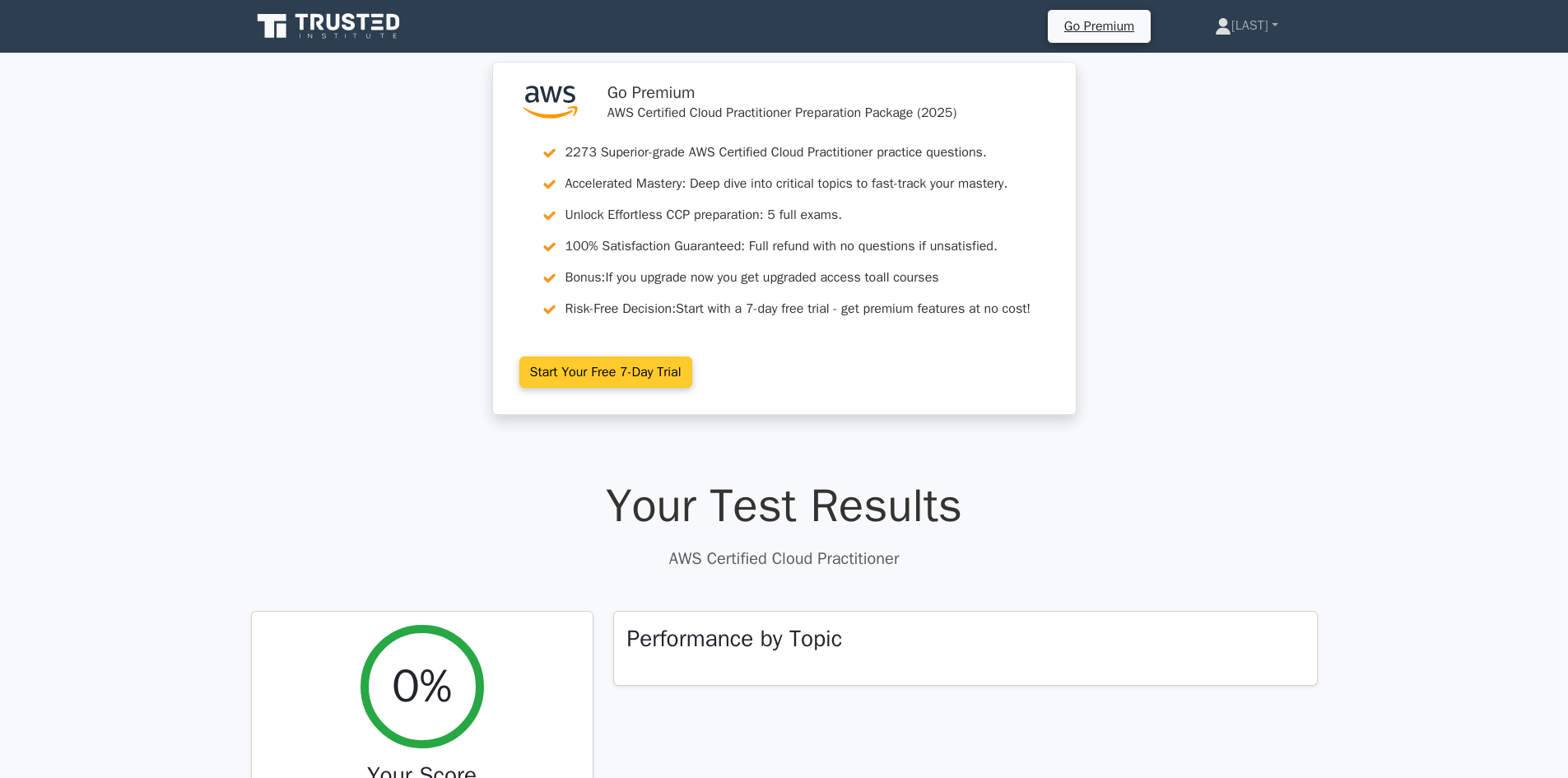 scroll, scrollTop: 0, scrollLeft: 0, axis: both 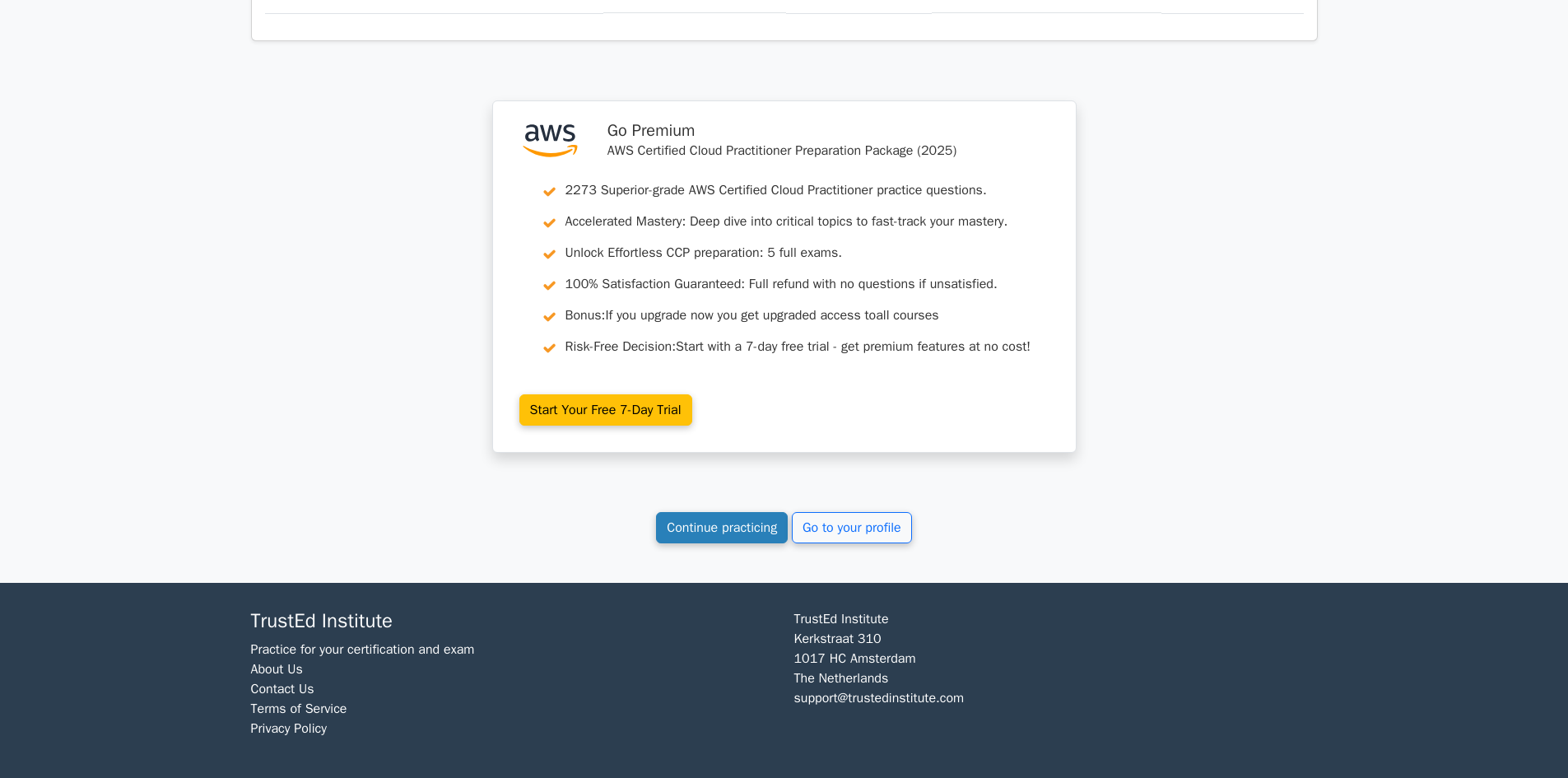 click on "Continue practicing" at bounding box center (722, 528) 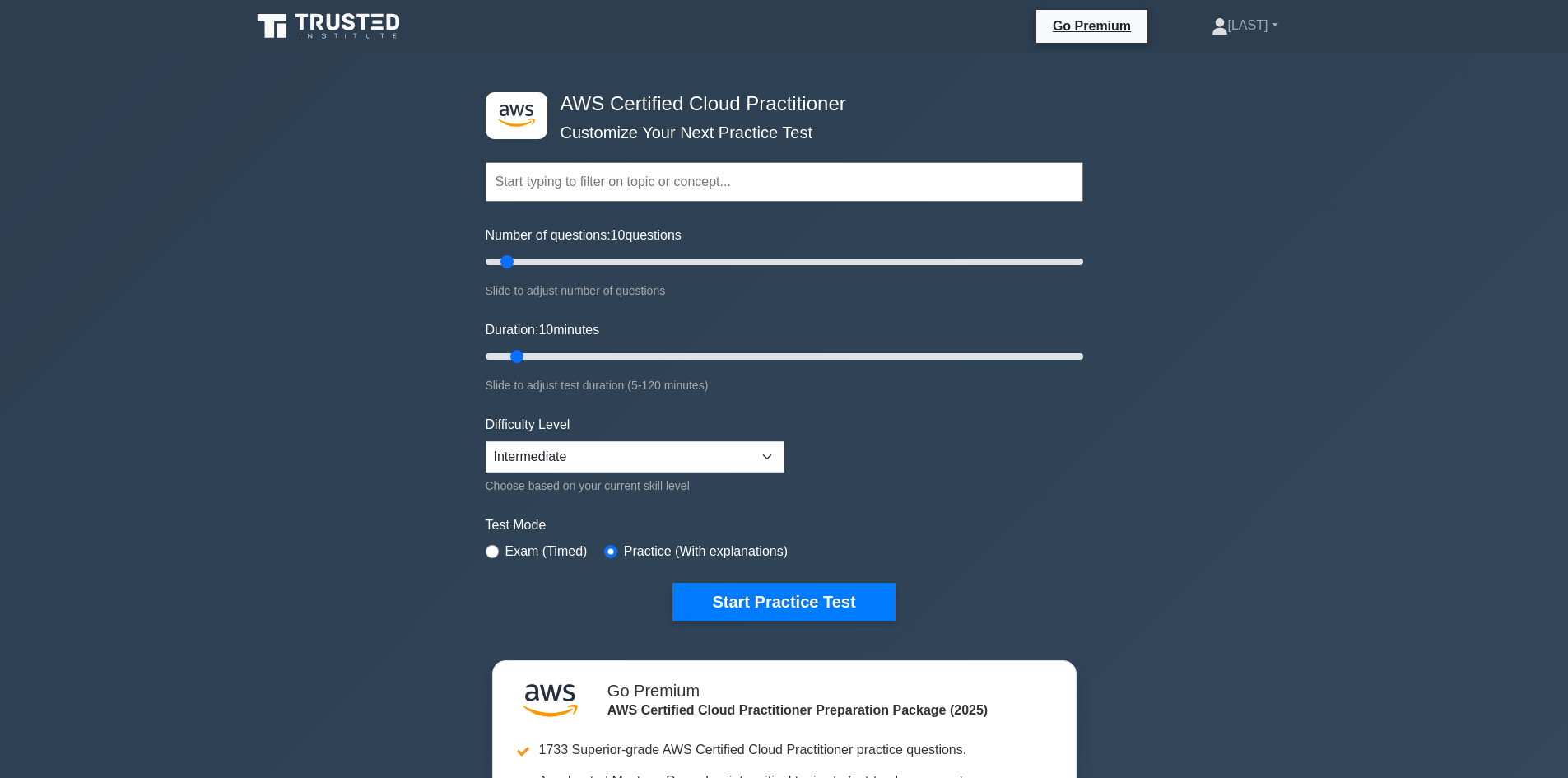 scroll, scrollTop: 0, scrollLeft: 0, axis: both 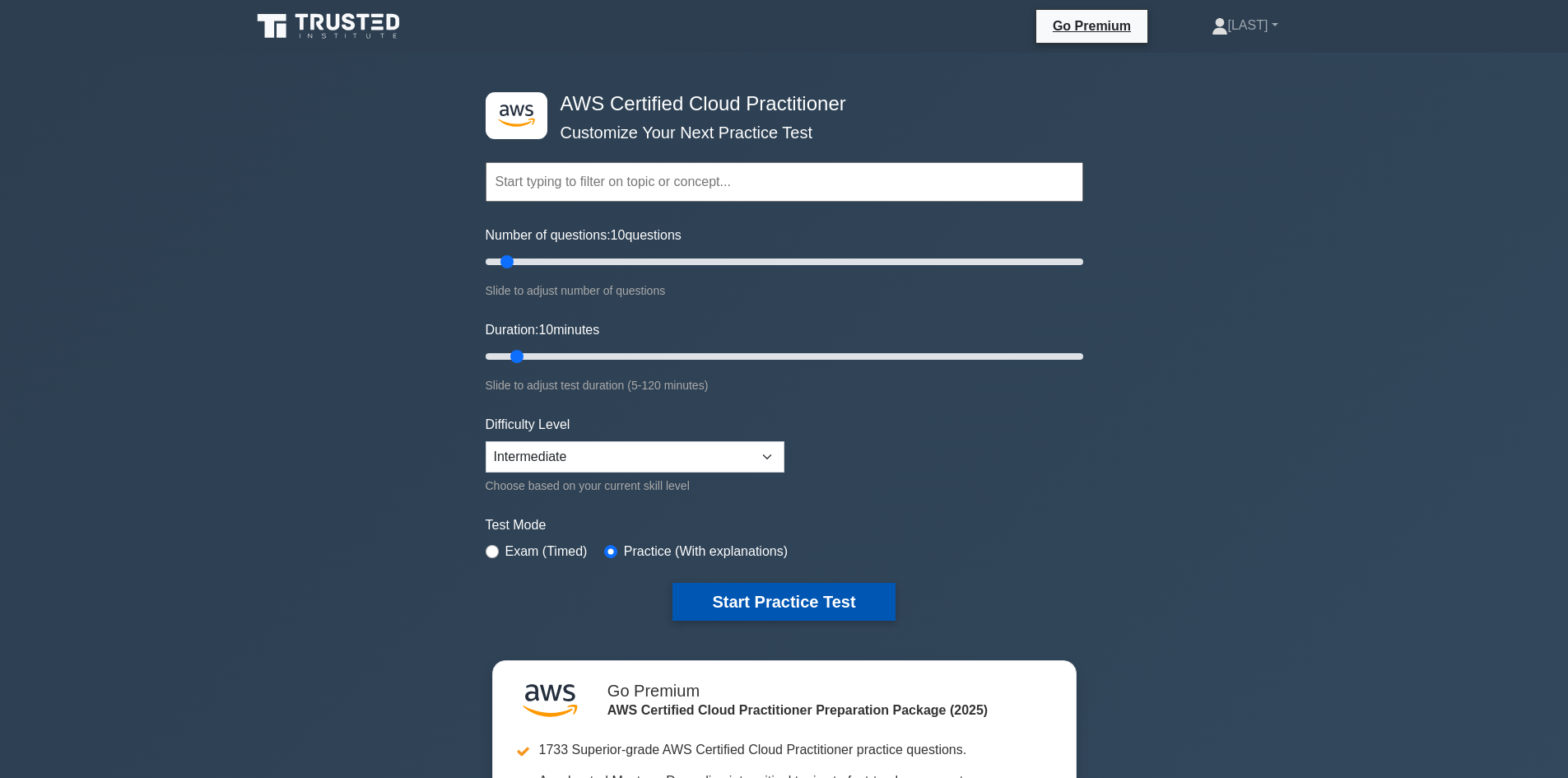 click on "Start Practice Test" at bounding box center [784, 602] 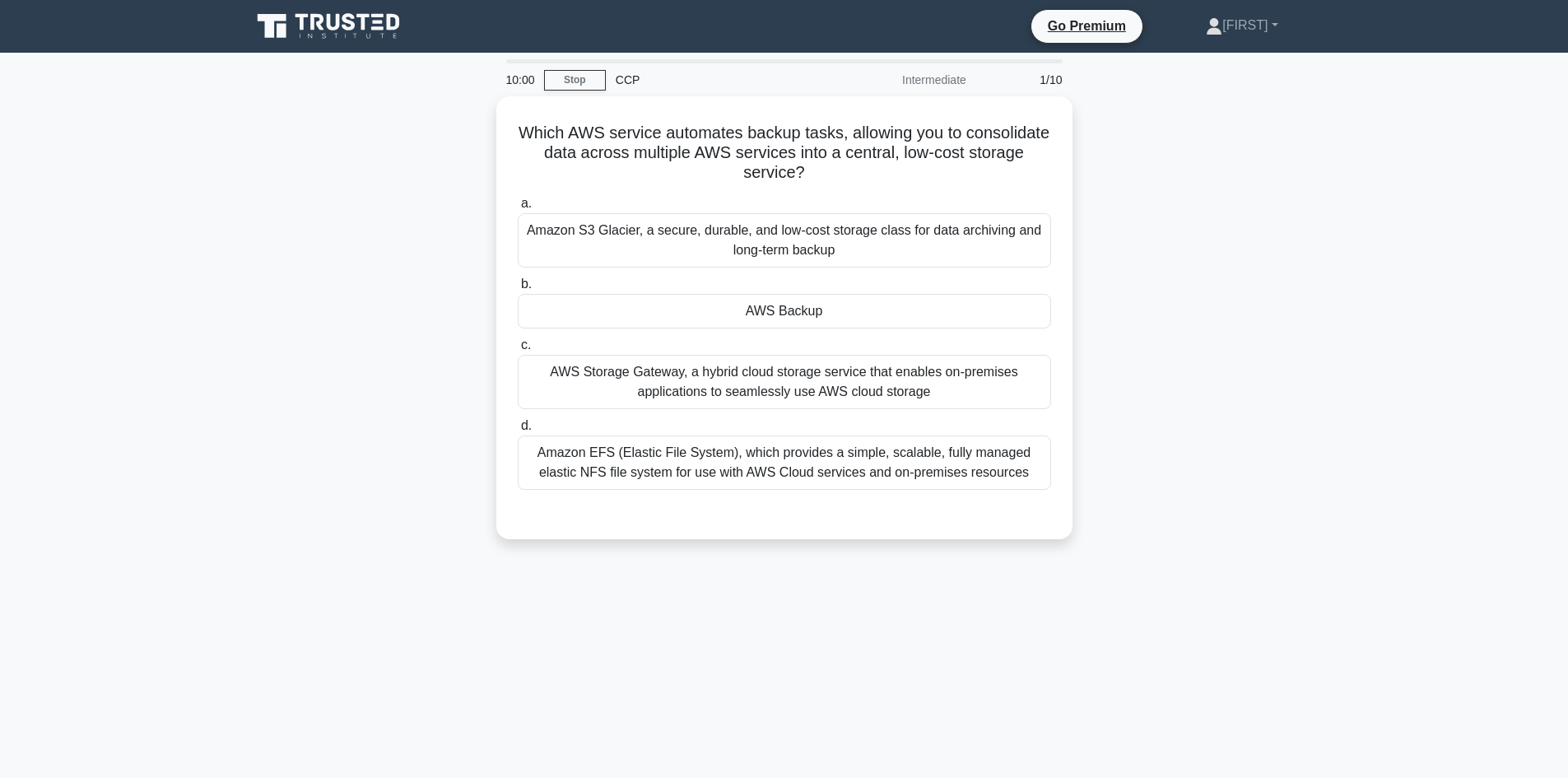 scroll, scrollTop: 0, scrollLeft: 0, axis: both 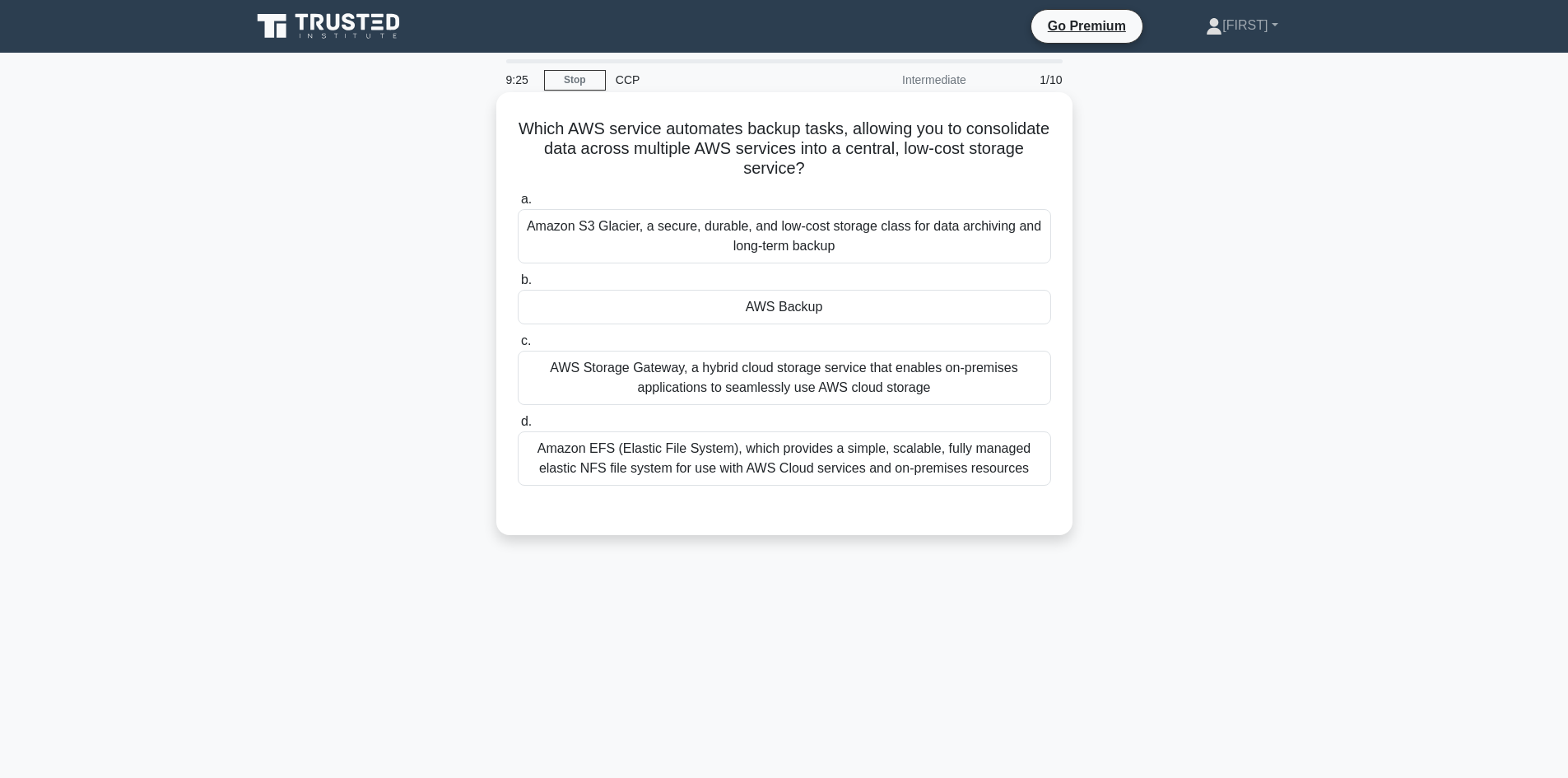 click on "Amazon EFS (Elastic File System), which provides a simple, scalable, fully managed elastic NFS file system for use with AWS Cloud services and on-premises resources" at bounding box center [784, 459] 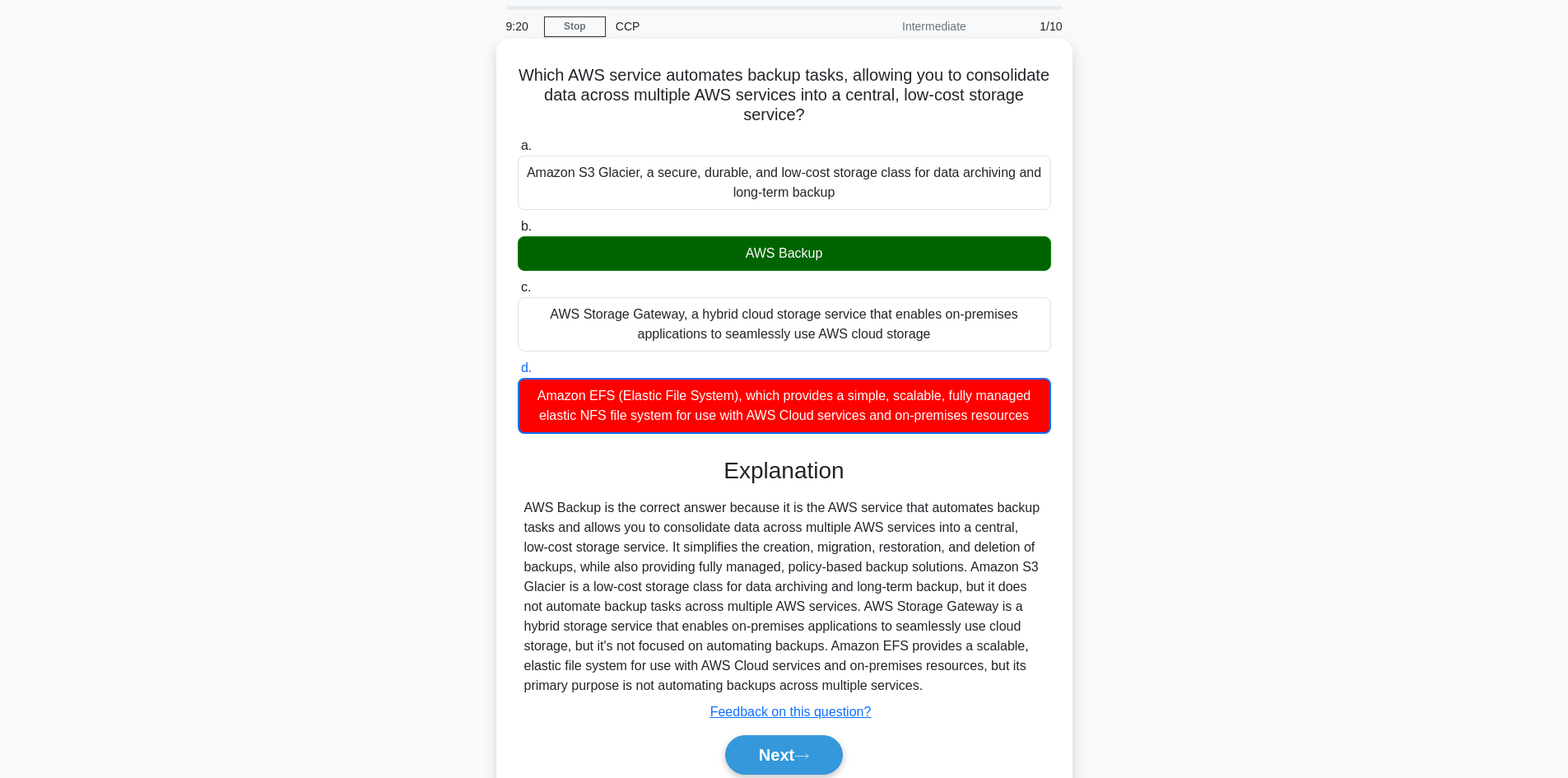 scroll, scrollTop: 82, scrollLeft: 0, axis: vertical 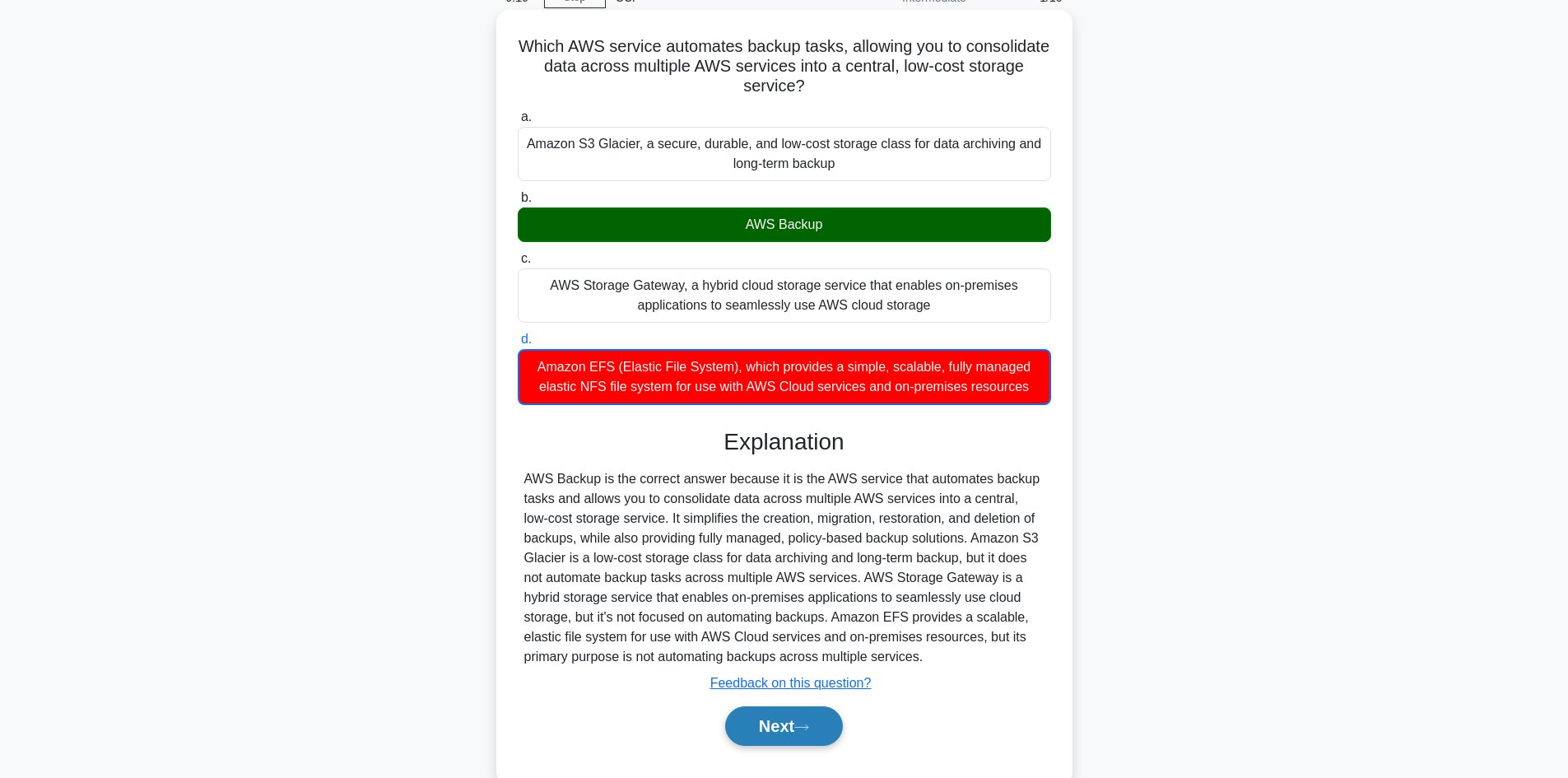 click on "Next" at bounding box center [784, 726] 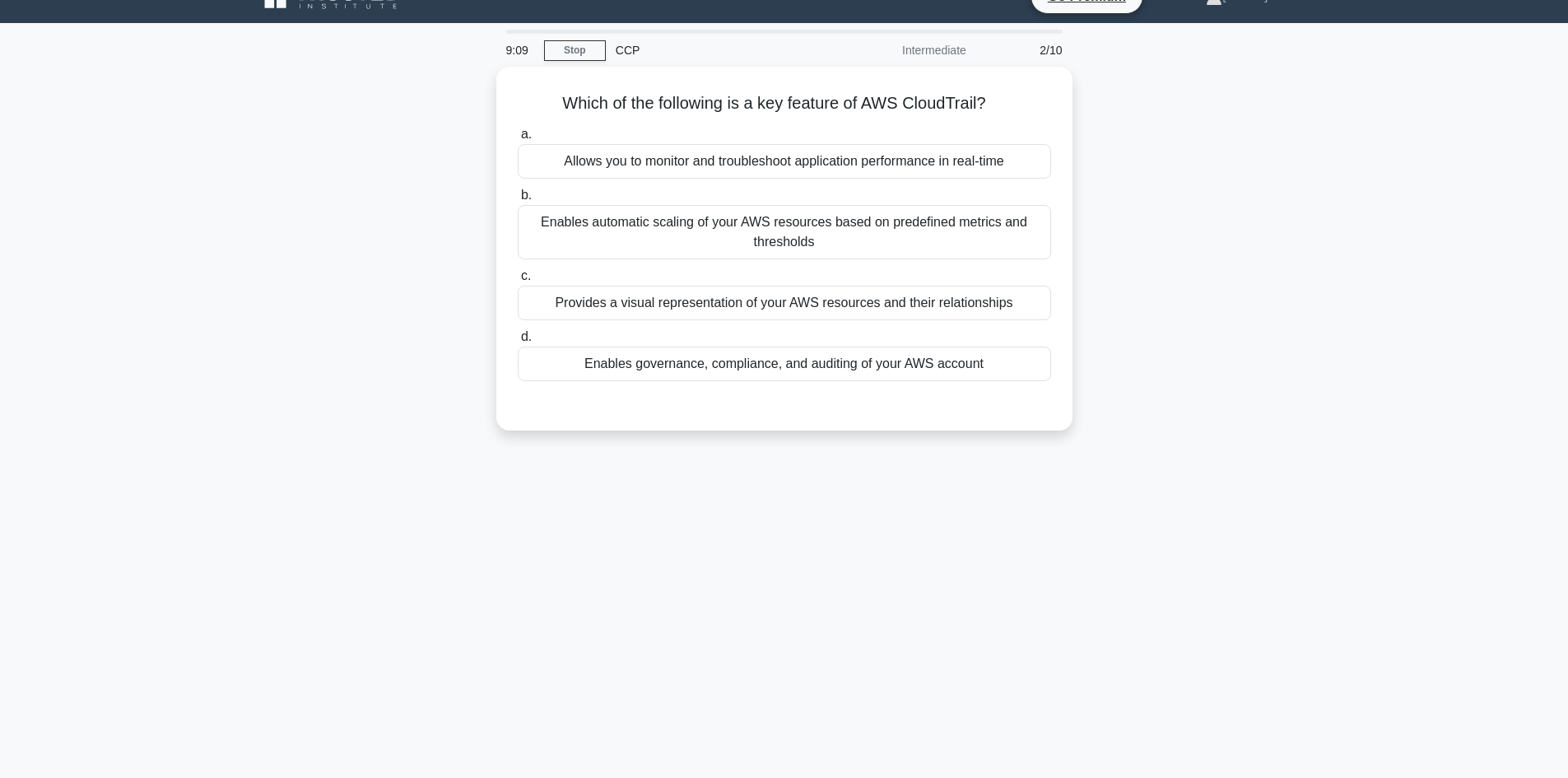 scroll, scrollTop: 0, scrollLeft: 0, axis: both 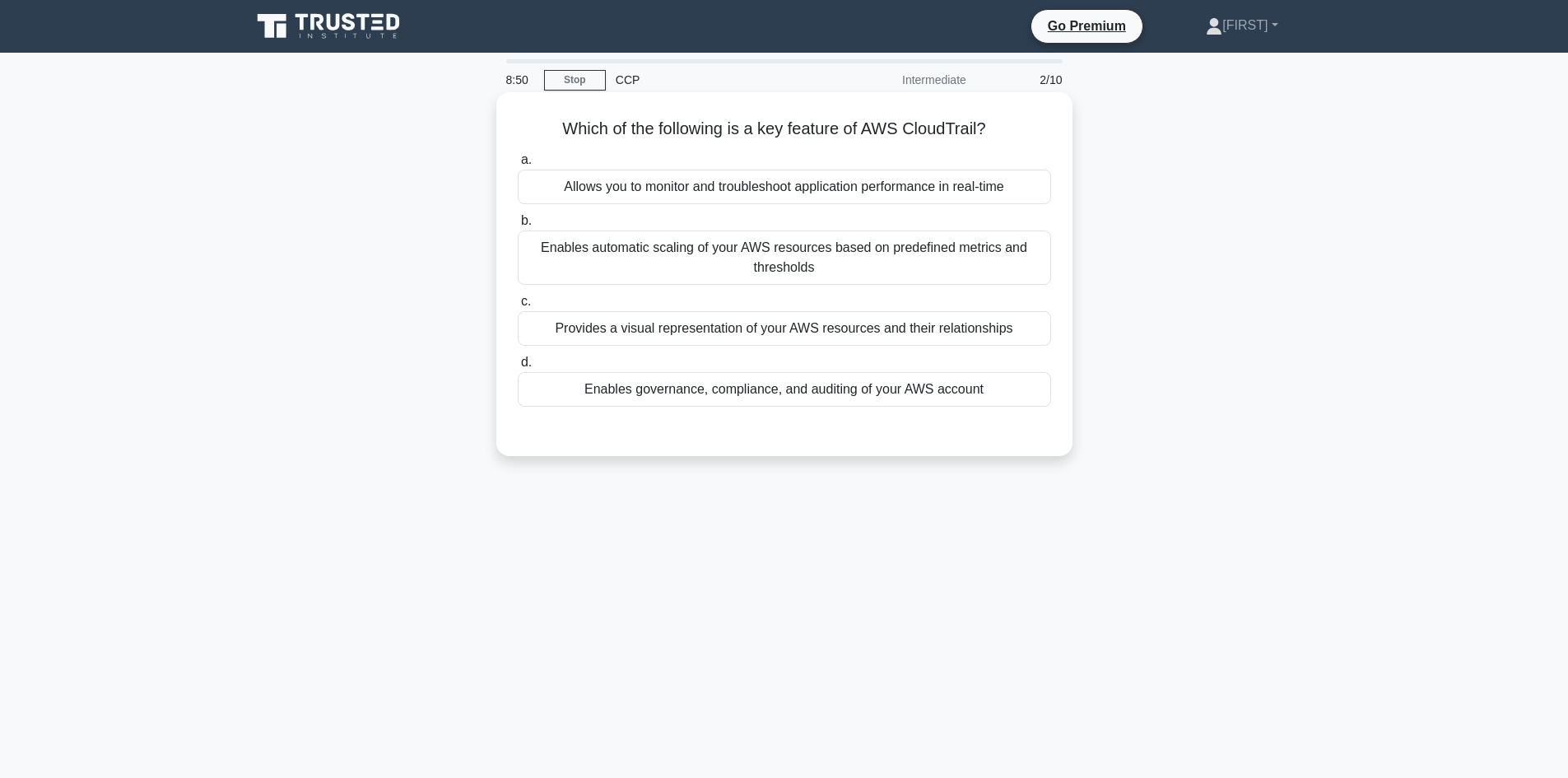 click on "Allows you to monitor and troubleshoot application performance in real-time" at bounding box center (784, 187) 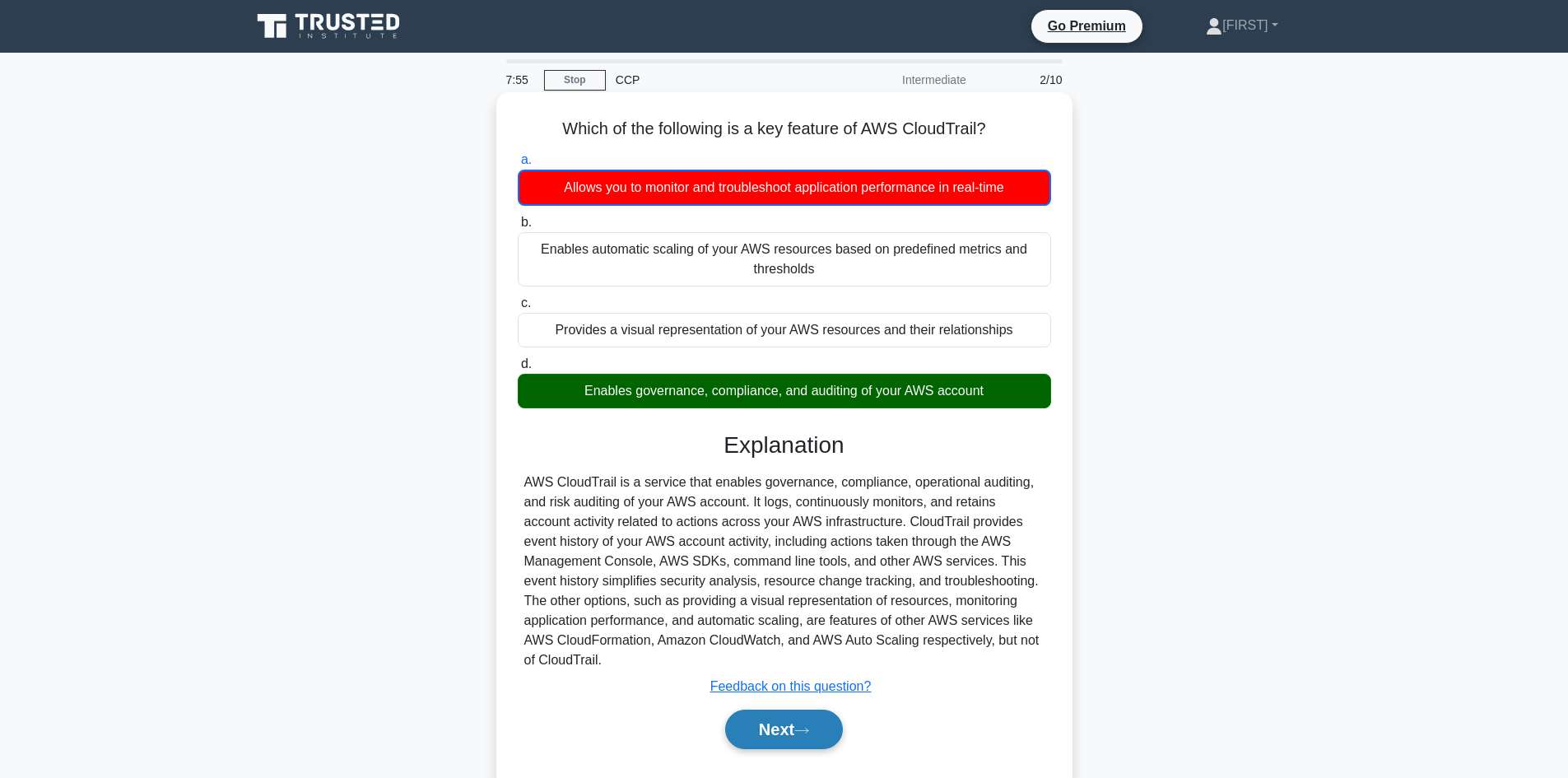 click on "Next" at bounding box center [784, 729] 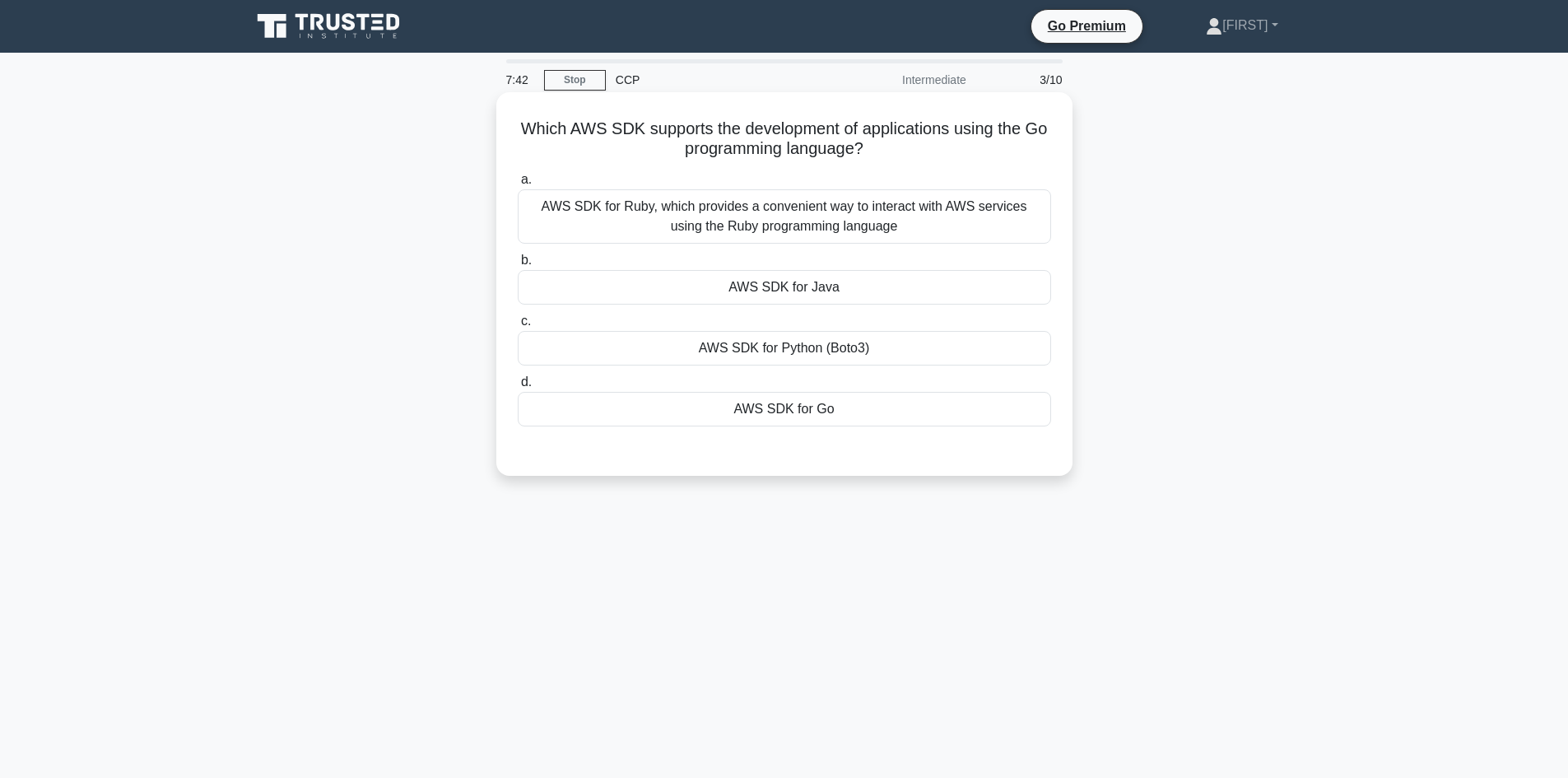 click on "AWS SDK for Go" at bounding box center (784, 409) 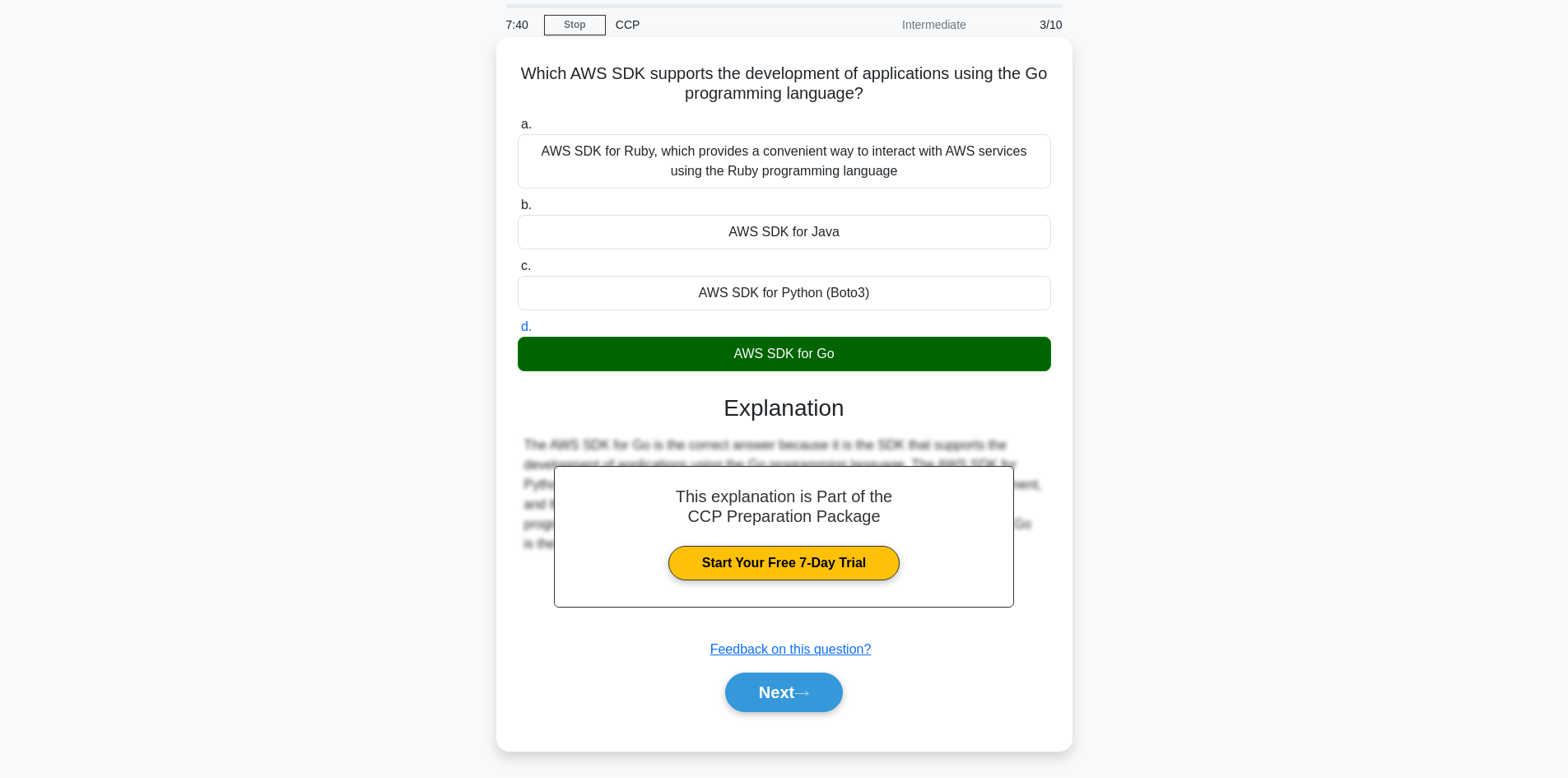 scroll, scrollTop: 111, scrollLeft: 0, axis: vertical 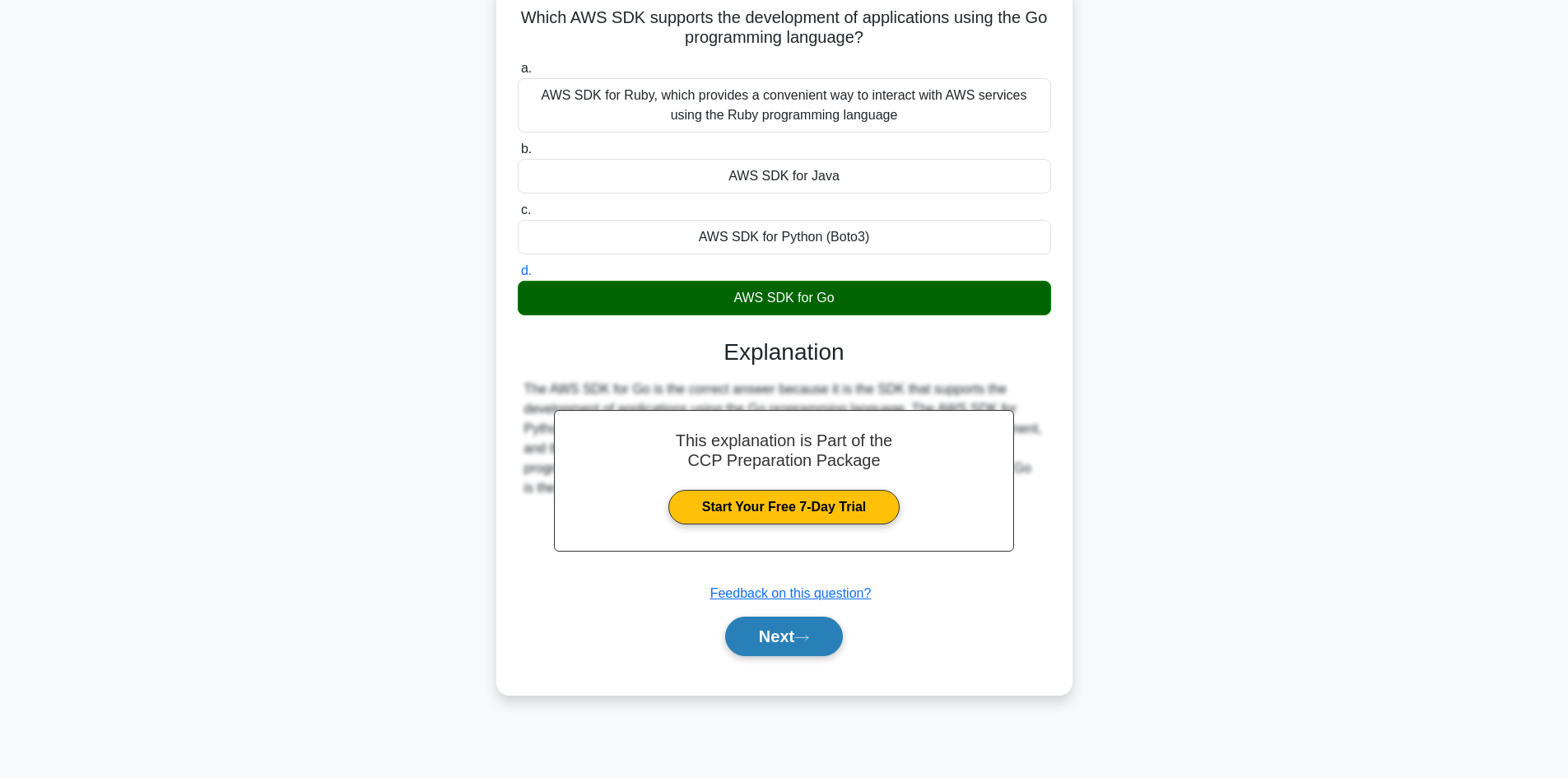 click on "Next" at bounding box center (784, 636) 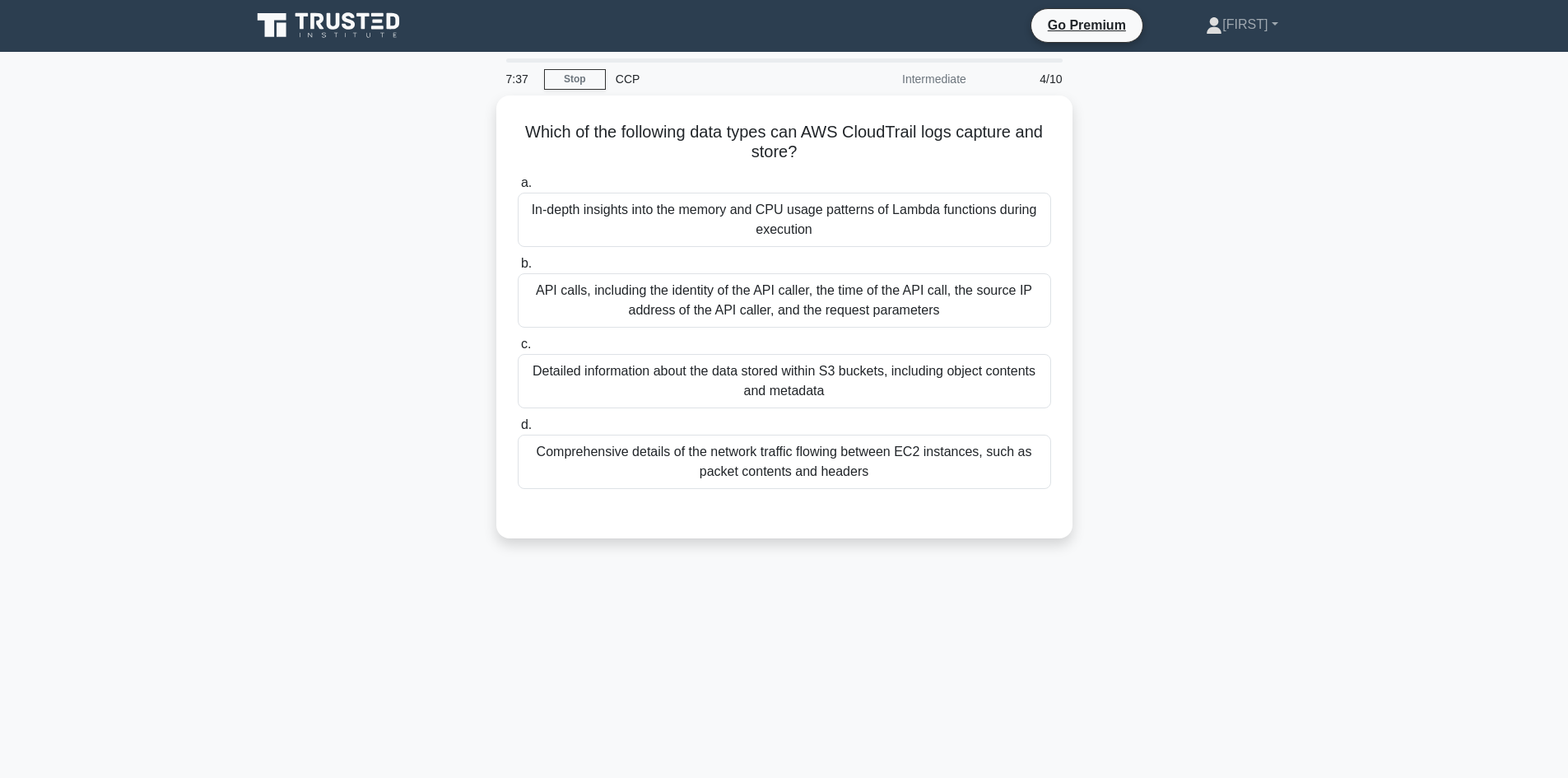 scroll, scrollTop: 0, scrollLeft: 0, axis: both 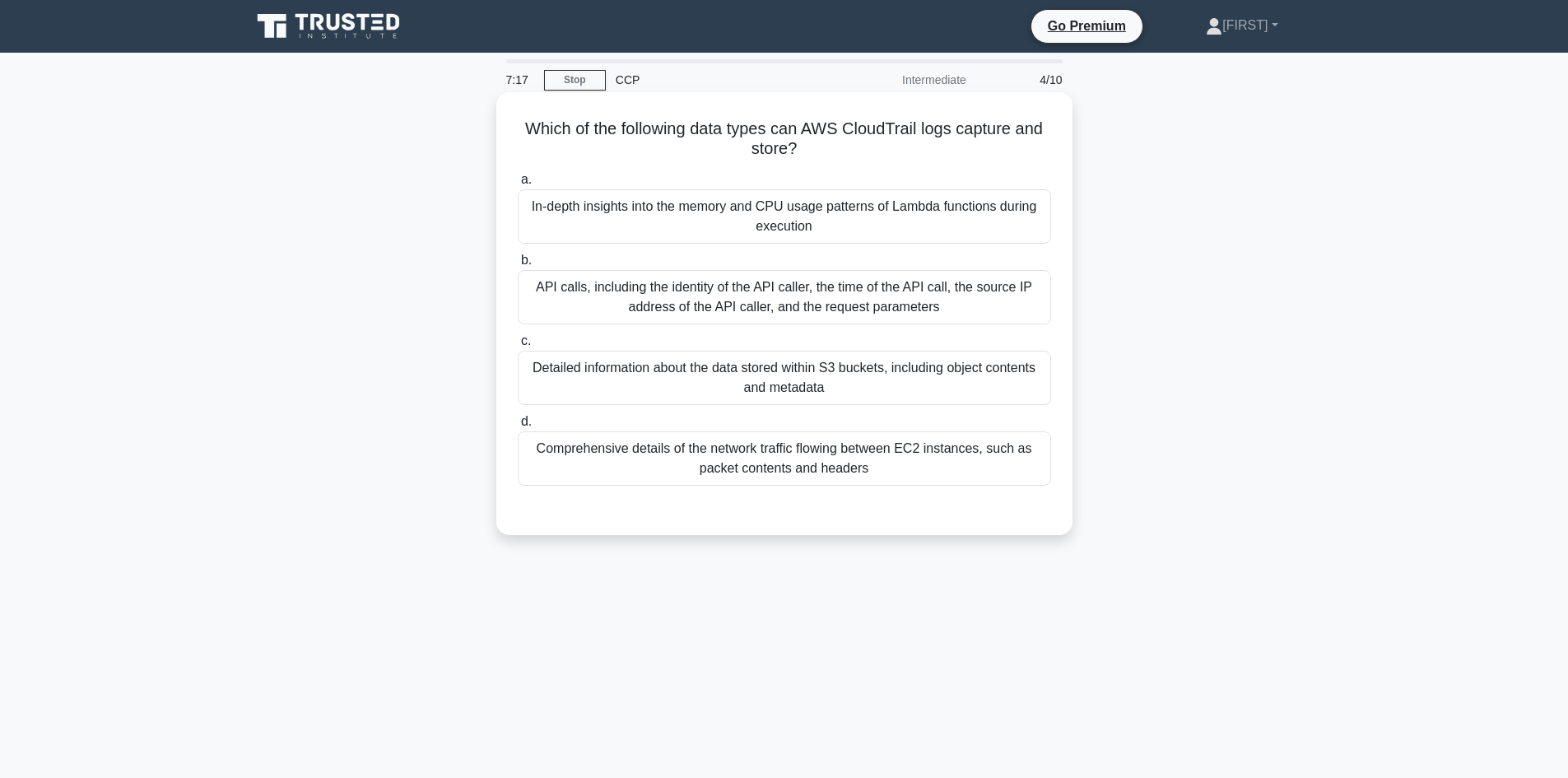 click on "API calls, including the identity of the API caller, the time of the API call, the source IP address of the API caller, and the request parameters" at bounding box center (784, 297) 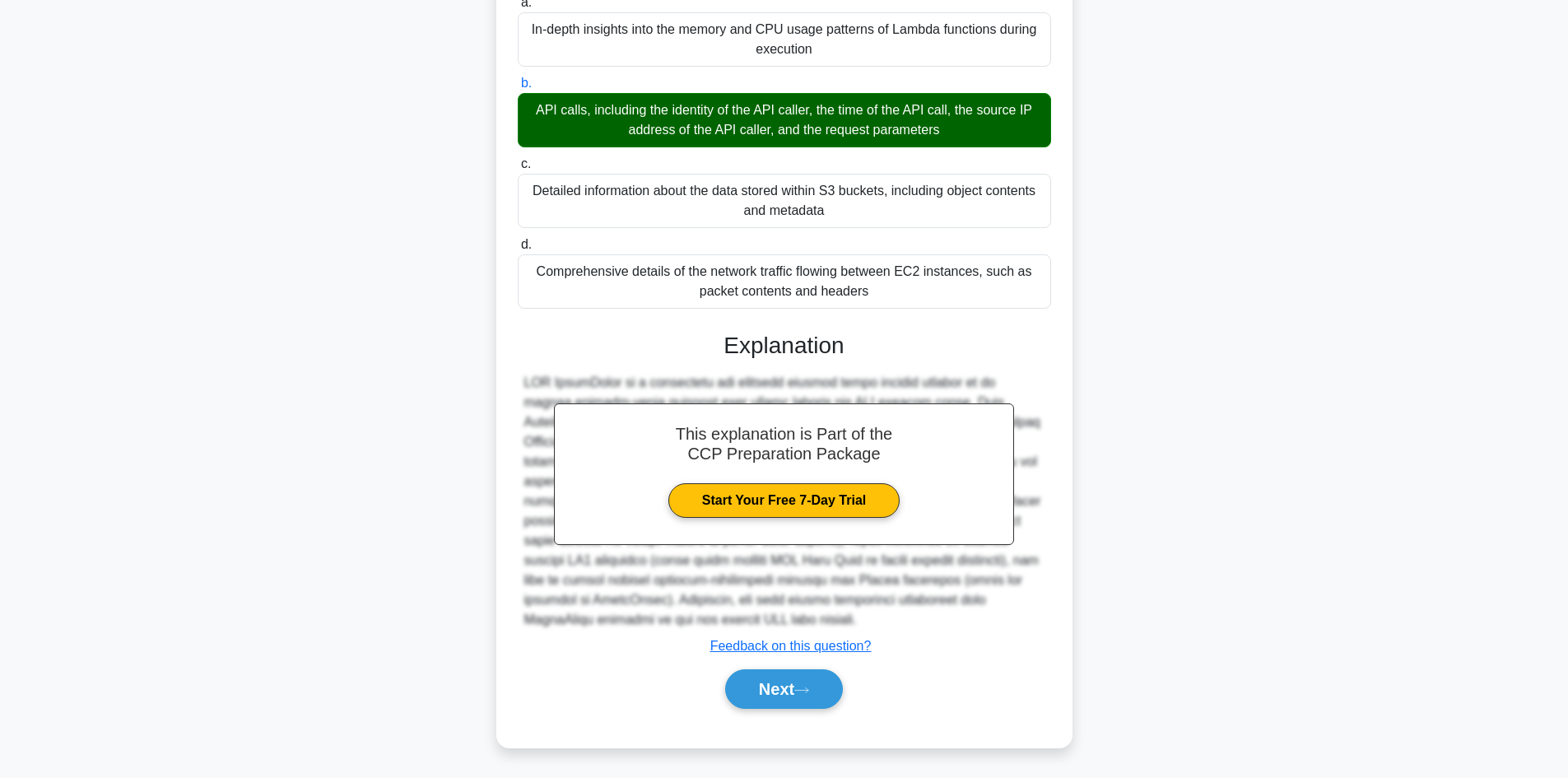 scroll, scrollTop: 179, scrollLeft: 0, axis: vertical 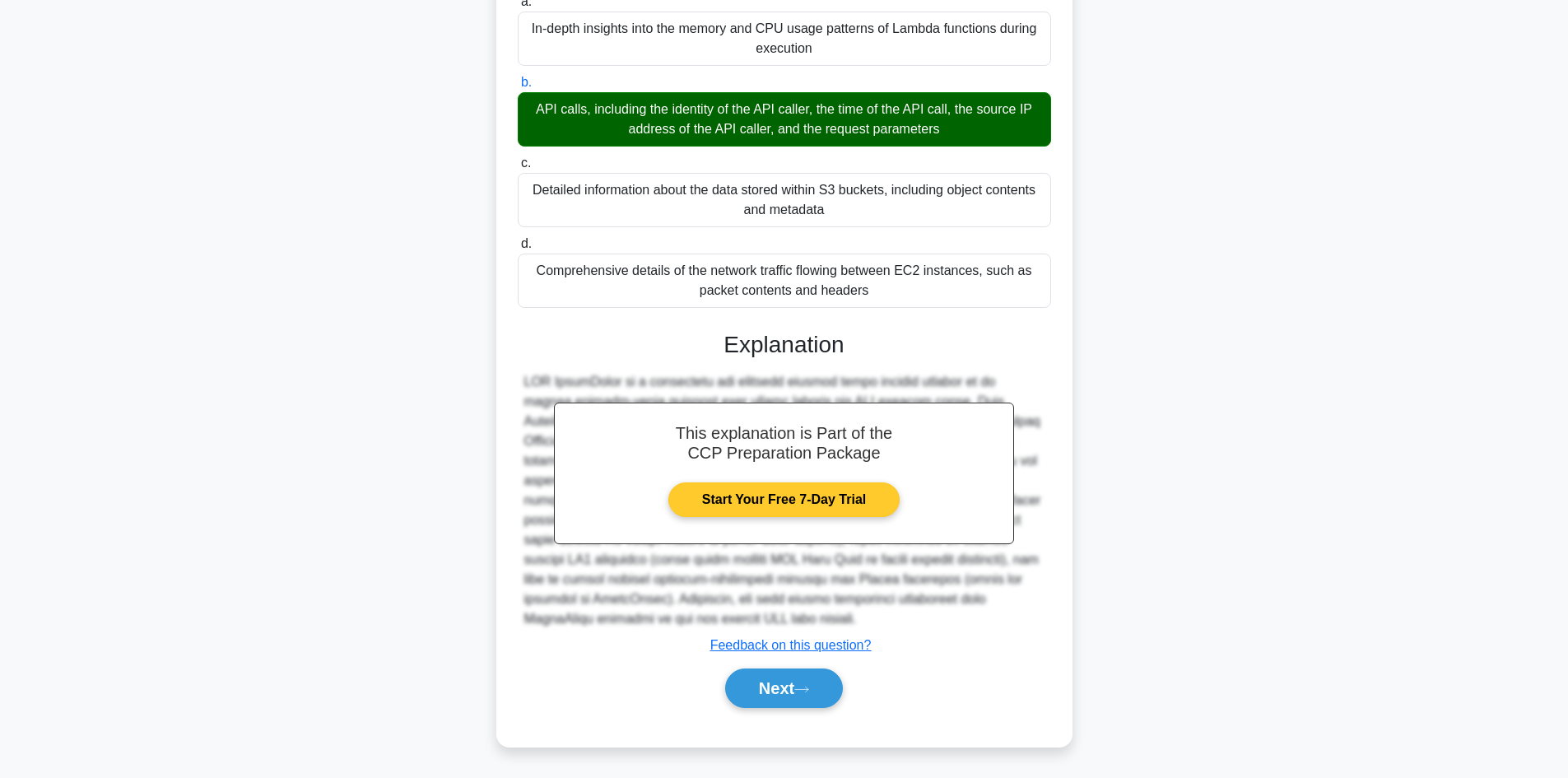 click on "Start Your Free 7-Day Trial" at bounding box center (784, 500) 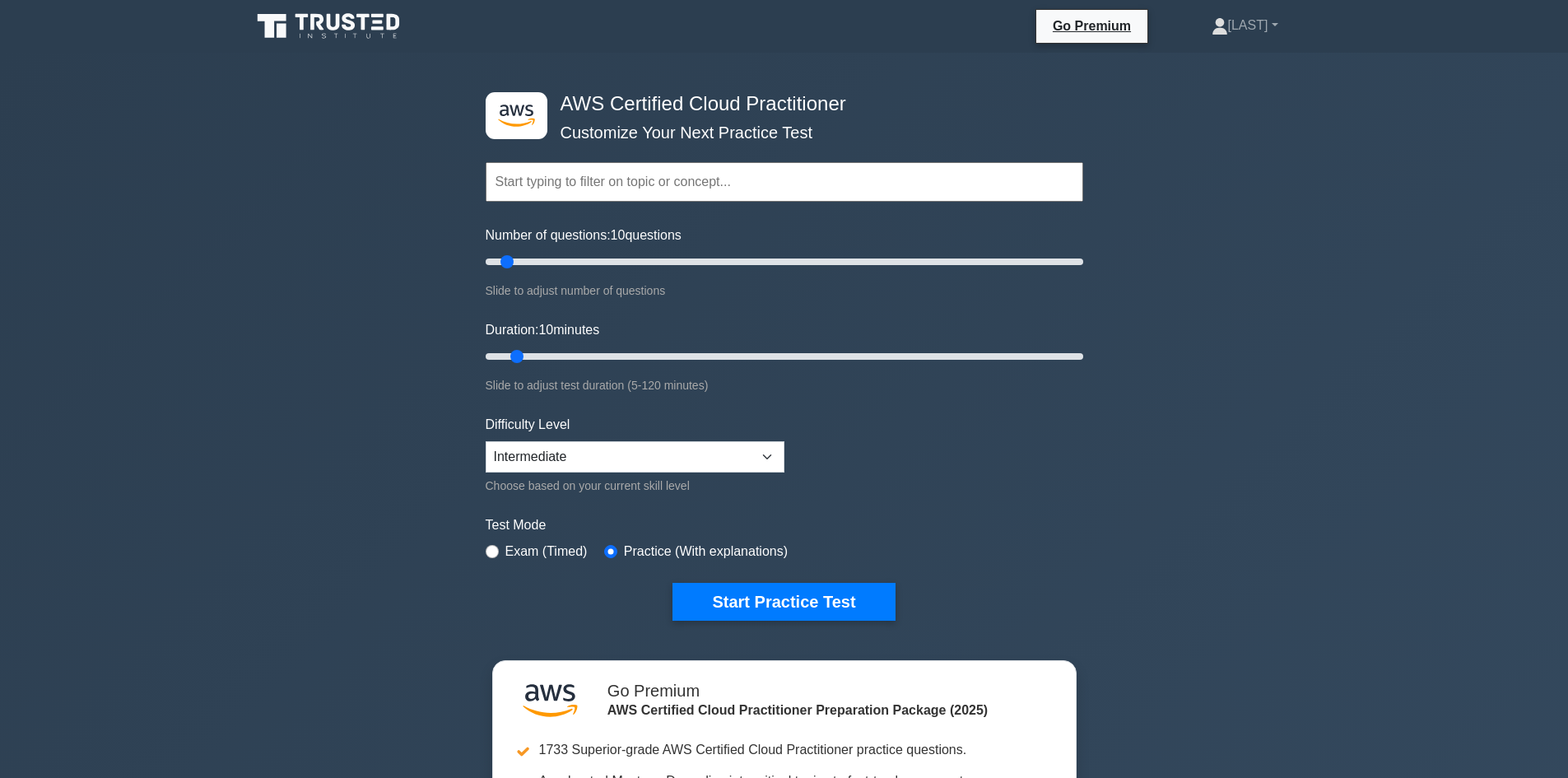 scroll, scrollTop: 0, scrollLeft: 0, axis: both 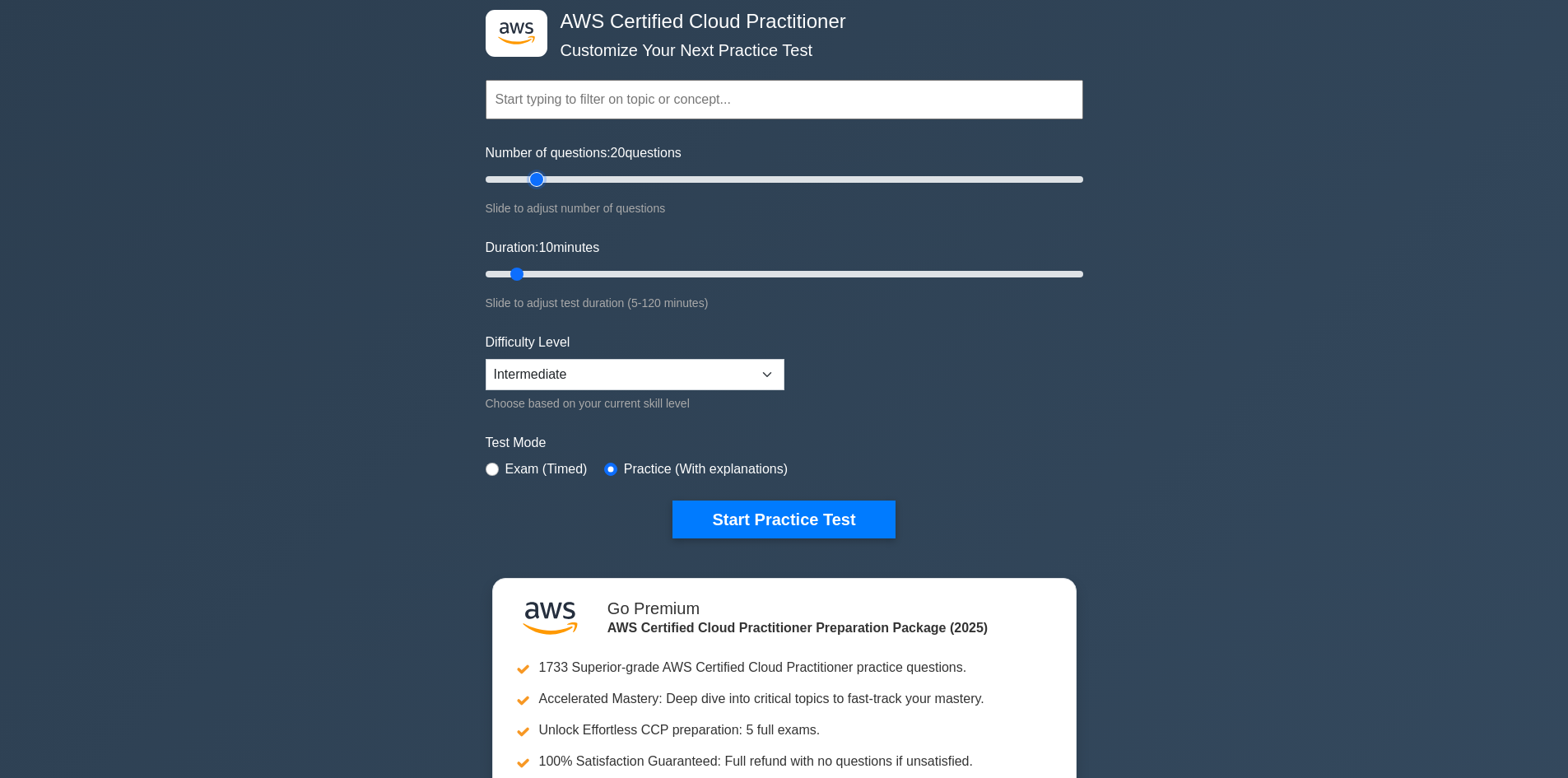 type on "20" 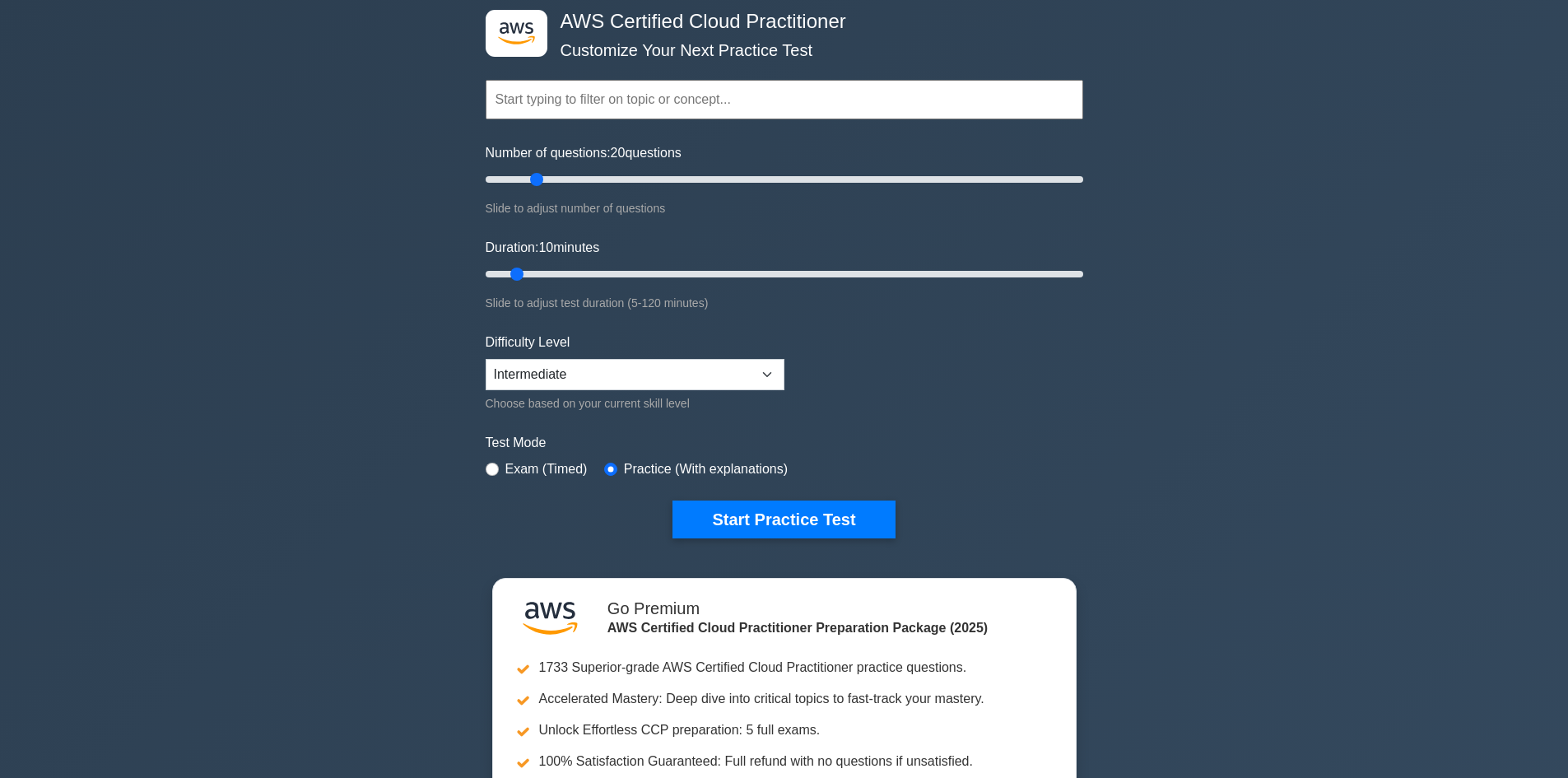 click on "Duration:  10  minutes
Slide to adjust test duration (5-120 minutes)" at bounding box center [784, 275] 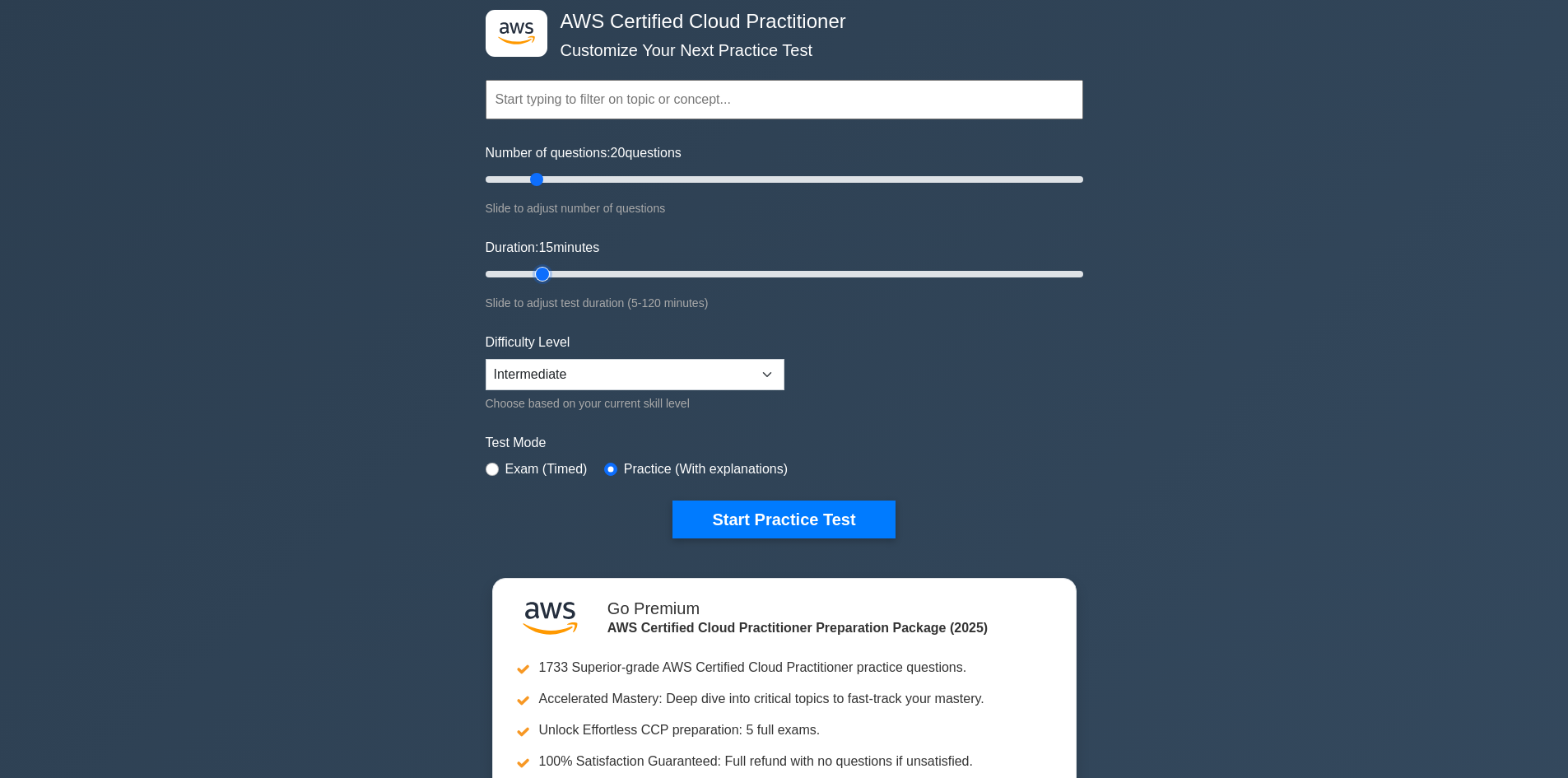 click on "Duration:  15  minutes" at bounding box center (784, 274) 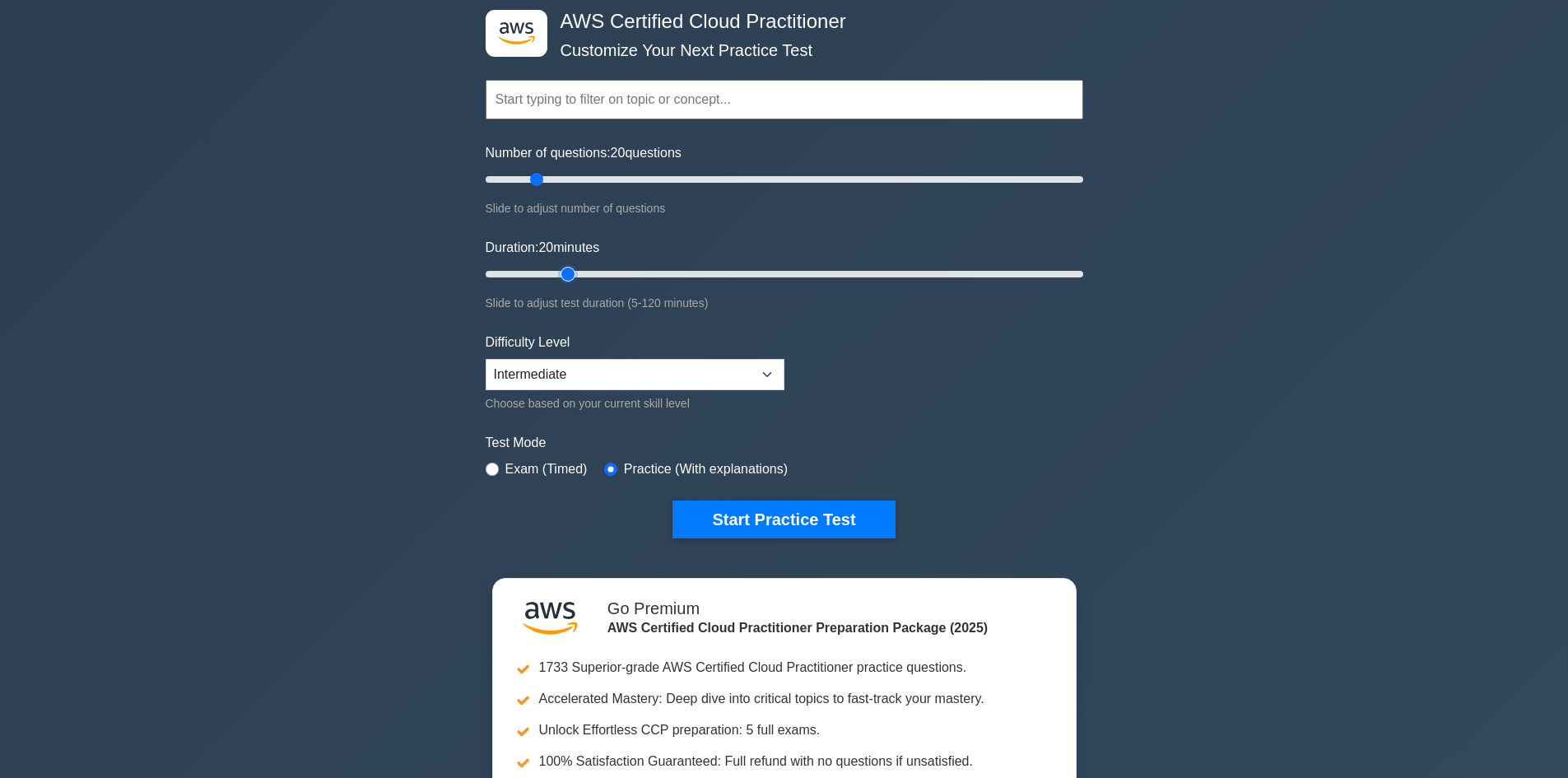 drag, startPoint x: 542, startPoint y: 266, endPoint x: 565, endPoint y: 267, distance: 23.021729 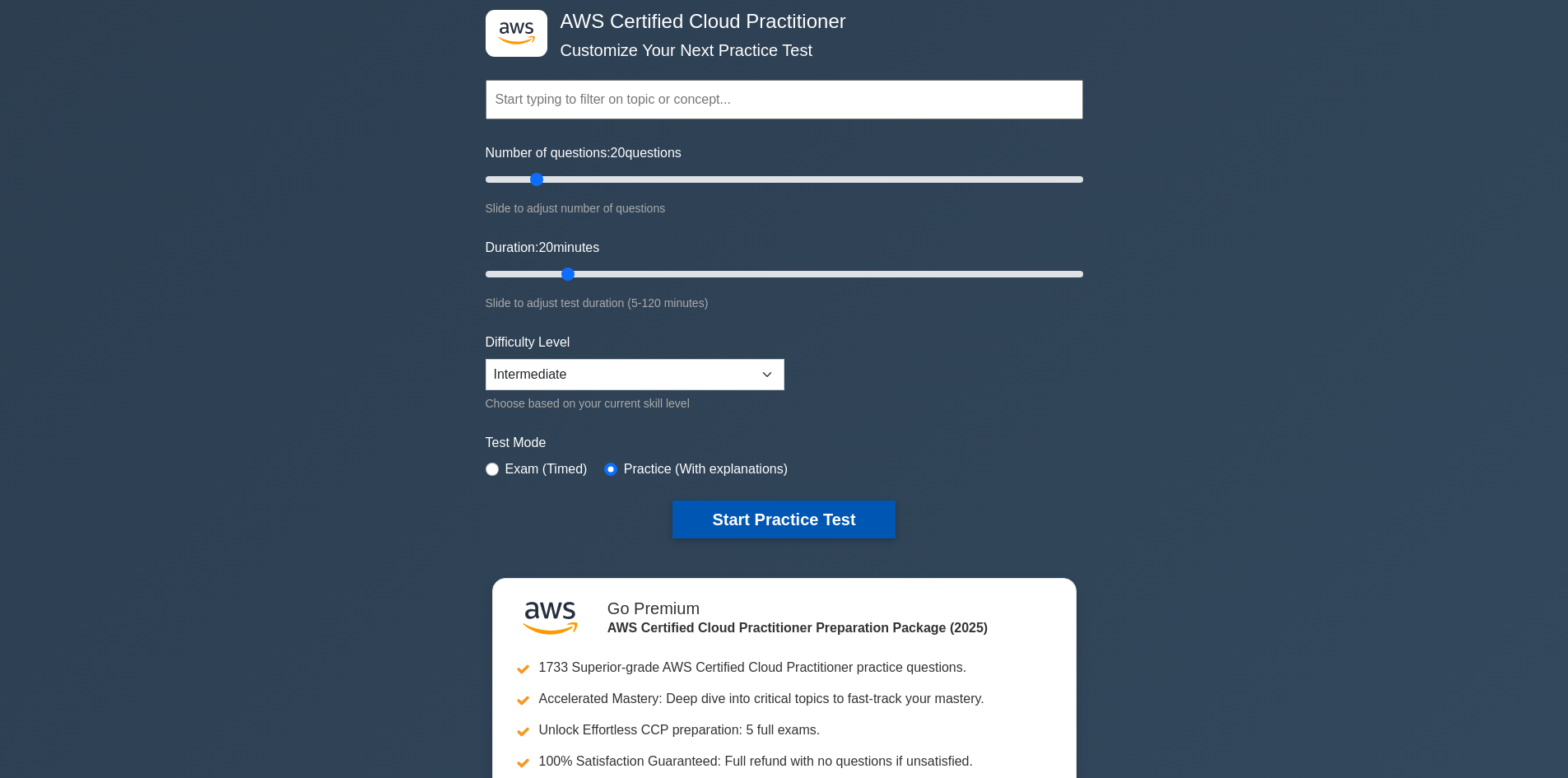 click on "Start Practice Test" at bounding box center (784, 519) 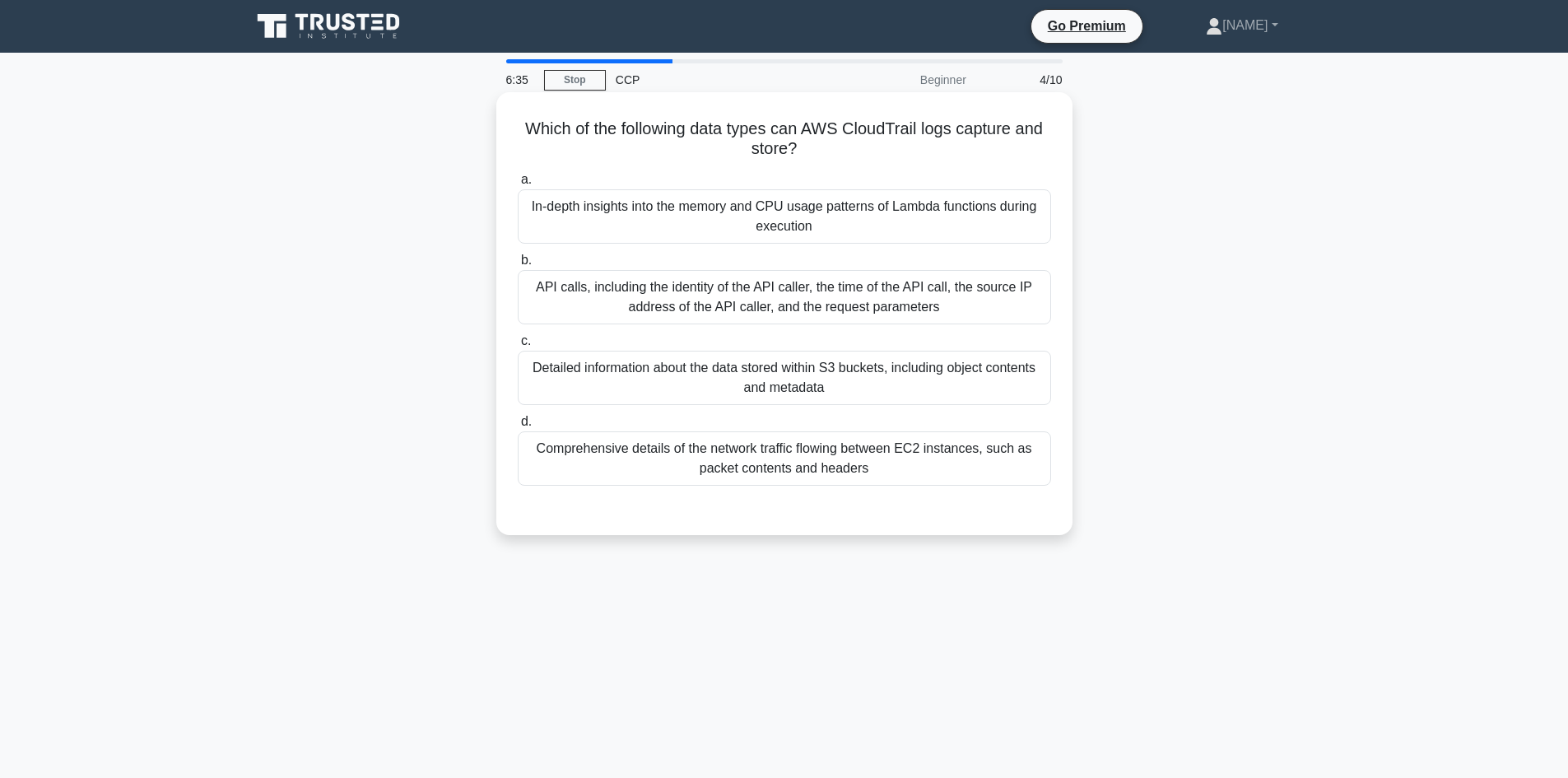 scroll, scrollTop: 0, scrollLeft: 0, axis: both 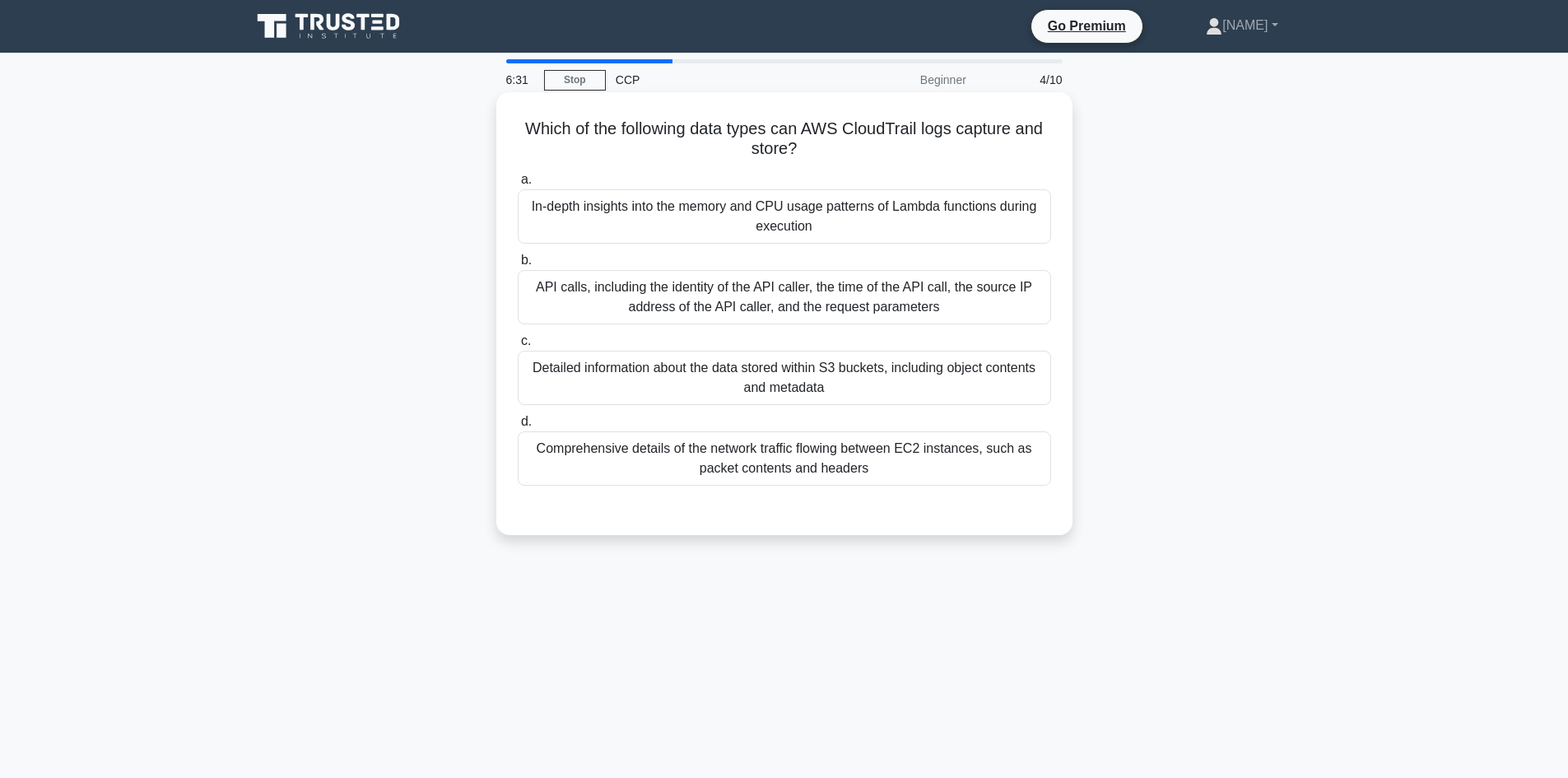 click on "API calls, including the identity of the API caller, the time of the API call, the source IP address of the API caller, and the request parameters" at bounding box center [784, 297] 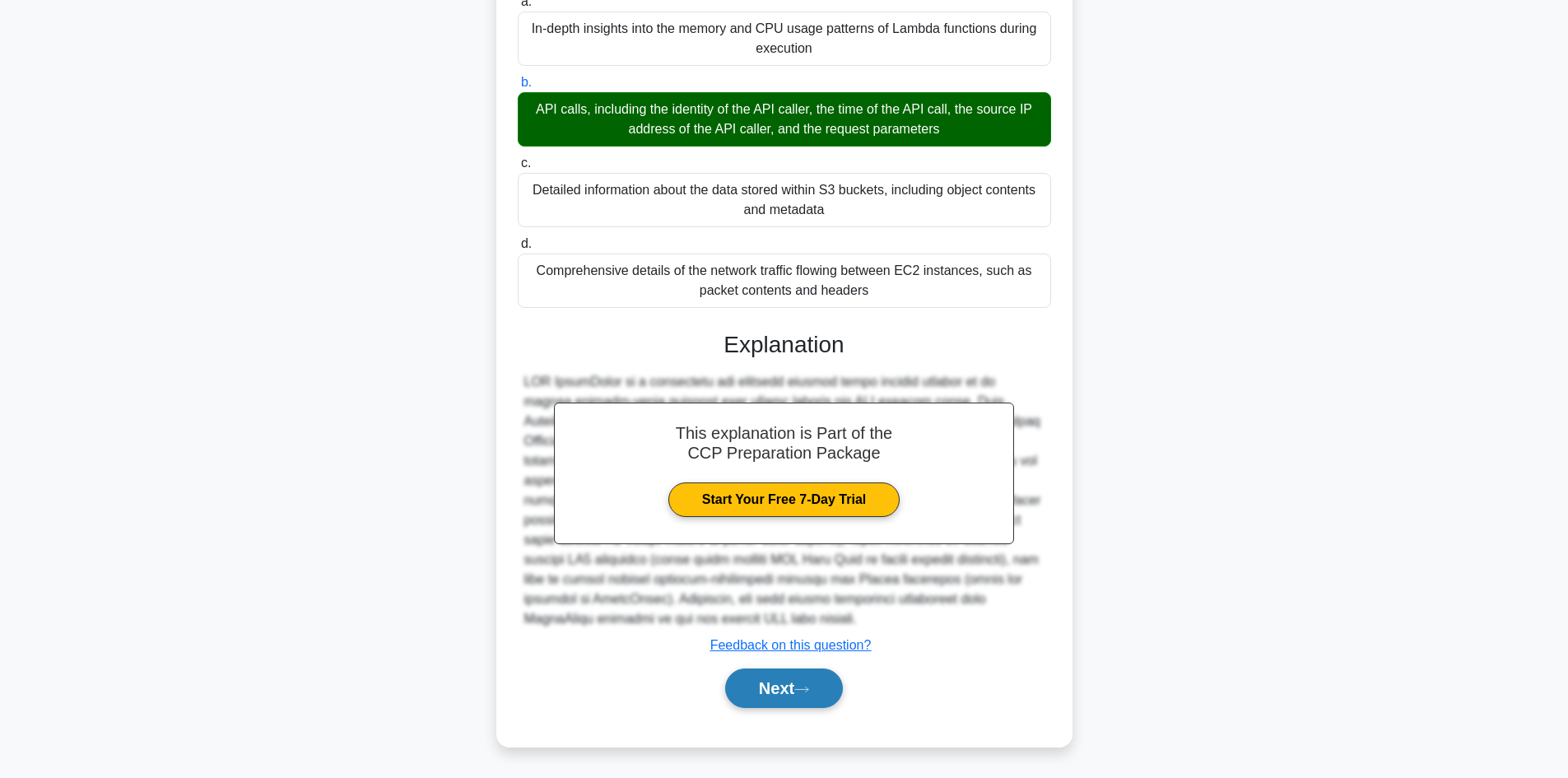 click on "Next" at bounding box center [784, 688] 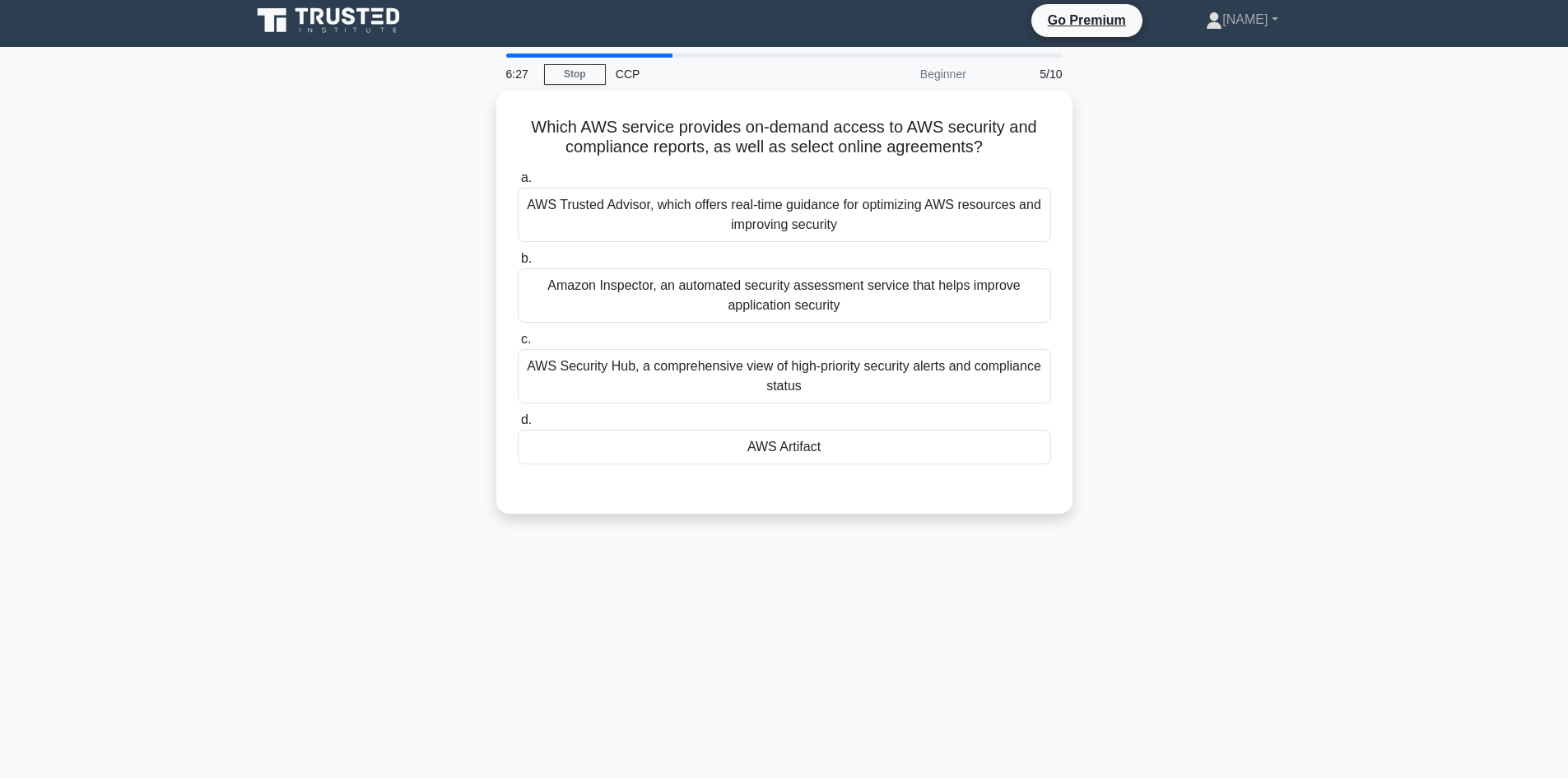 scroll, scrollTop: 0, scrollLeft: 0, axis: both 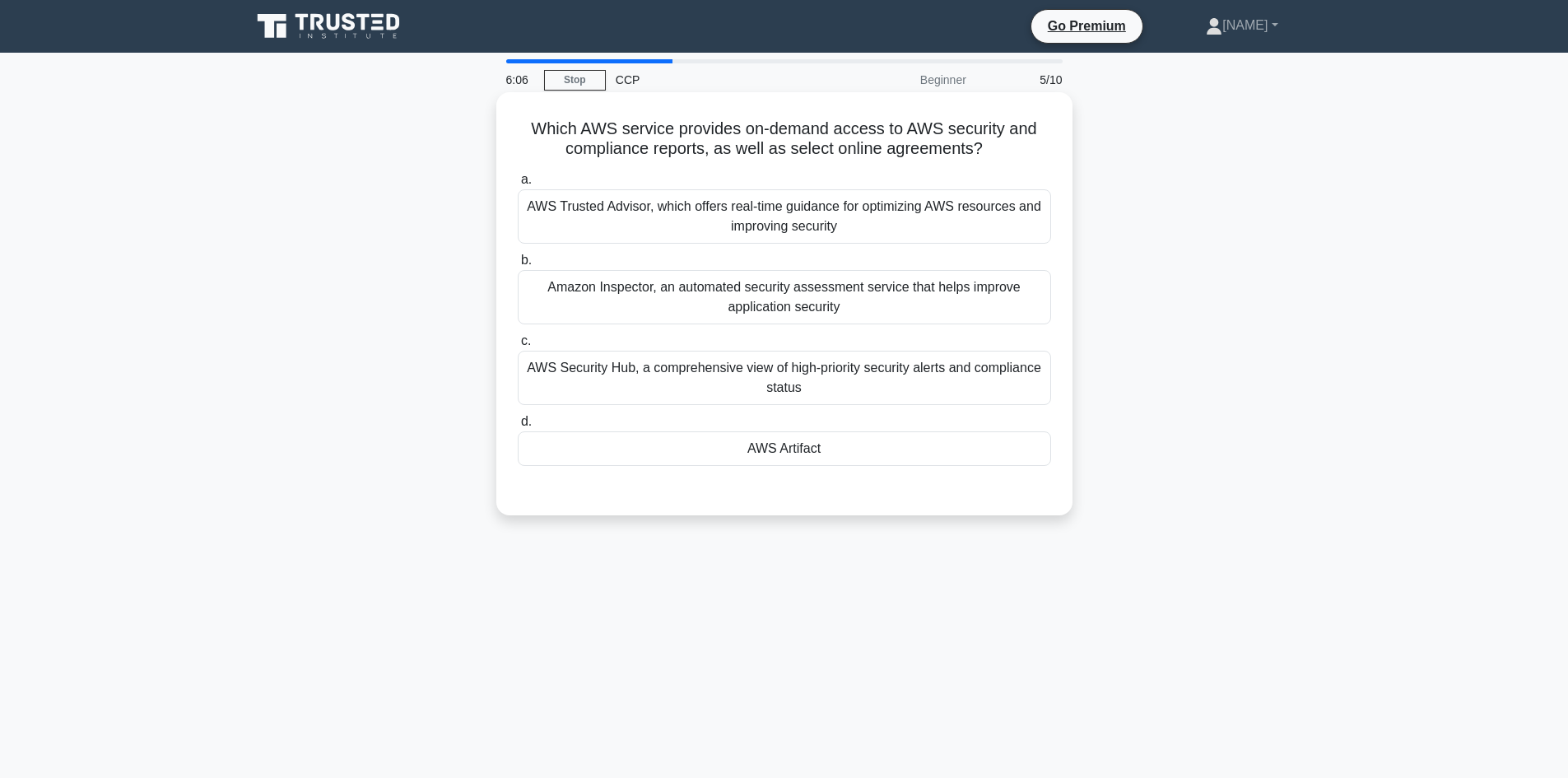 click on "AWS Artifact" at bounding box center (784, 449) 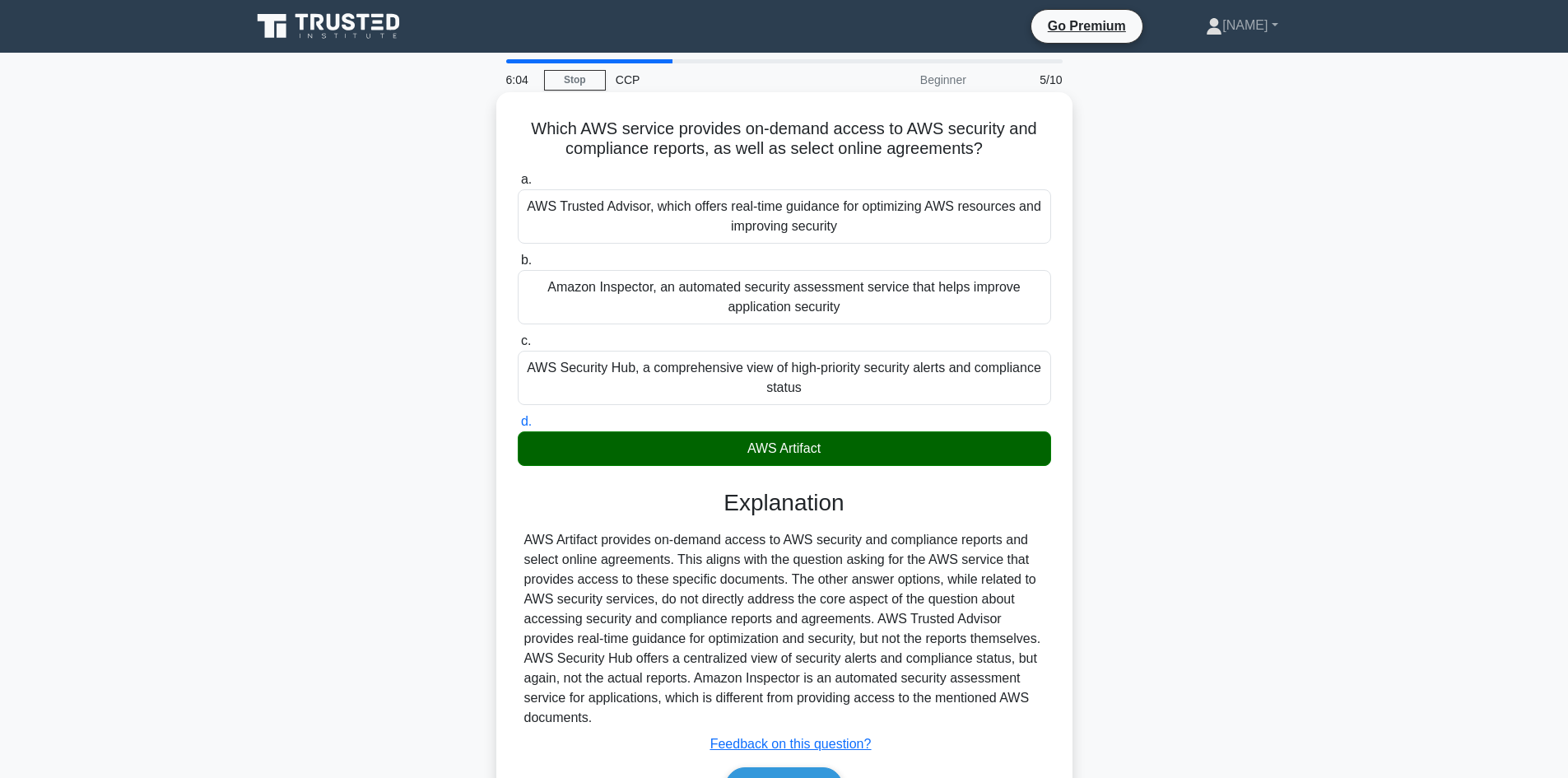 scroll, scrollTop: 82, scrollLeft: 0, axis: vertical 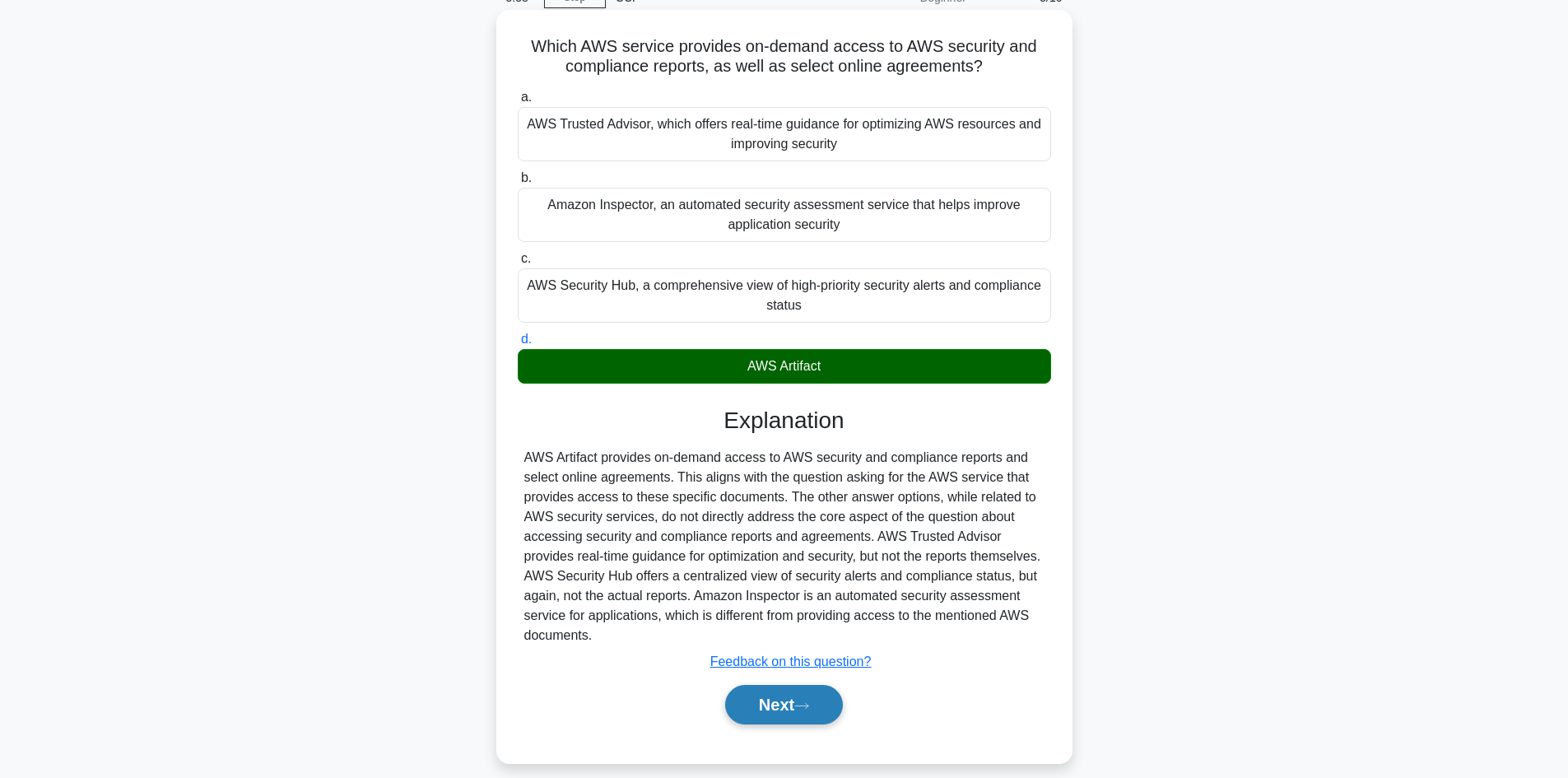 click on "Next" at bounding box center [784, 705] 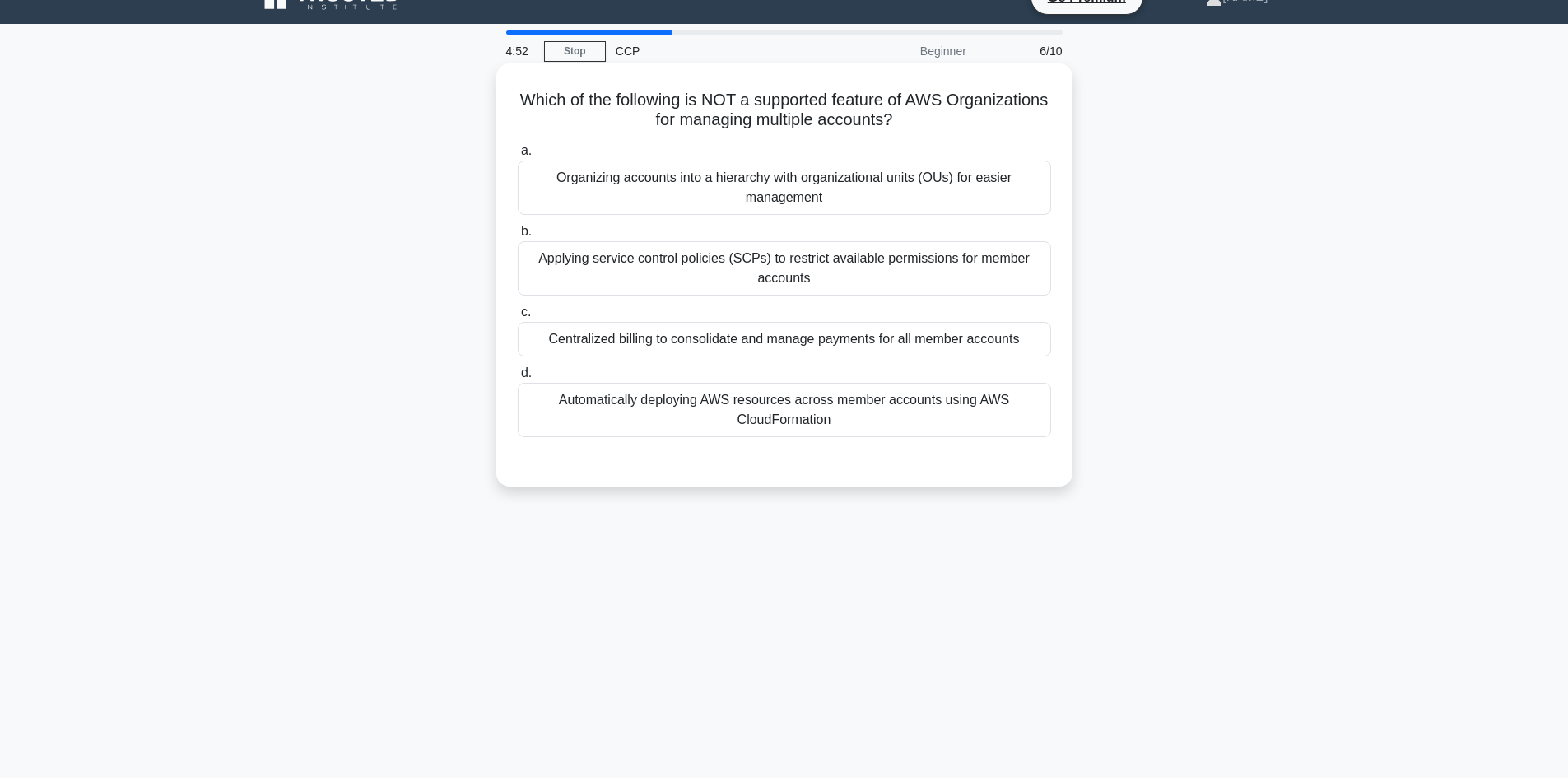 scroll, scrollTop: 0, scrollLeft: 0, axis: both 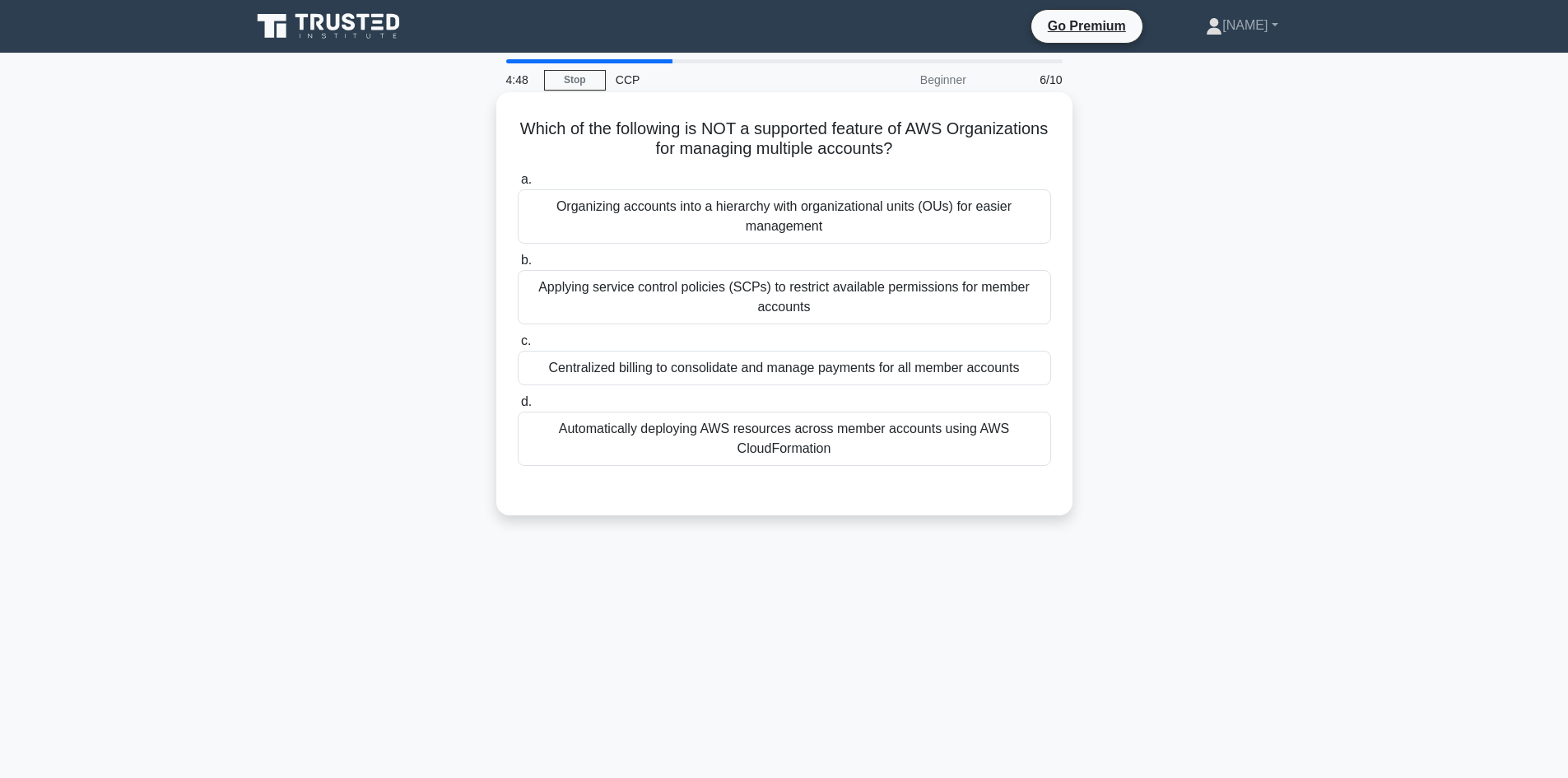 click on "Organizing accounts into a hierarchy with organizational units (OUs) for easier management" at bounding box center [784, 217] 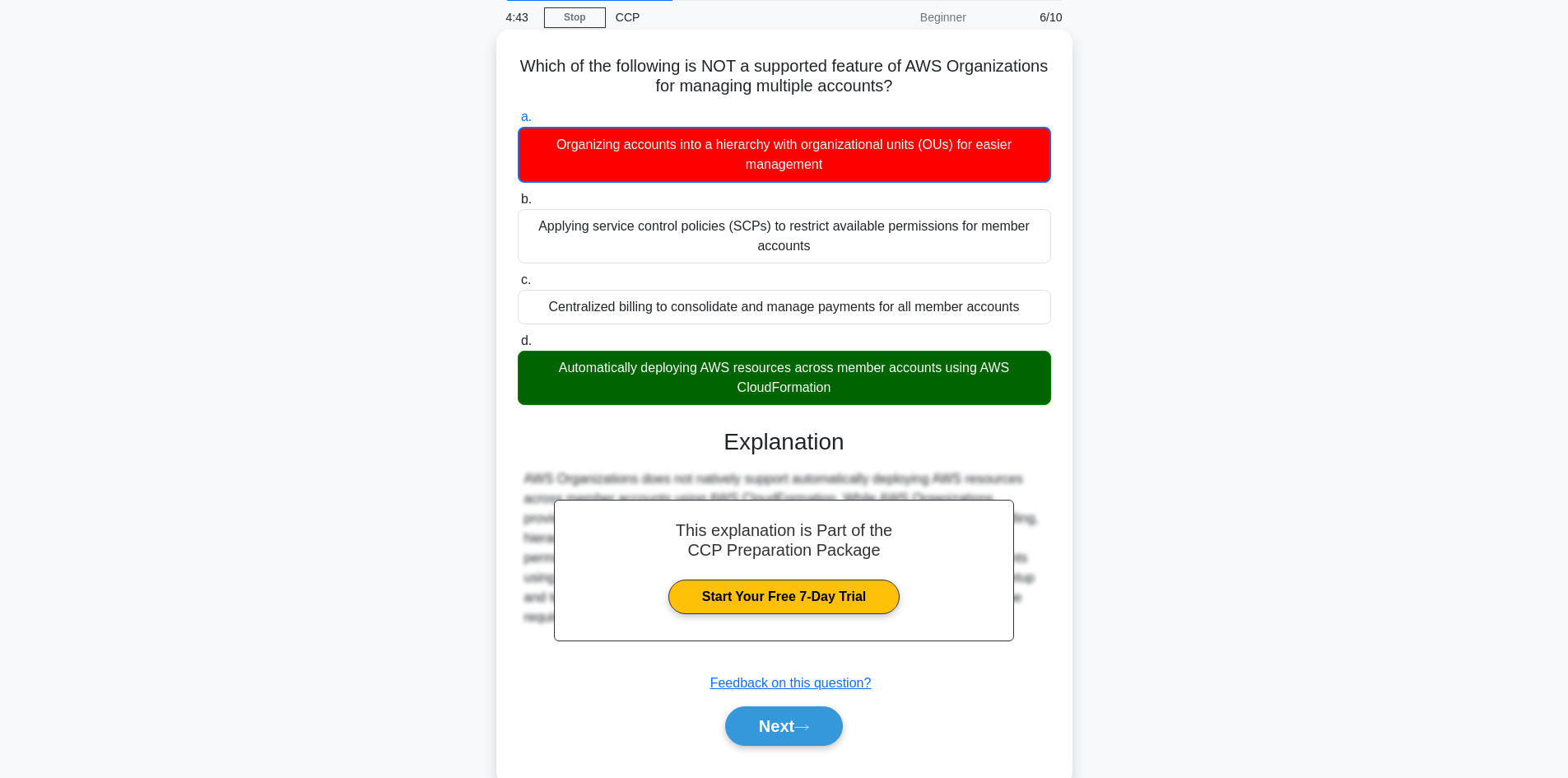 scroll, scrollTop: 111, scrollLeft: 0, axis: vertical 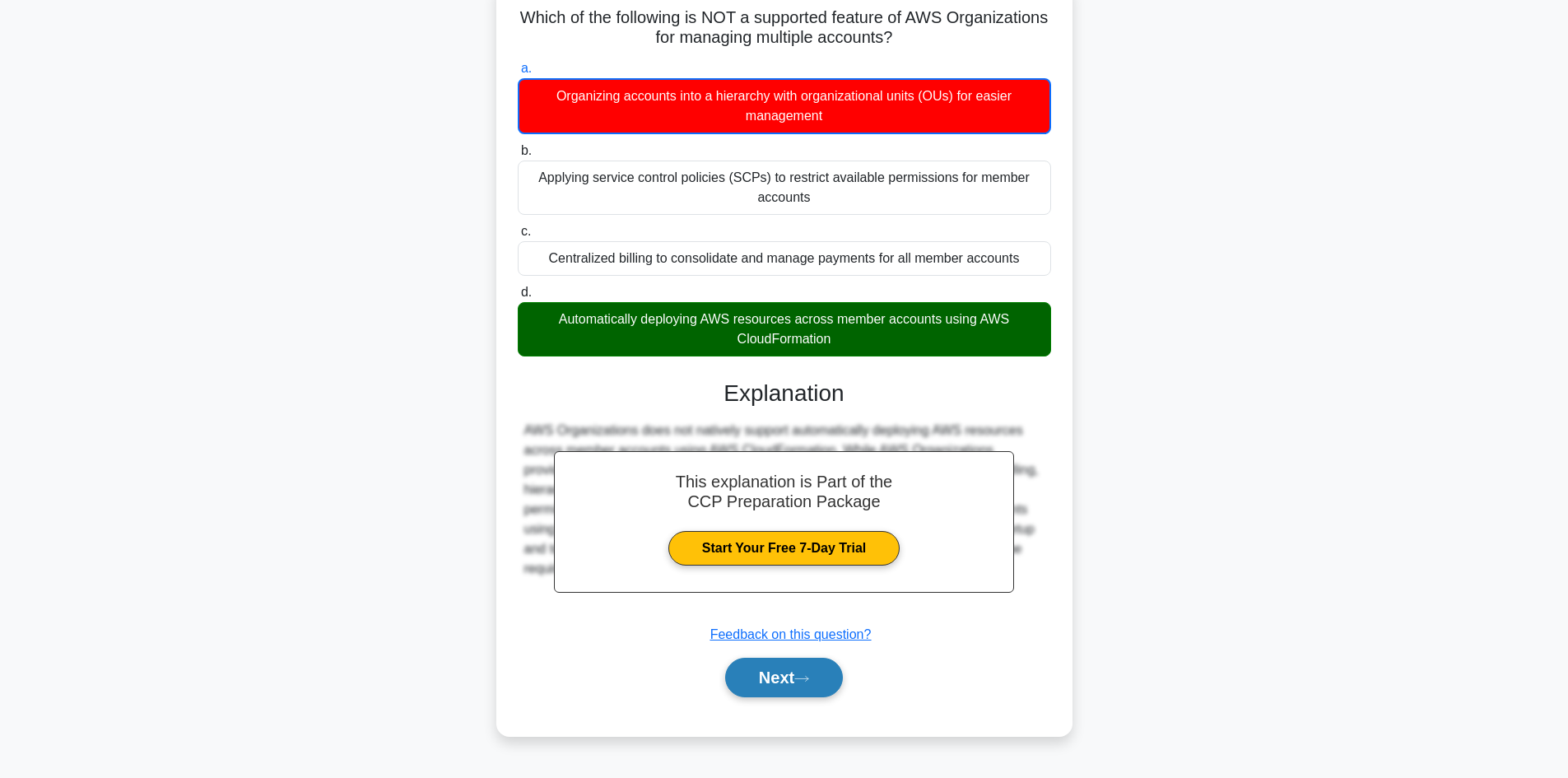 click on "Next" at bounding box center (784, 678) 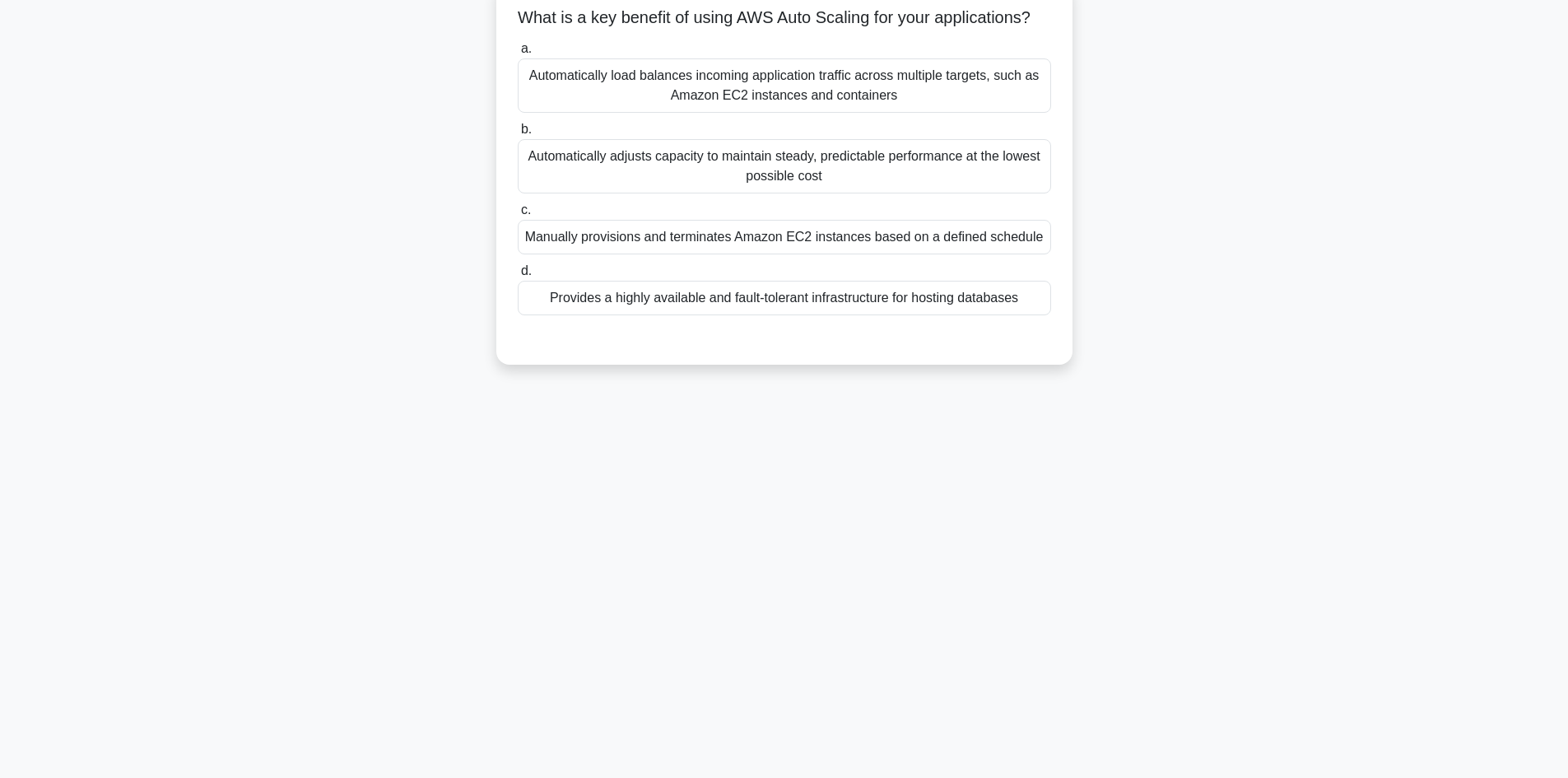 click on "Provides a highly available and fault-tolerant infrastructure for hosting databases" at bounding box center [784, 298] 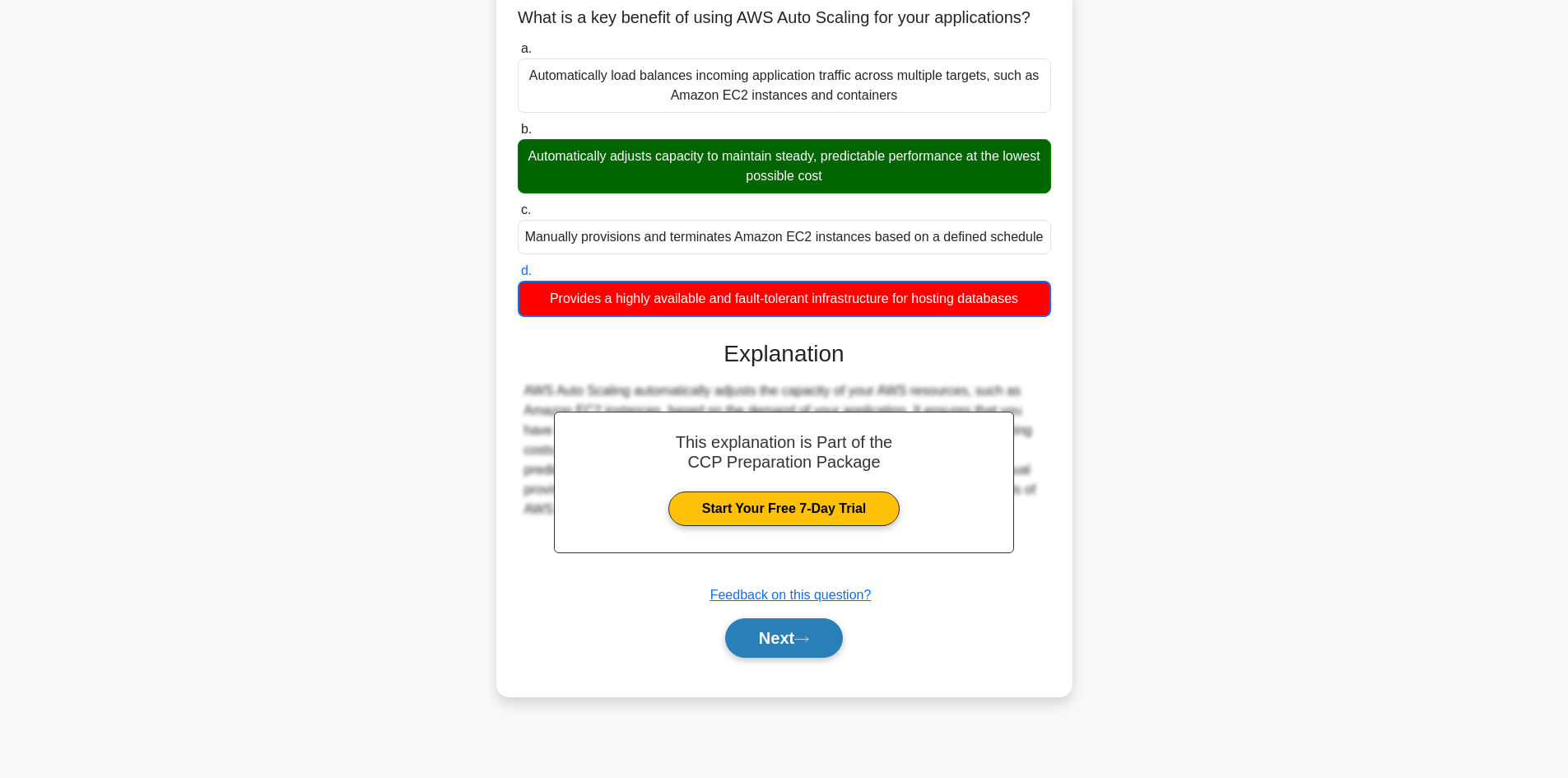click on "Next" at bounding box center [784, 638] 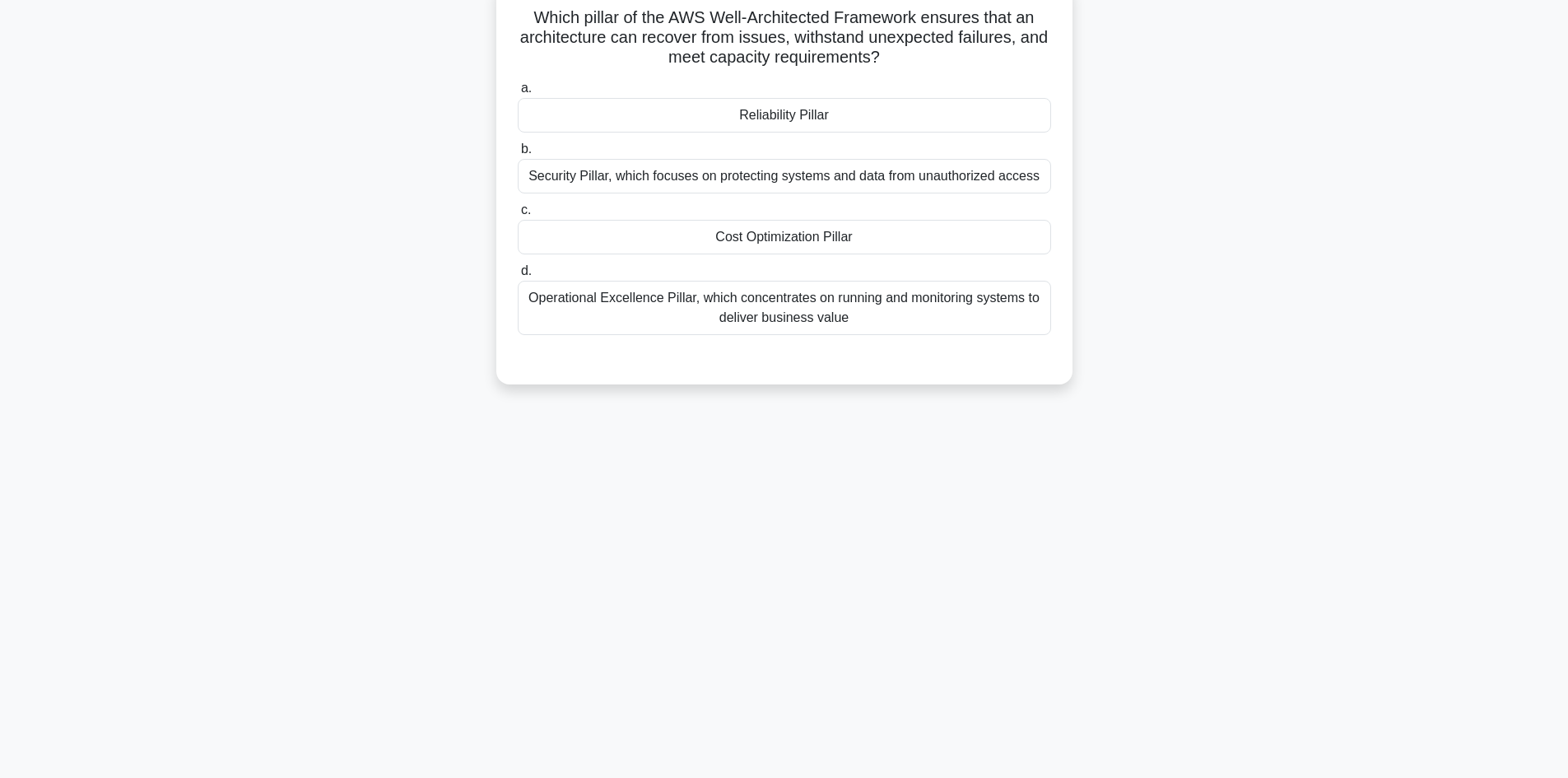 click on "Reliability Pillar" at bounding box center (784, 115) 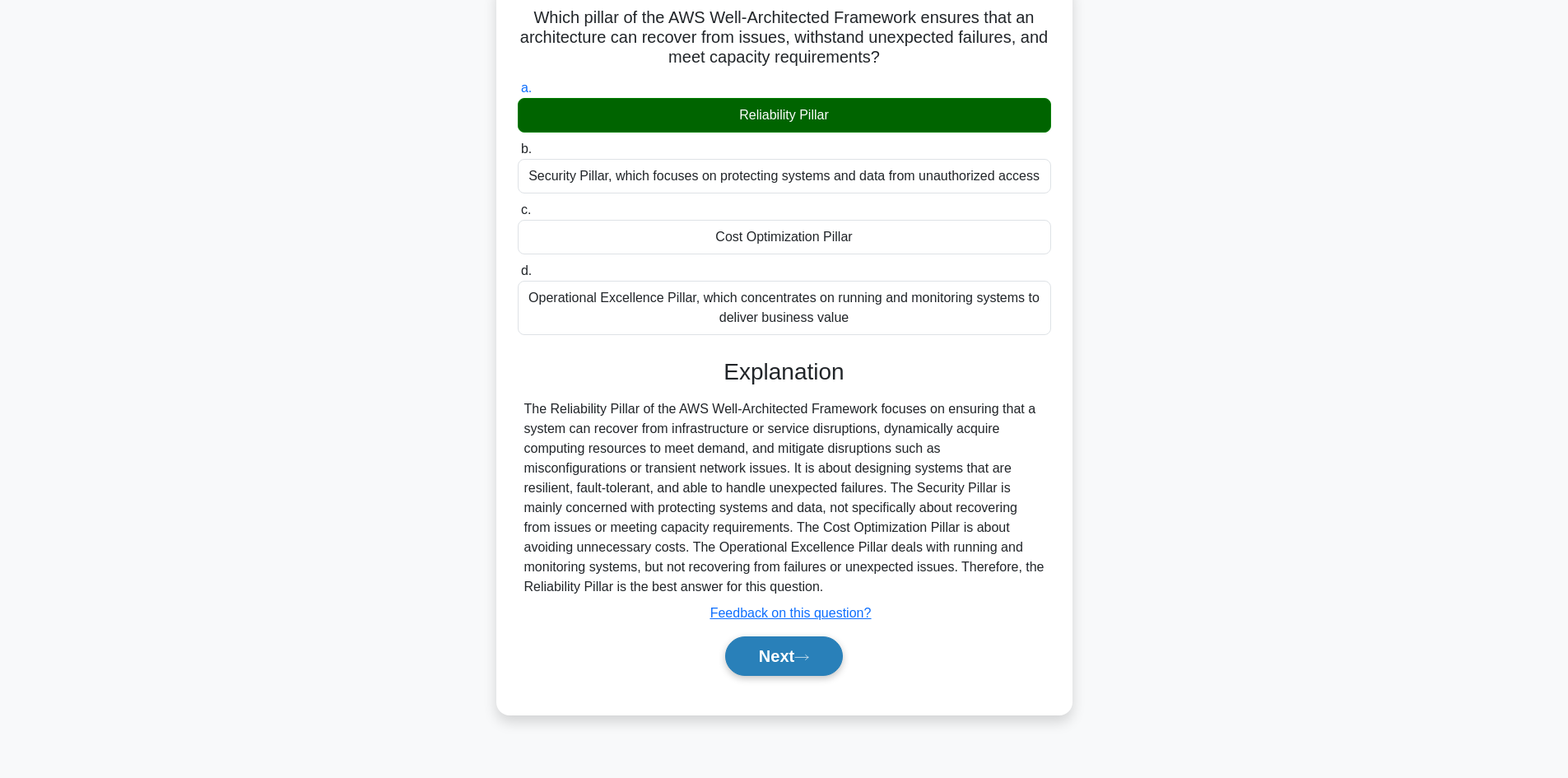 click on "Next" at bounding box center [784, 656] 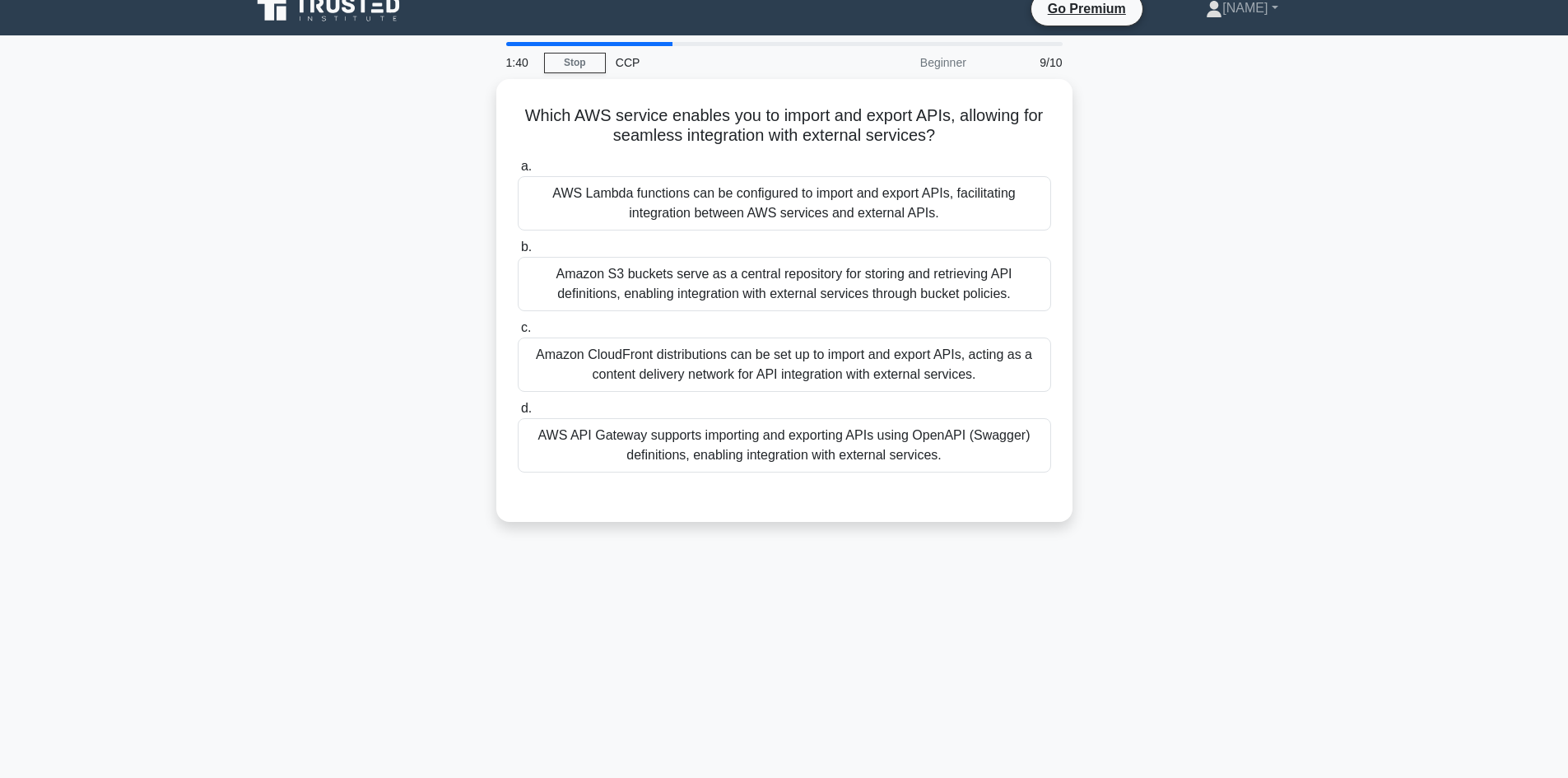 scroll, scrollTop: 0, scrollLeft: 0, axis: both 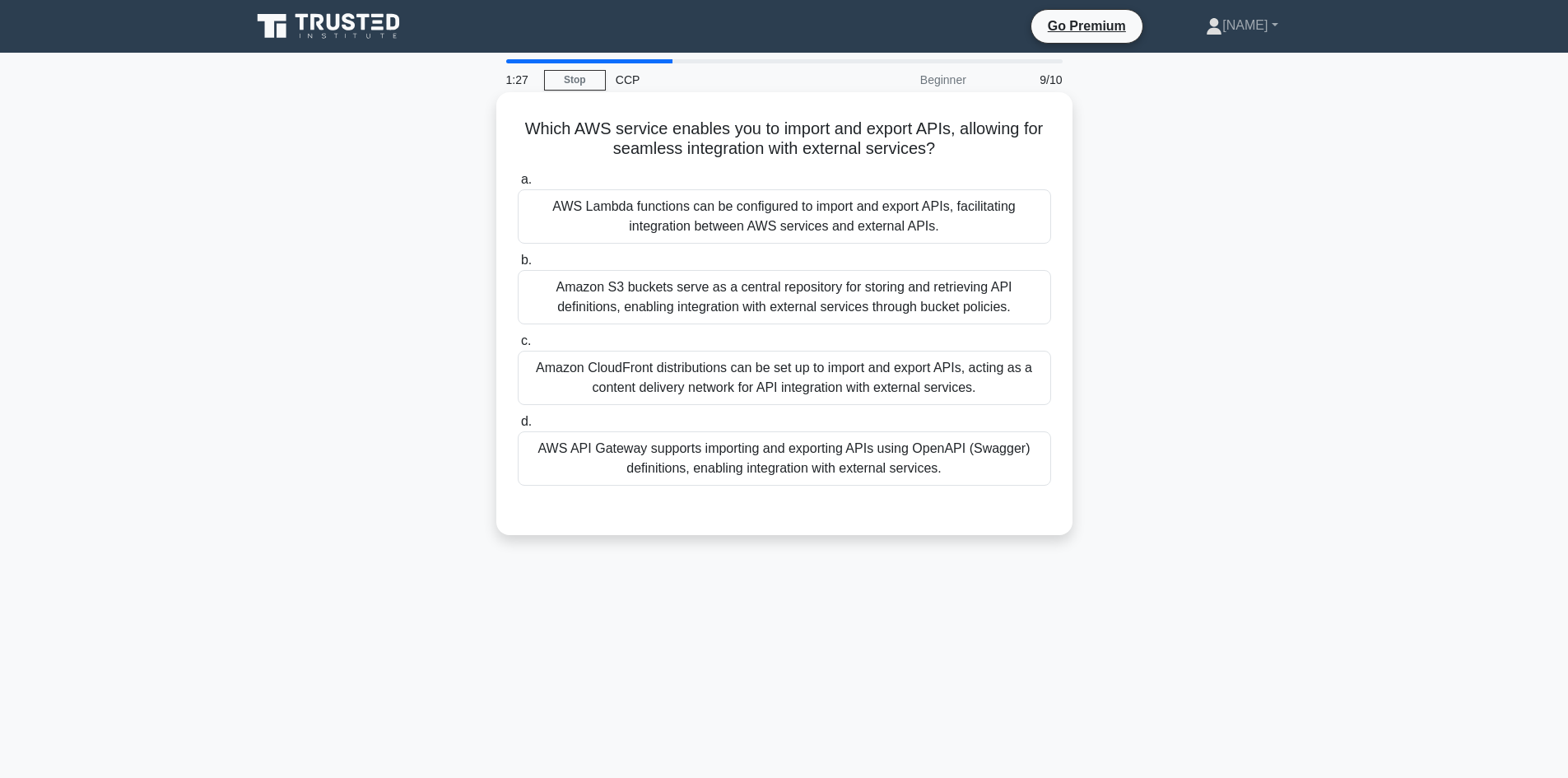 click on "AWS Lambda functions can be configured to import and export APIs, facilitating integration between AWS services and external APIs." at bounding box center (784, 217) 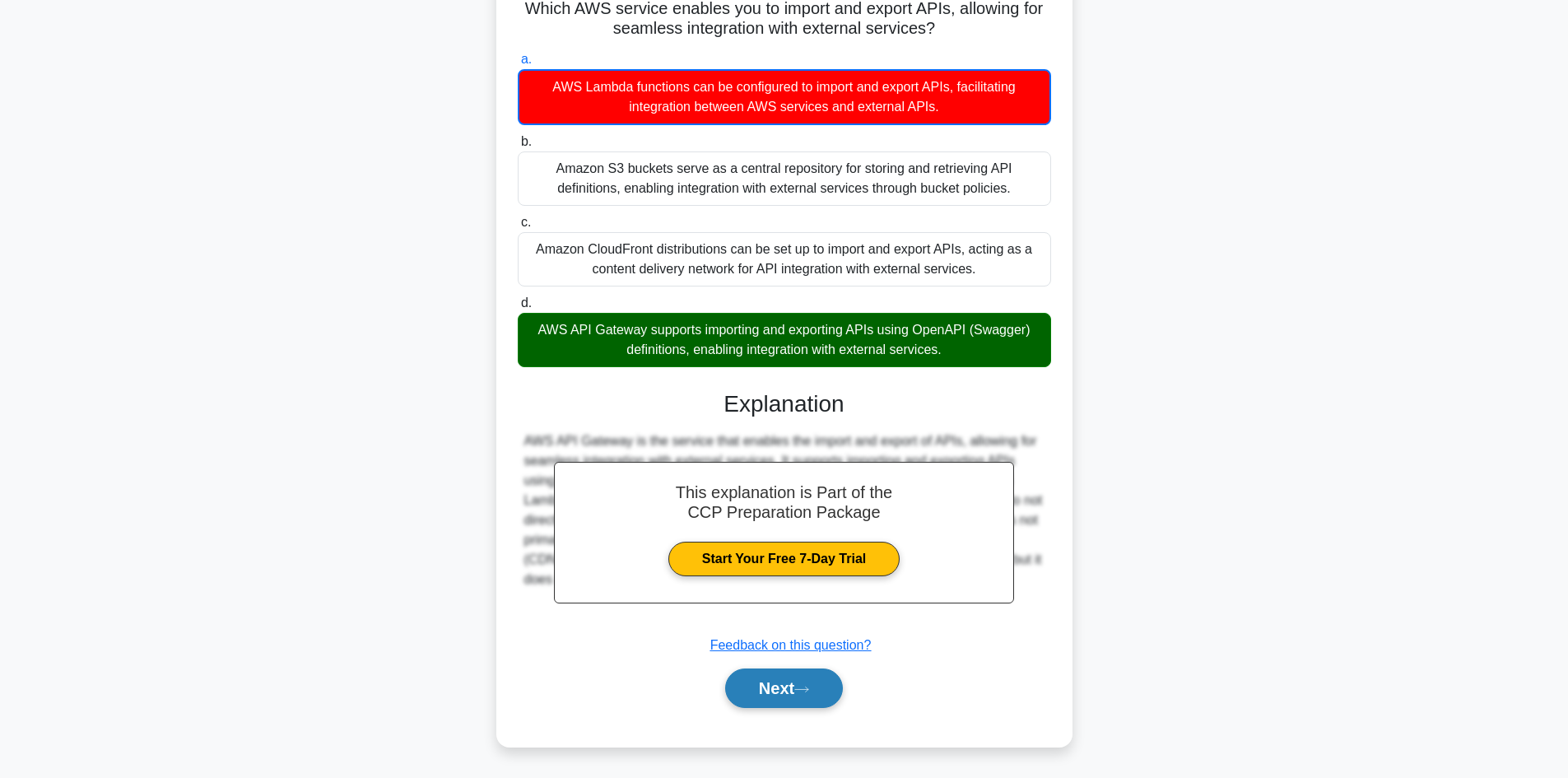 click on "Next" at bounding box center (784, 688) 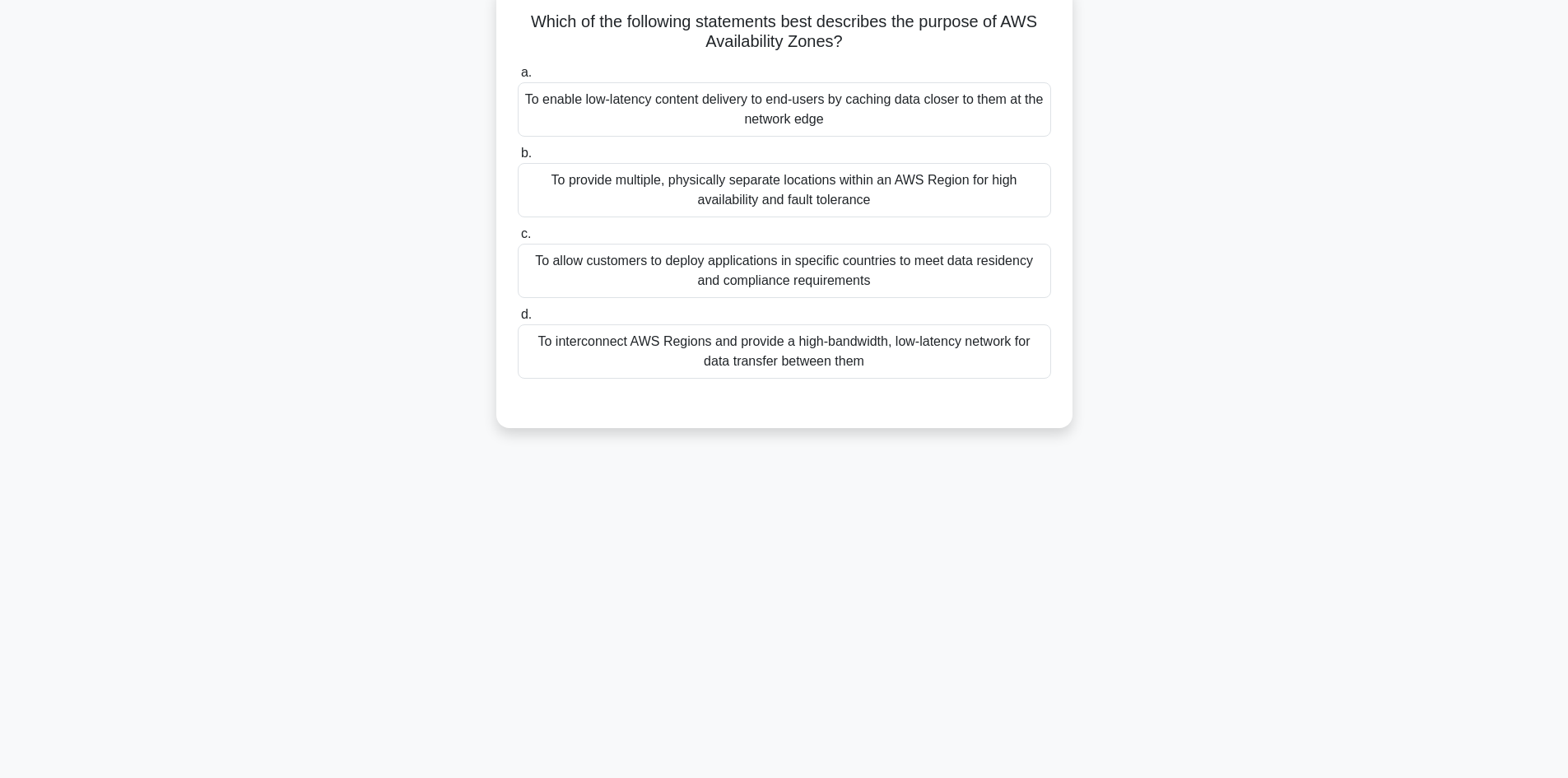 scroll, scrollTop: 111, scrollLeft: 0, axis: vertical 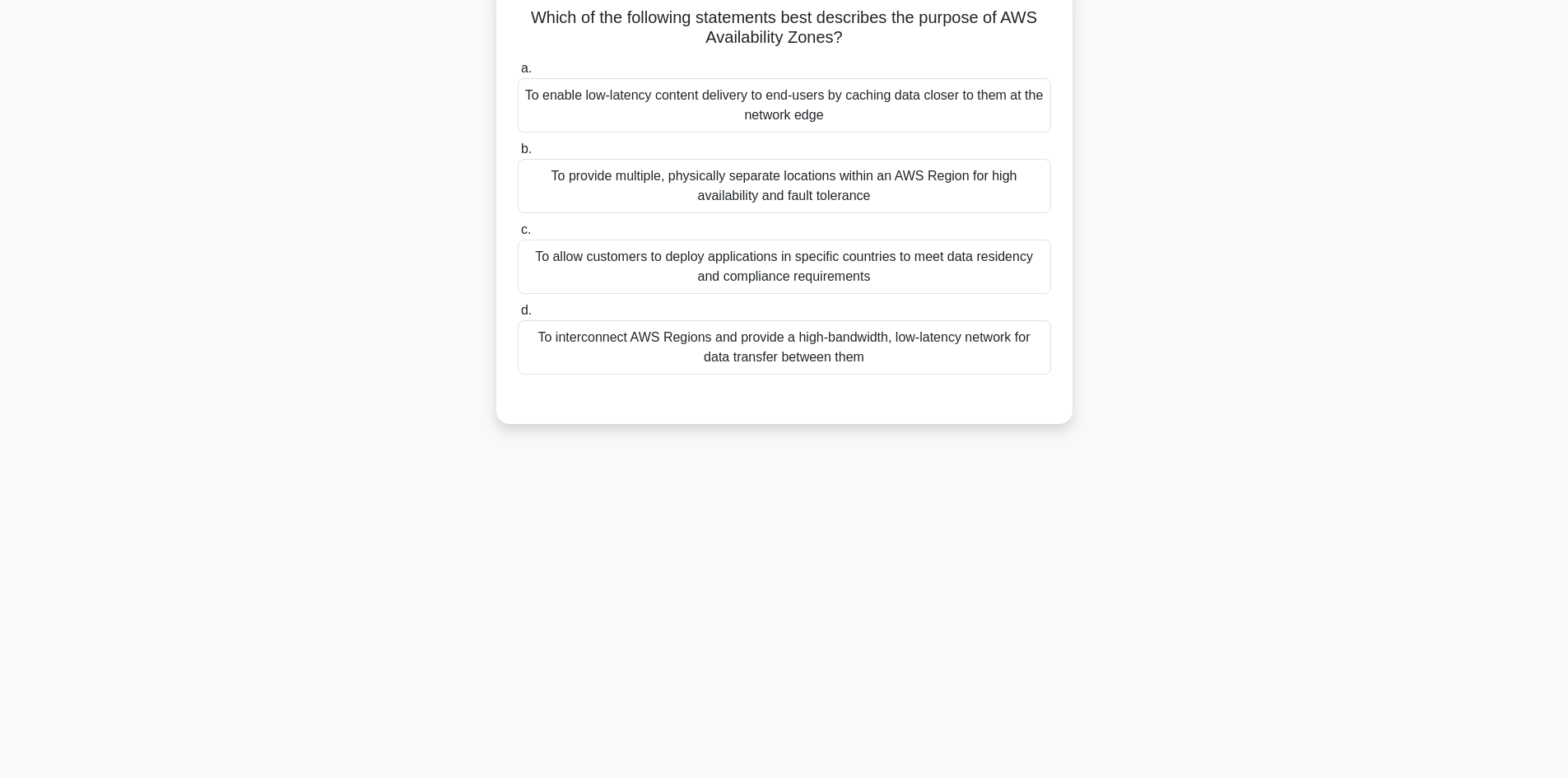 click on "To provide multiple, physically separate locations within an AWS Region for high availability and fault tolerance" at bounding box center [784, 186] 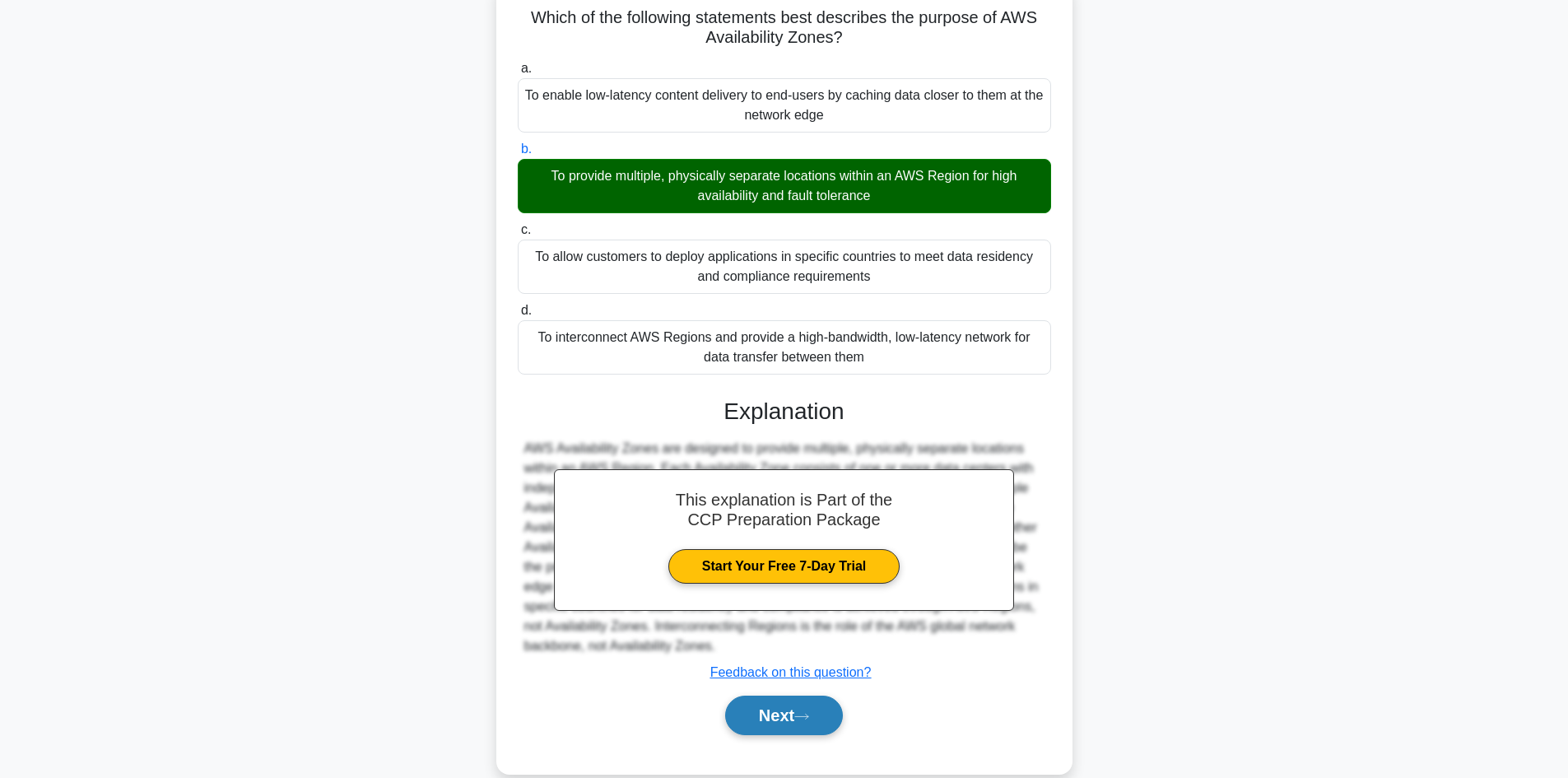 click on "Next" at bounding box center [784, 715] 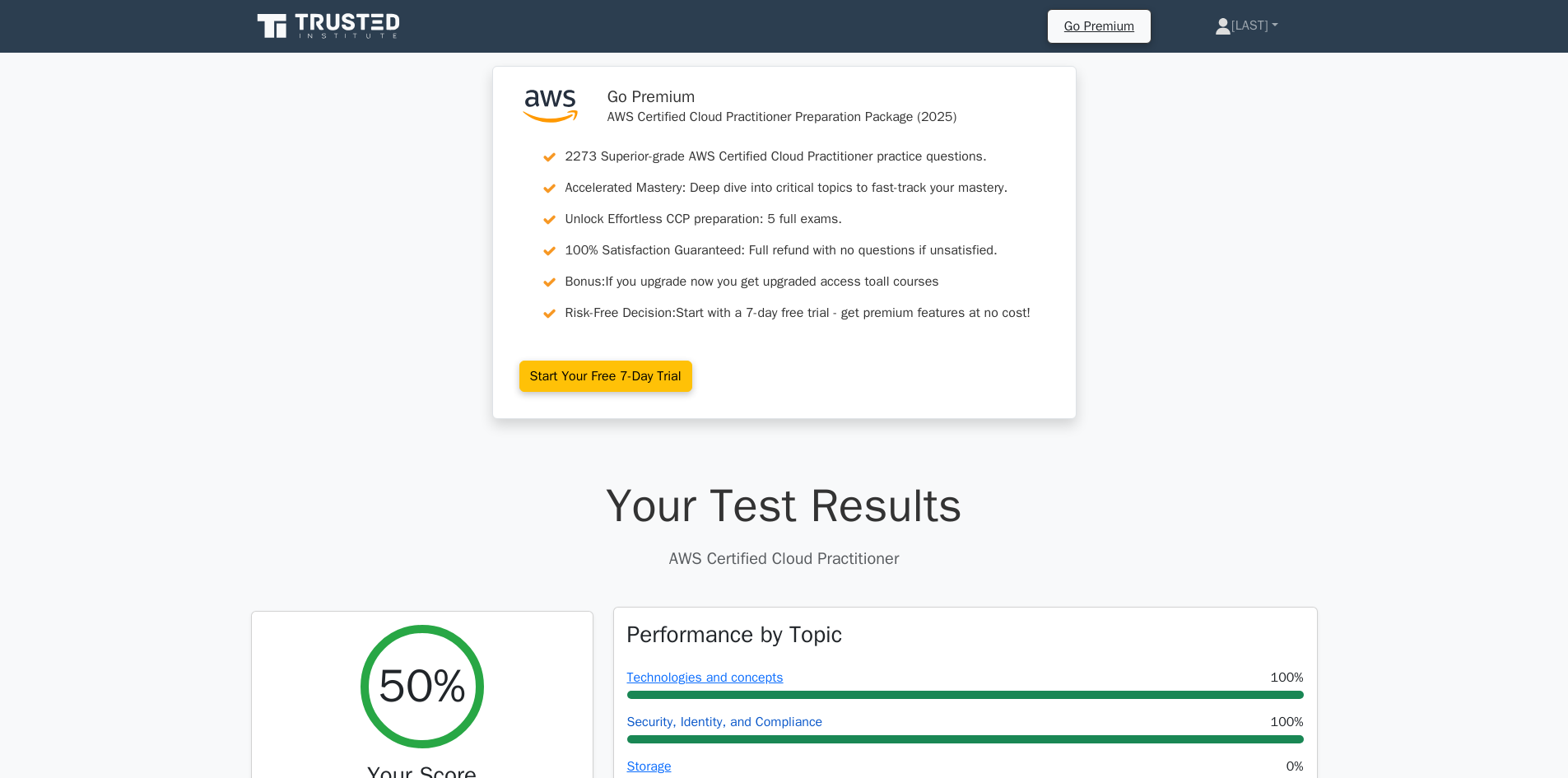 scroll, scrollTop: 0, scrollLeft: 0, axis: both 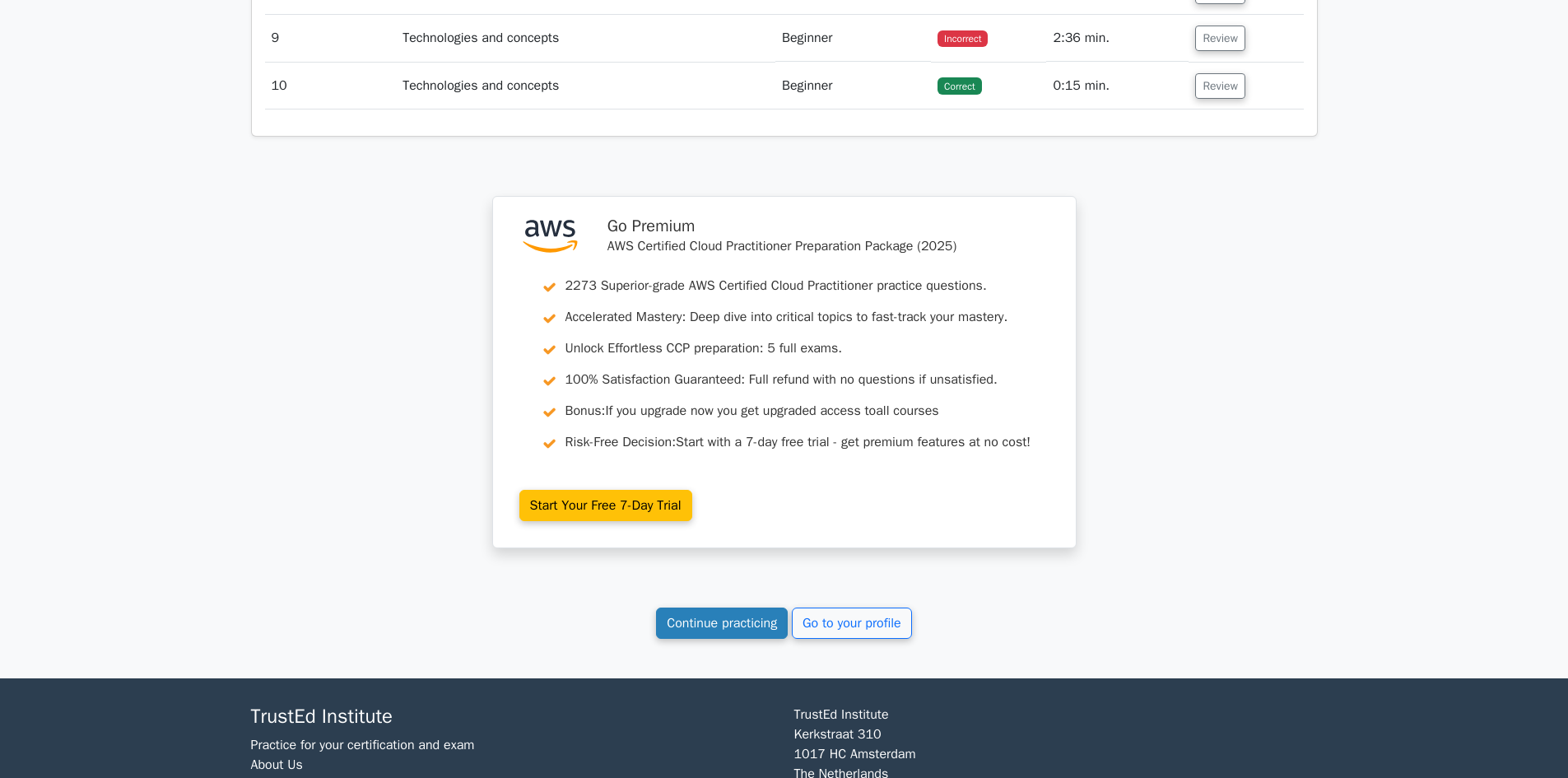 click on "Continue practicing" at bounding box center (722, 623) 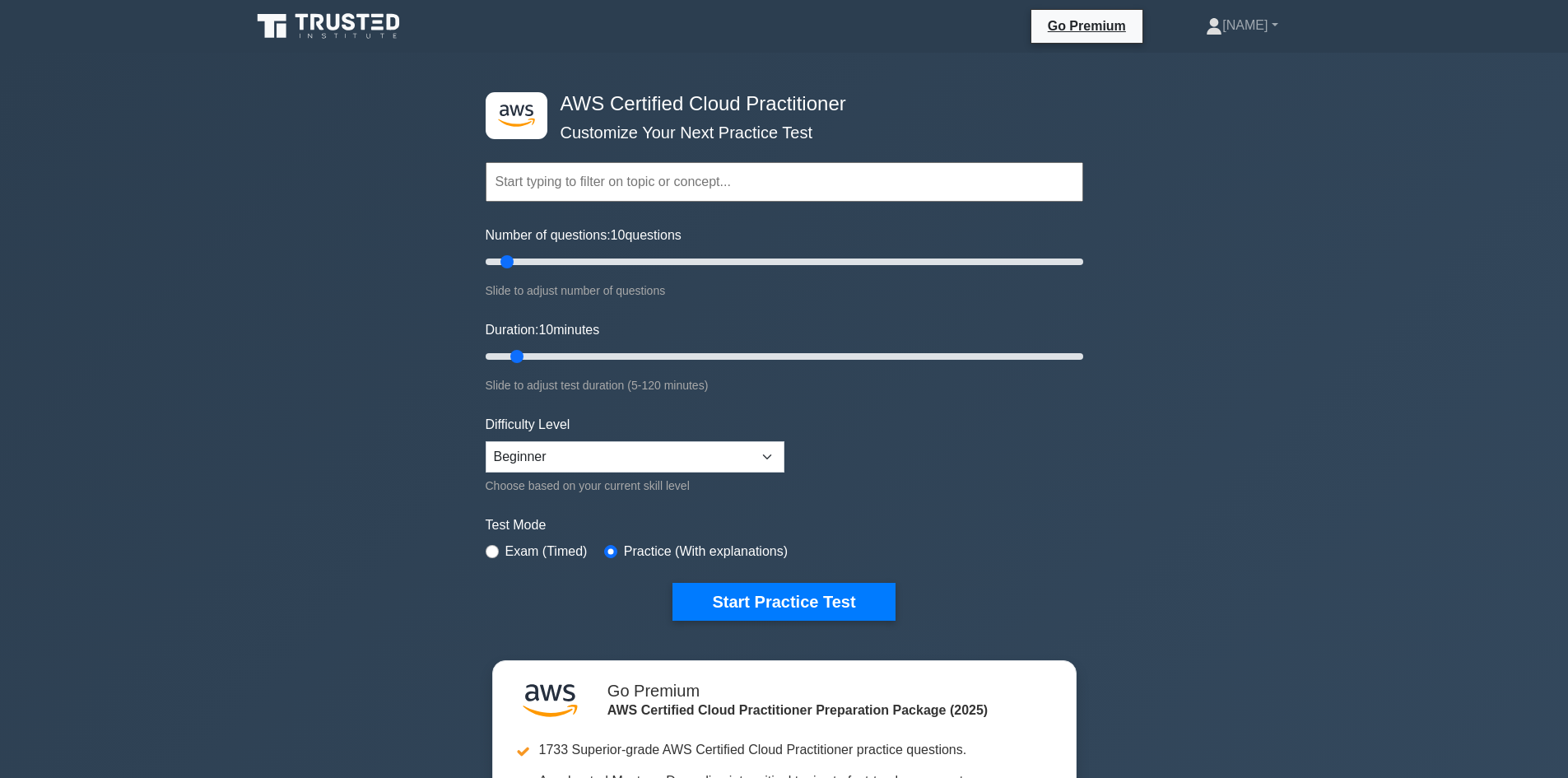 scroll, scrollTop: 0, scrollLeft: 0, axis: both 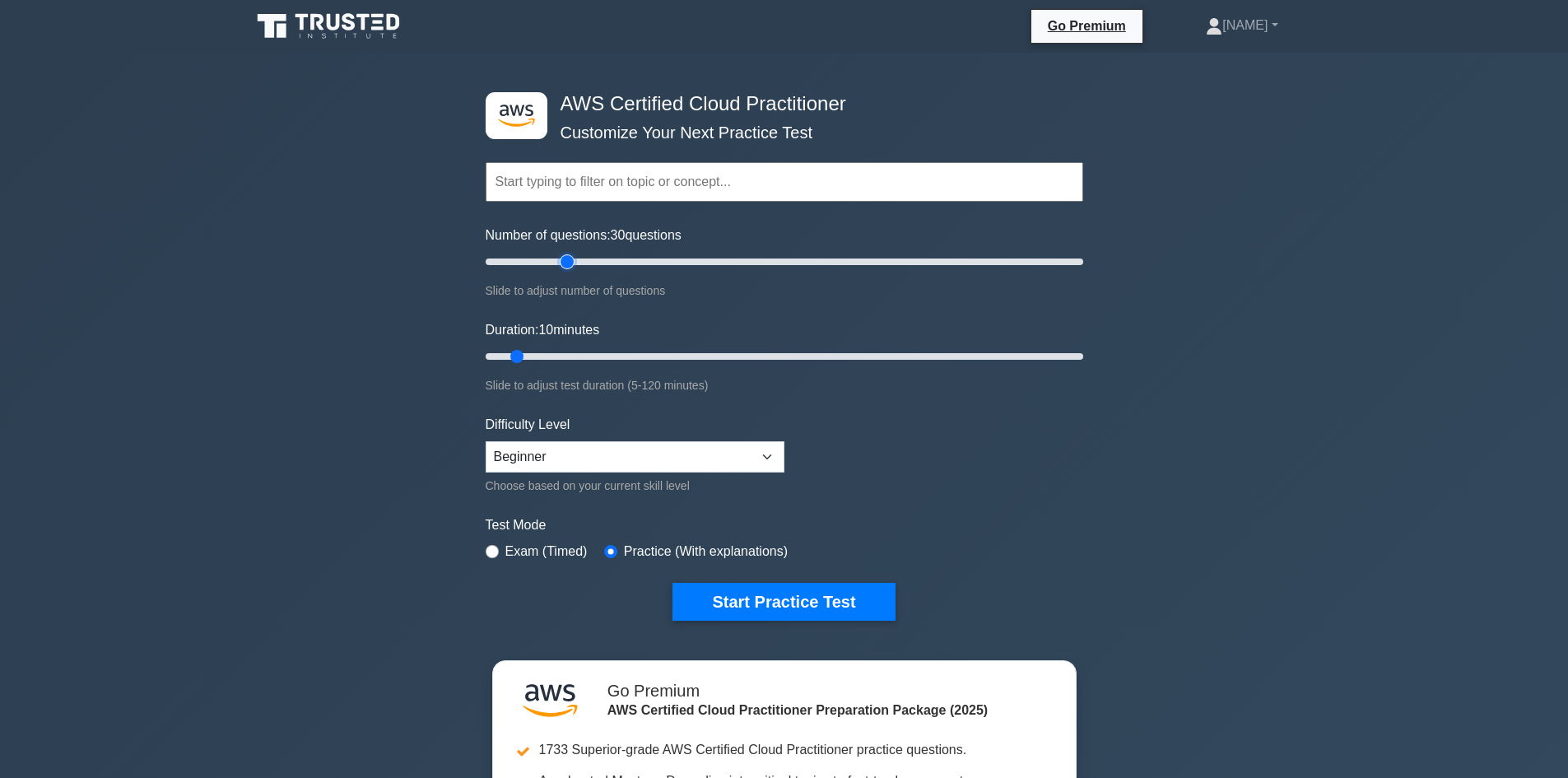 type on "30" 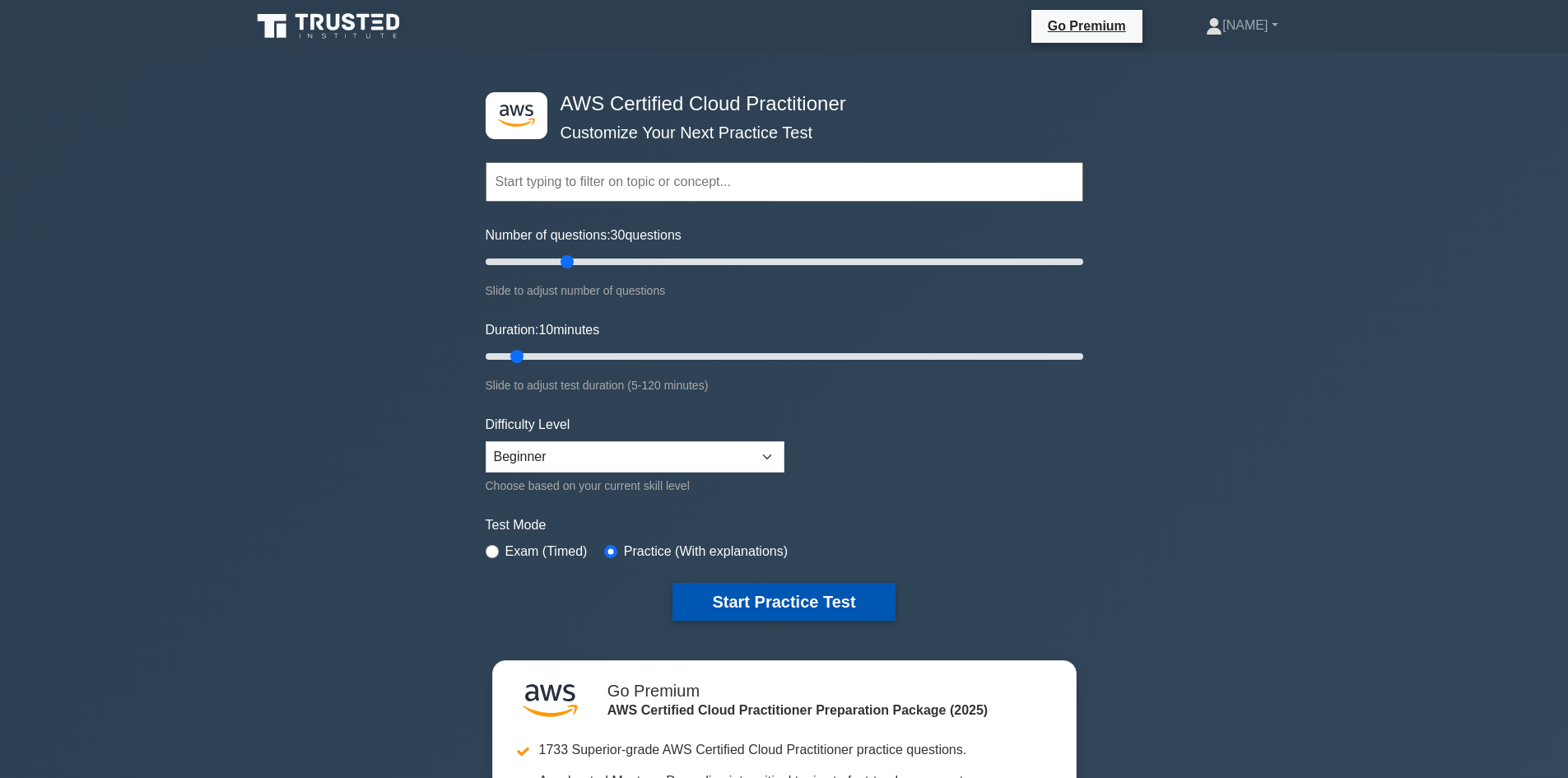 click on "Start Practice Test" at bounding box center [784, 602] 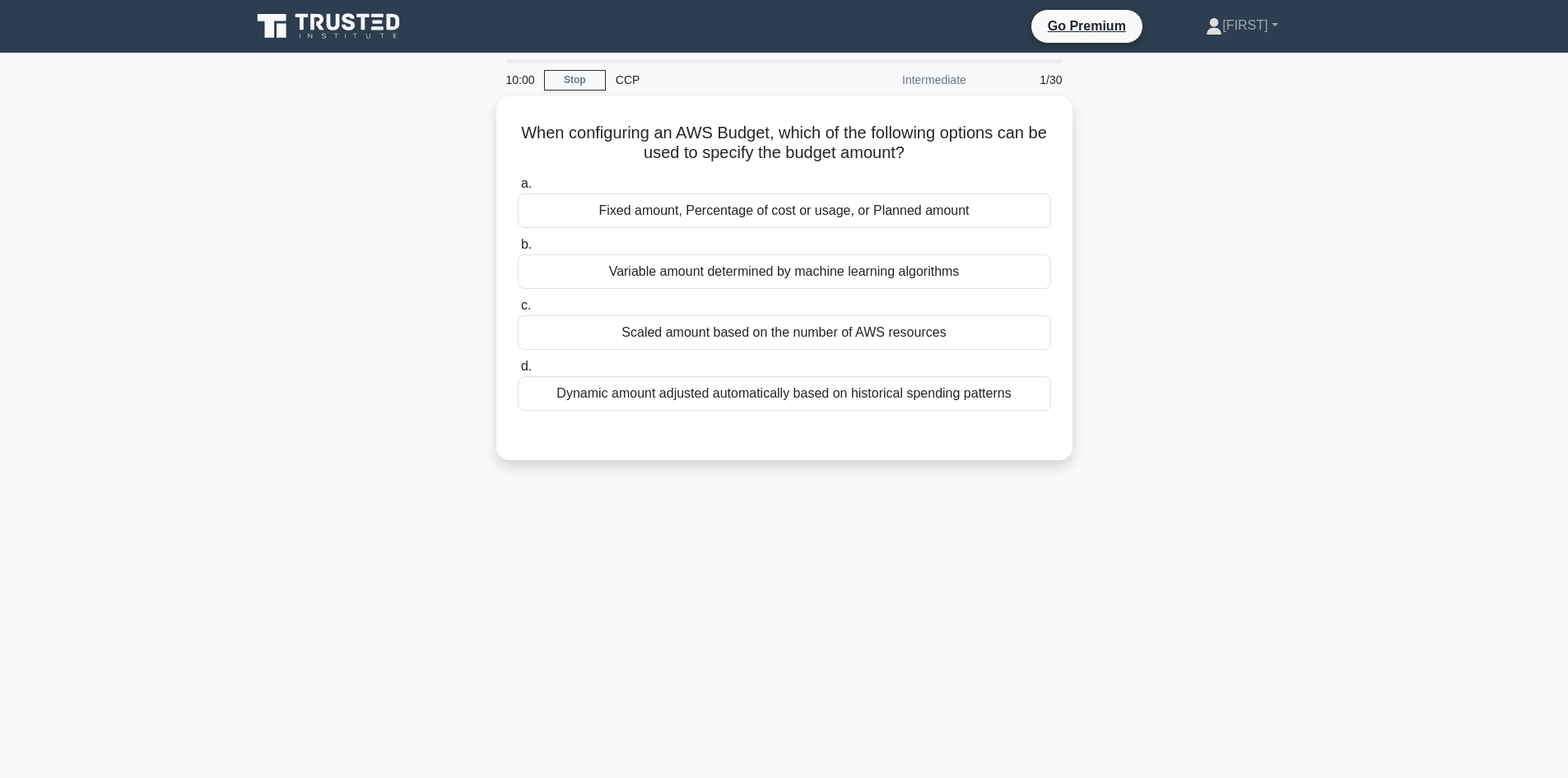 scroll, scrollTop: 0, scrollLeft: 0, axis: both 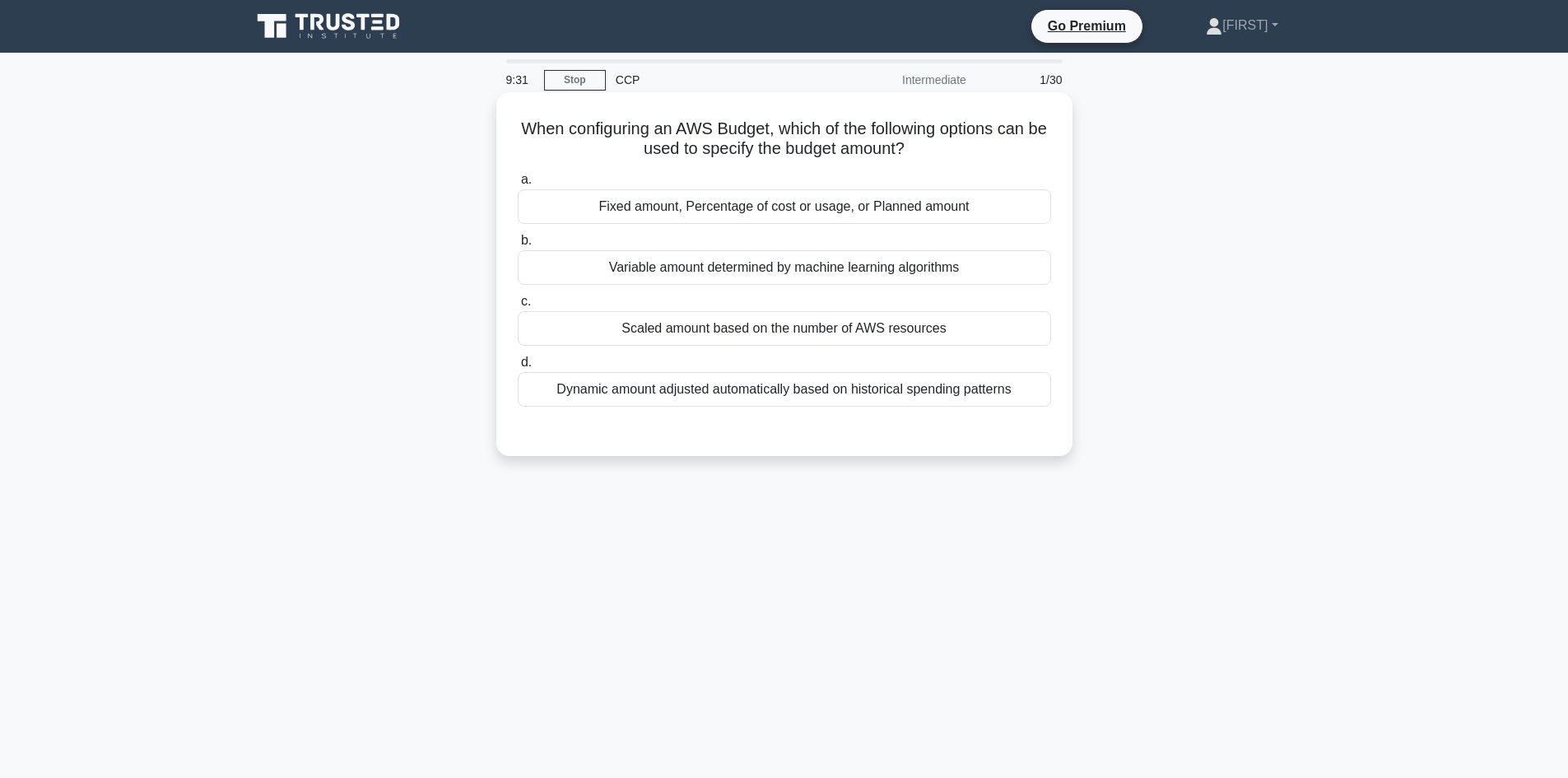 click on "Dynamic amount adjusted automatically based on historical spending patterns" at bounding box center (784, 389) 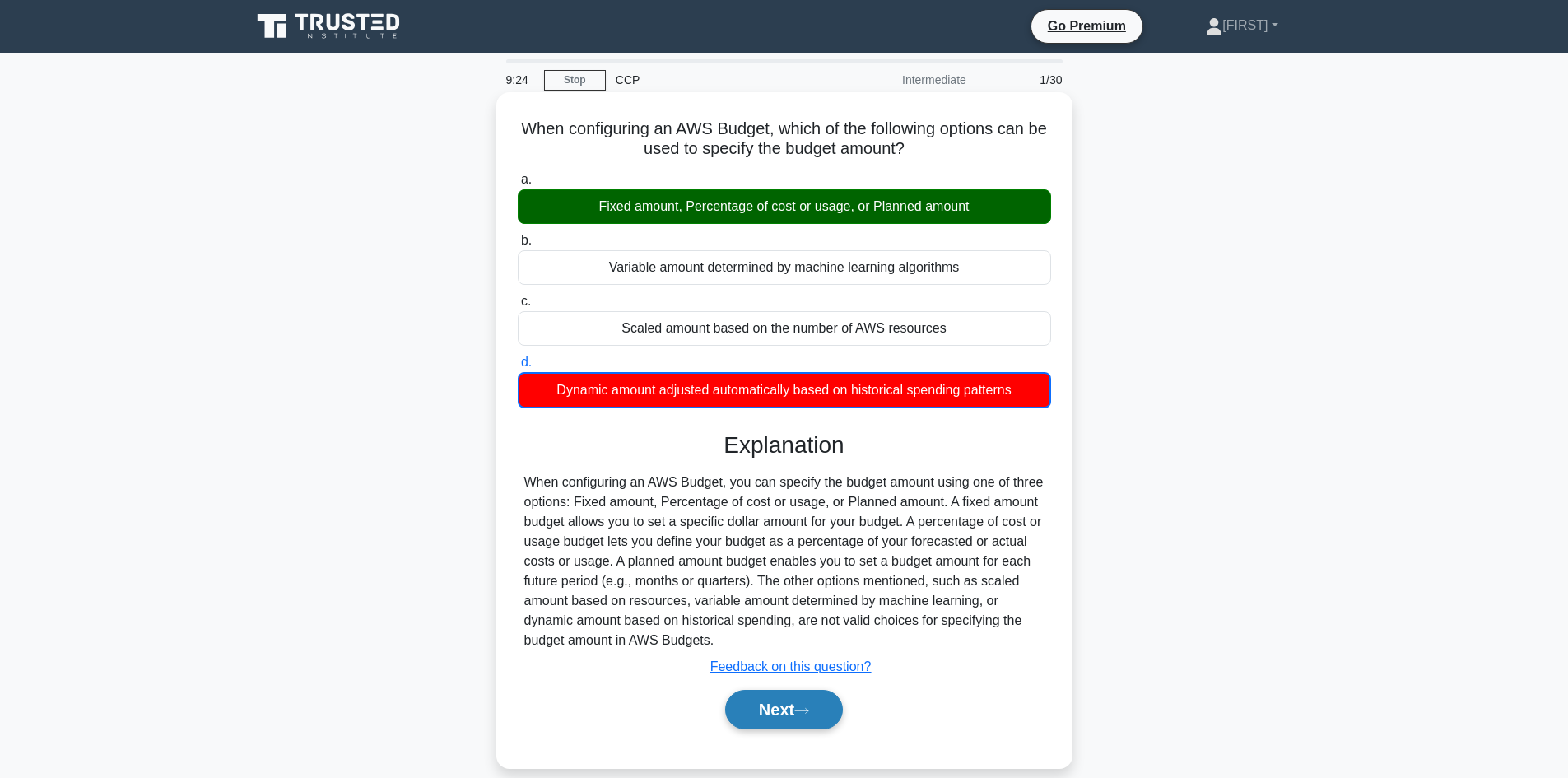 click on "Next" at bounding box center (784, 710) 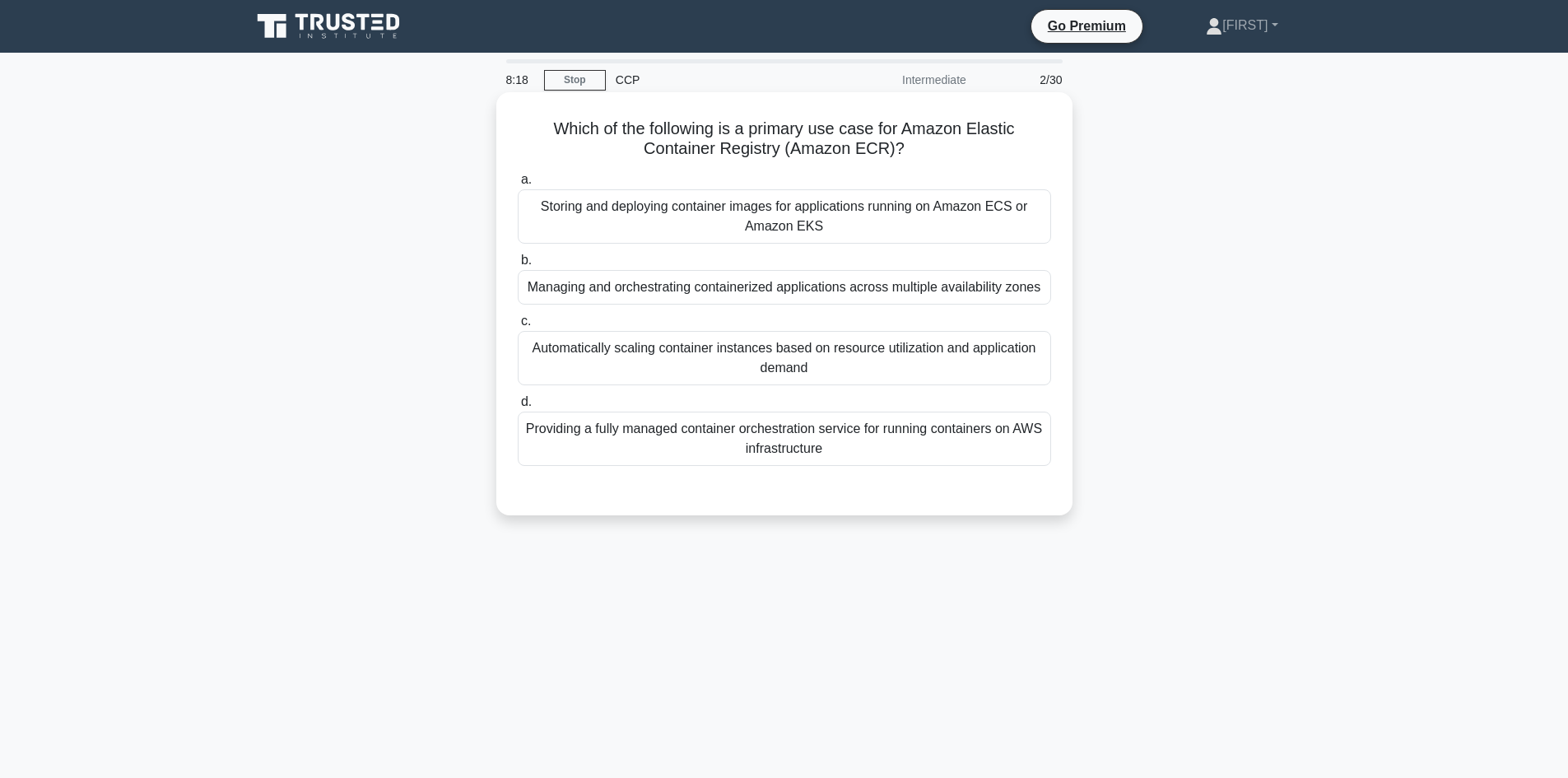 click on "Automatically scaling container instances based on resource utilization and application demand" at bounding box center [784, 358] 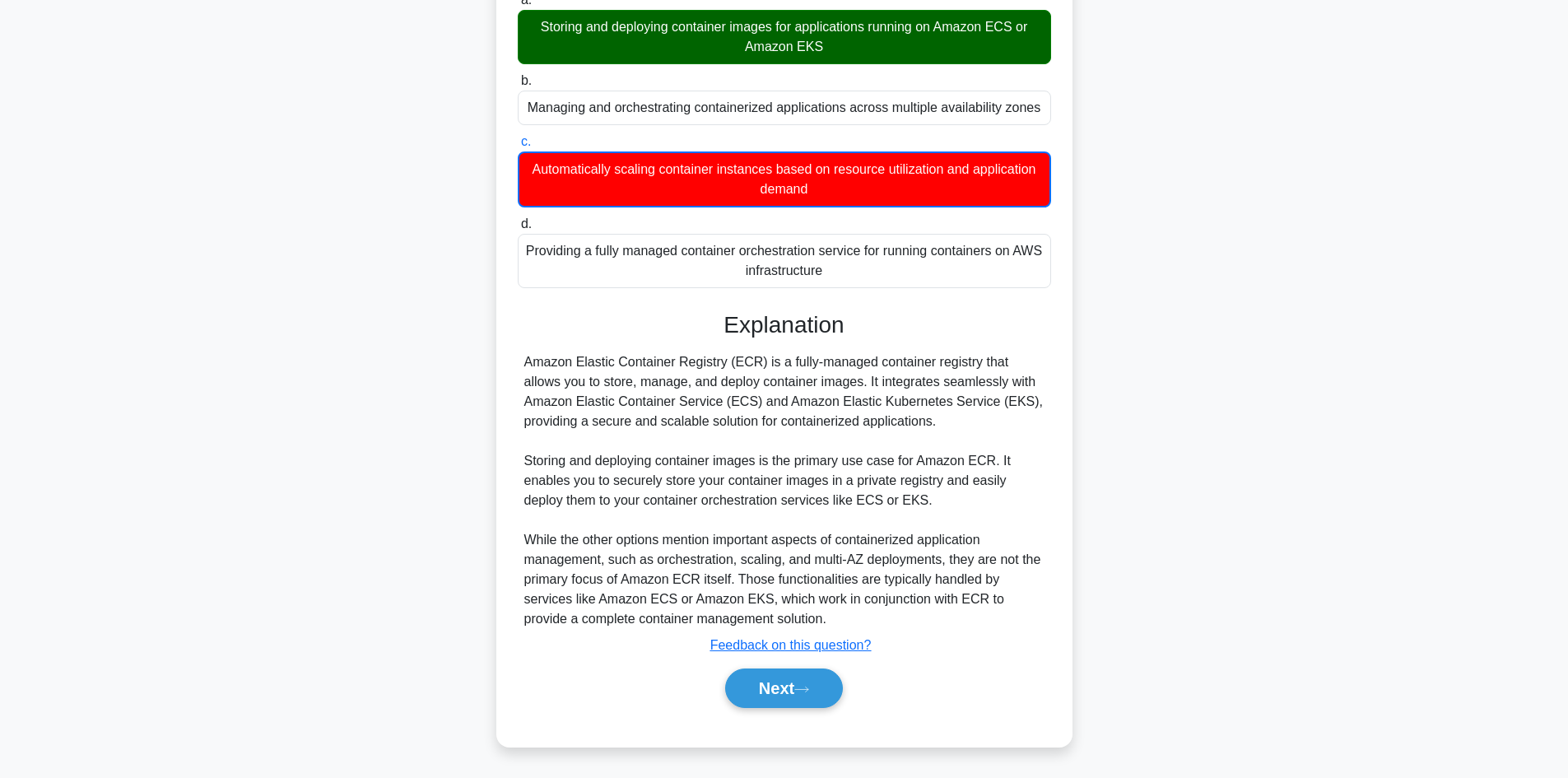 scroll, scrollTop: 180, scrollLeft: 0, axis: vertical 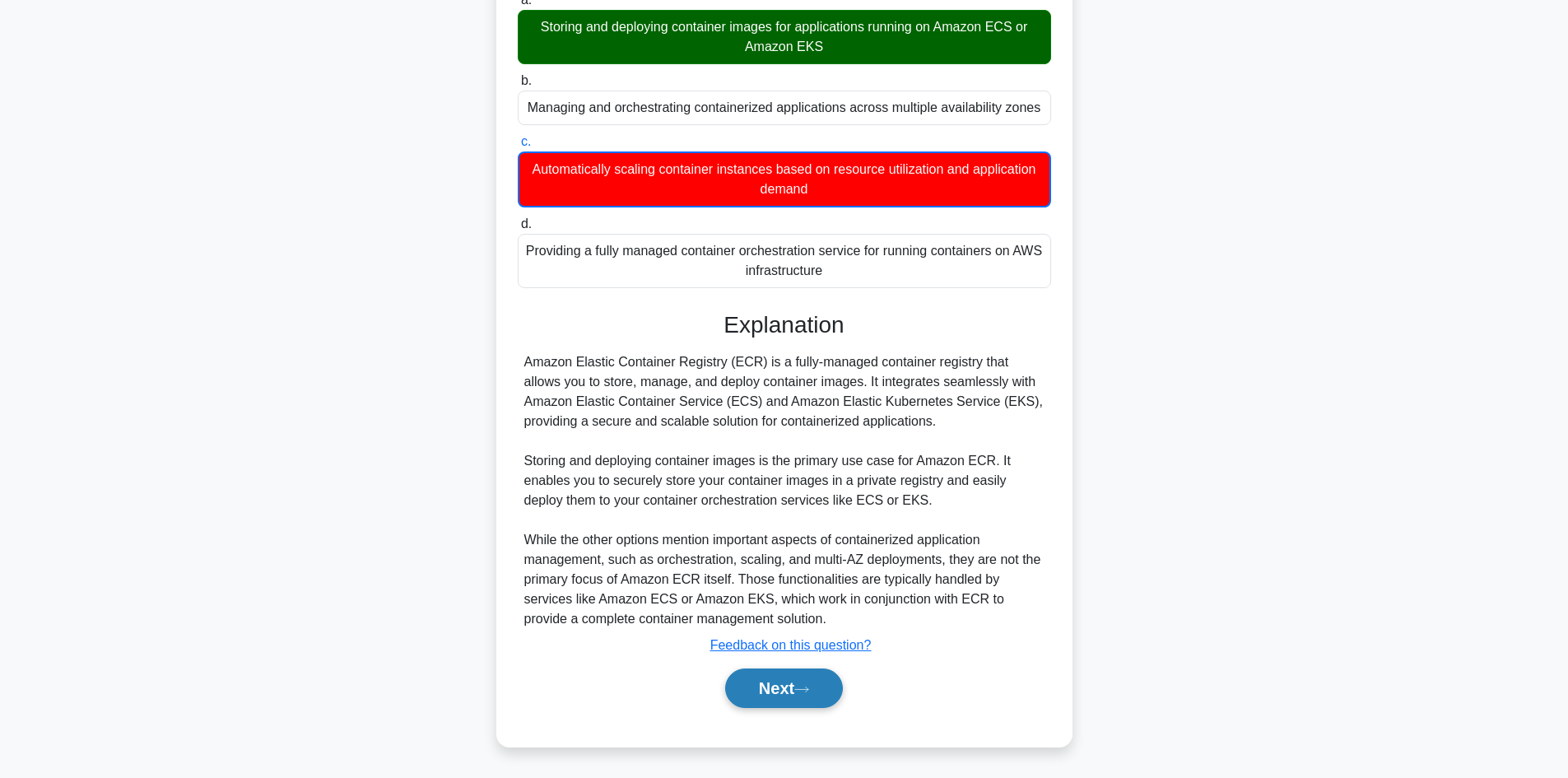 click on "Next" at bounding box center (784, 688) 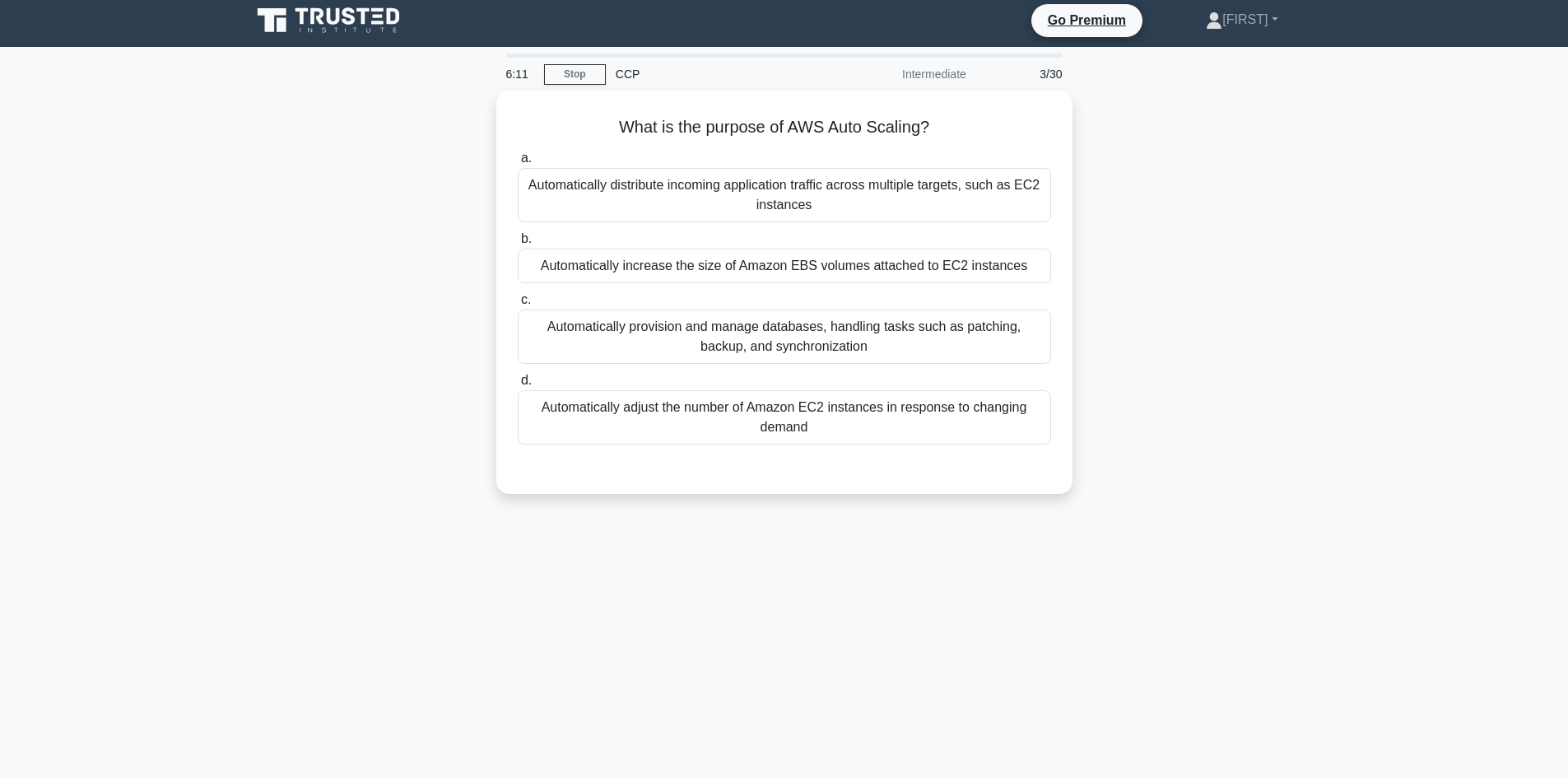 scroll, scrollTop: 0, scrollLeft: 0, axis: both 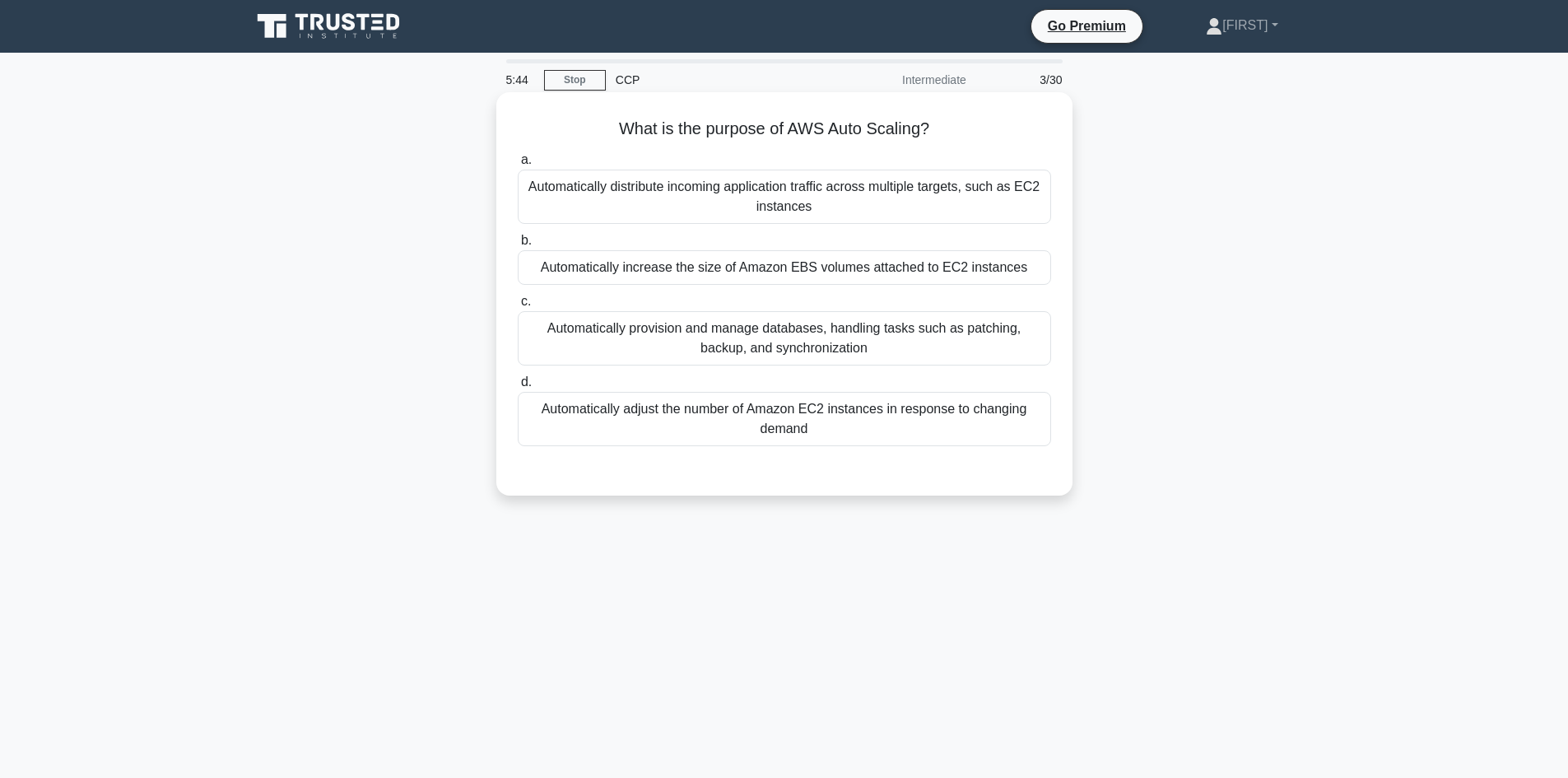 click on "Automatically adjust the number of Amazon EC2 instances in response to changing demand" at bounding box center (784, 419) 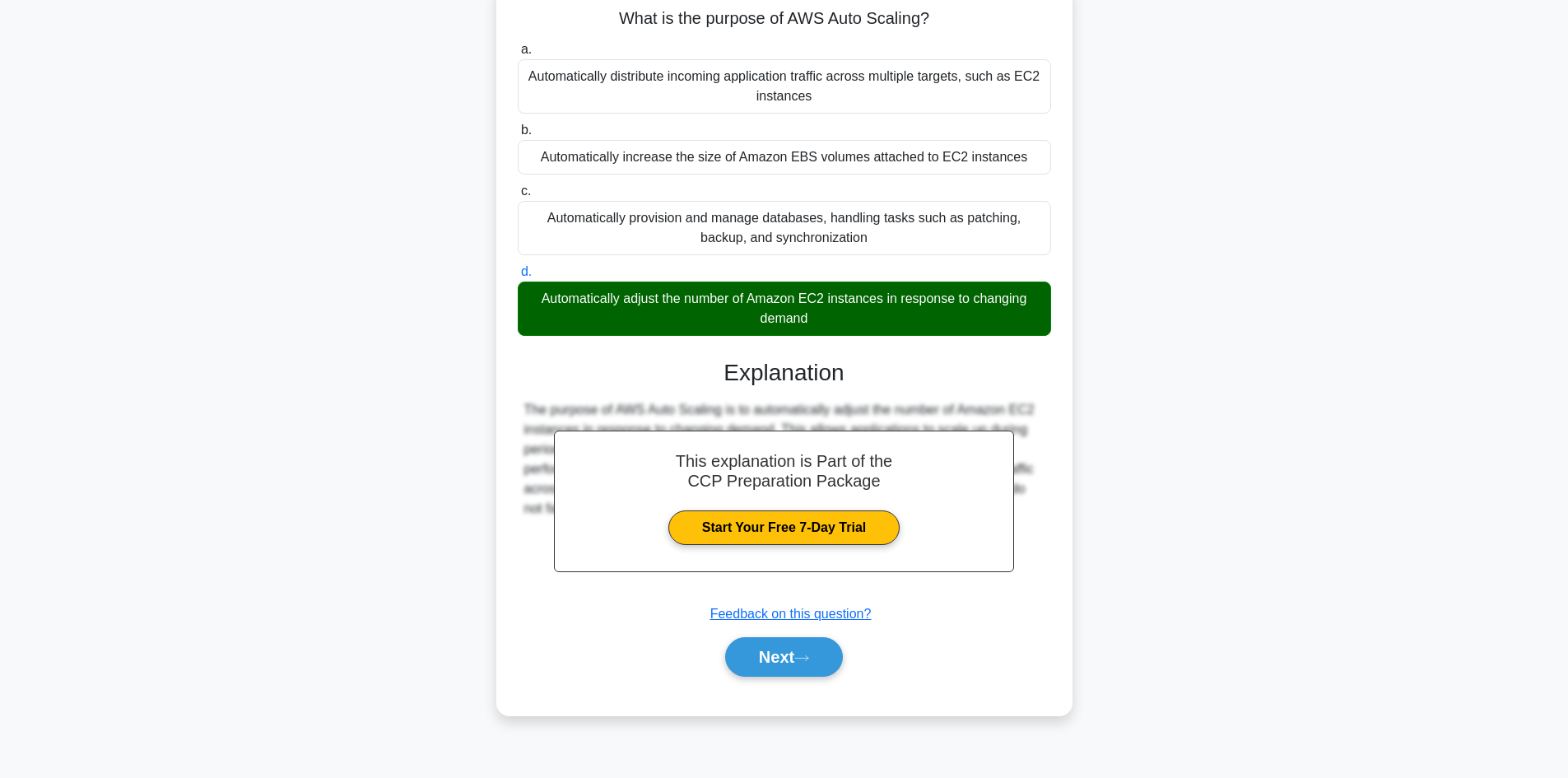 scroll, scrollTop: 111, scrollLeft: 0, axis: vertical 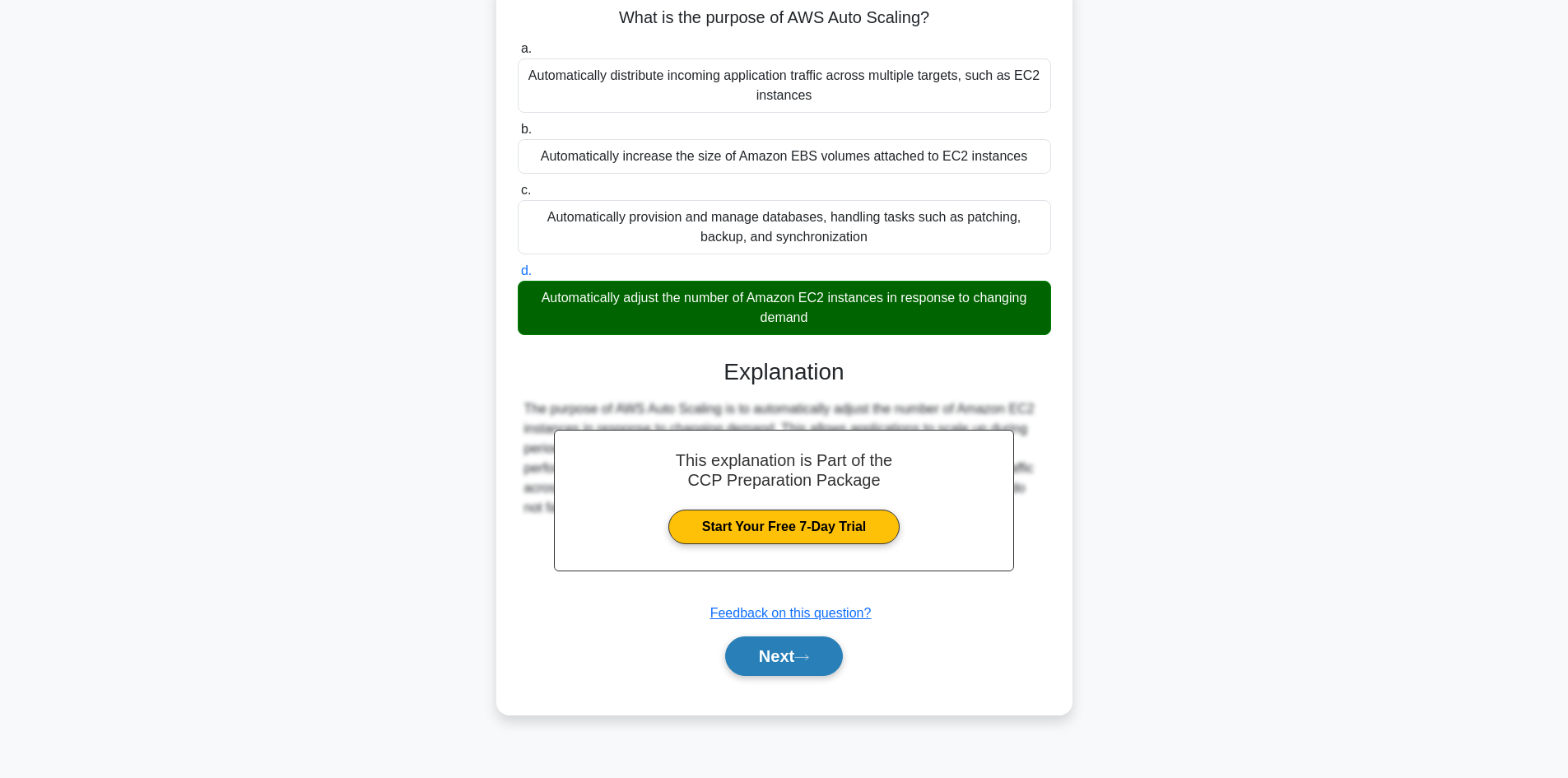 click on "Next" at bounding box center [784, 656] 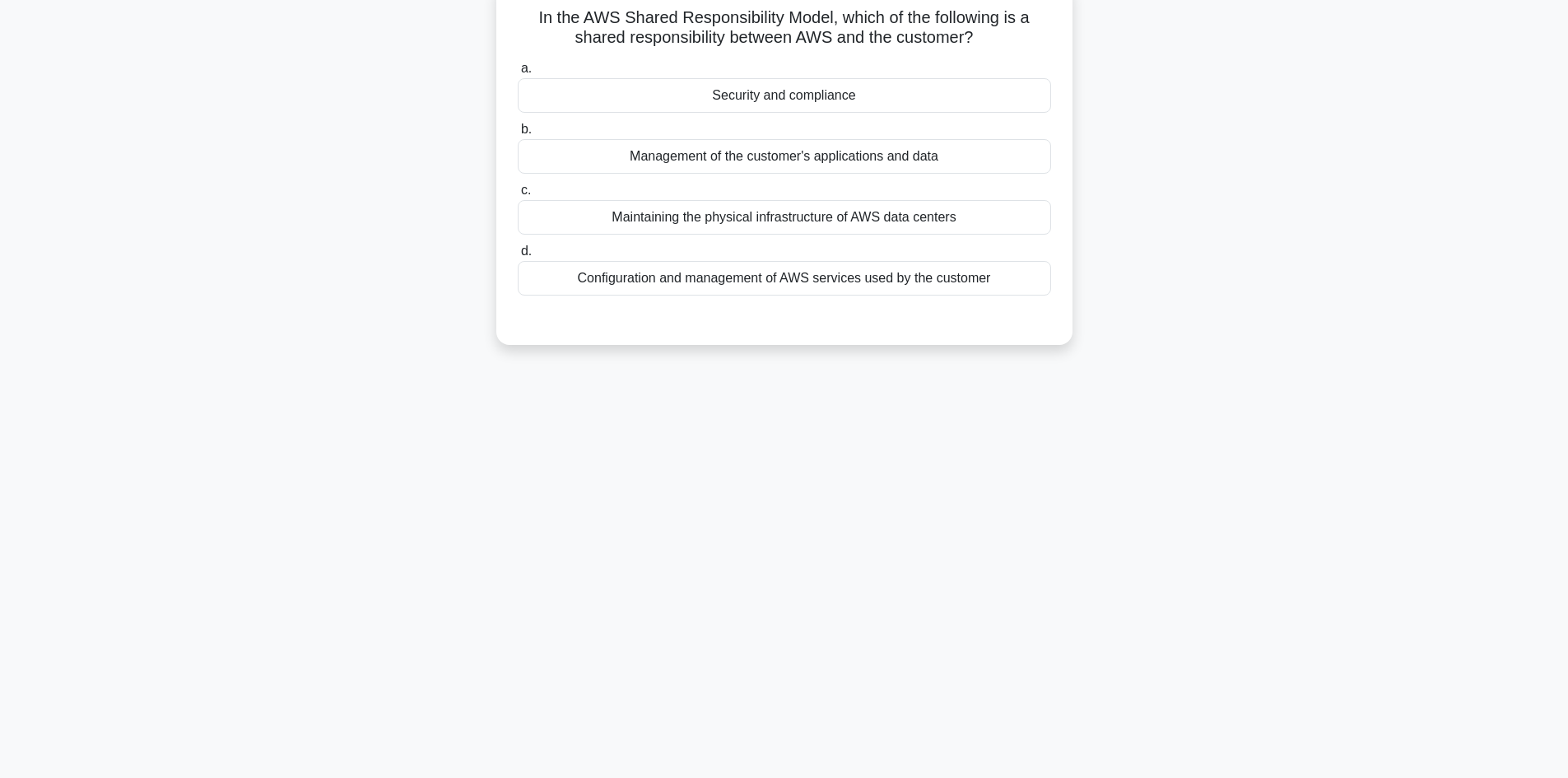 click on "Security and compliance" at bounding box center [784, 96] 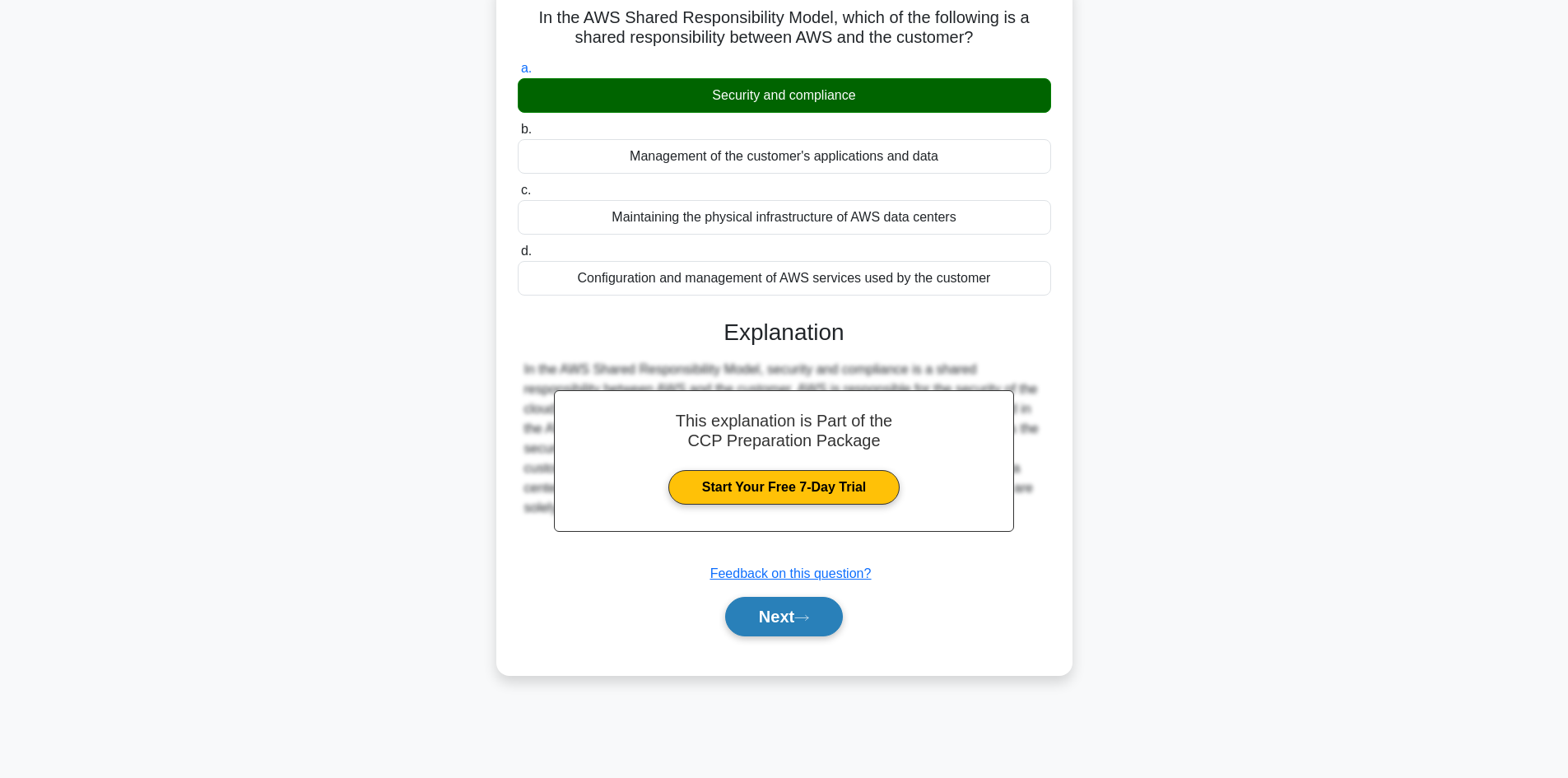 click on "Next" at bounding box center (784, 617) 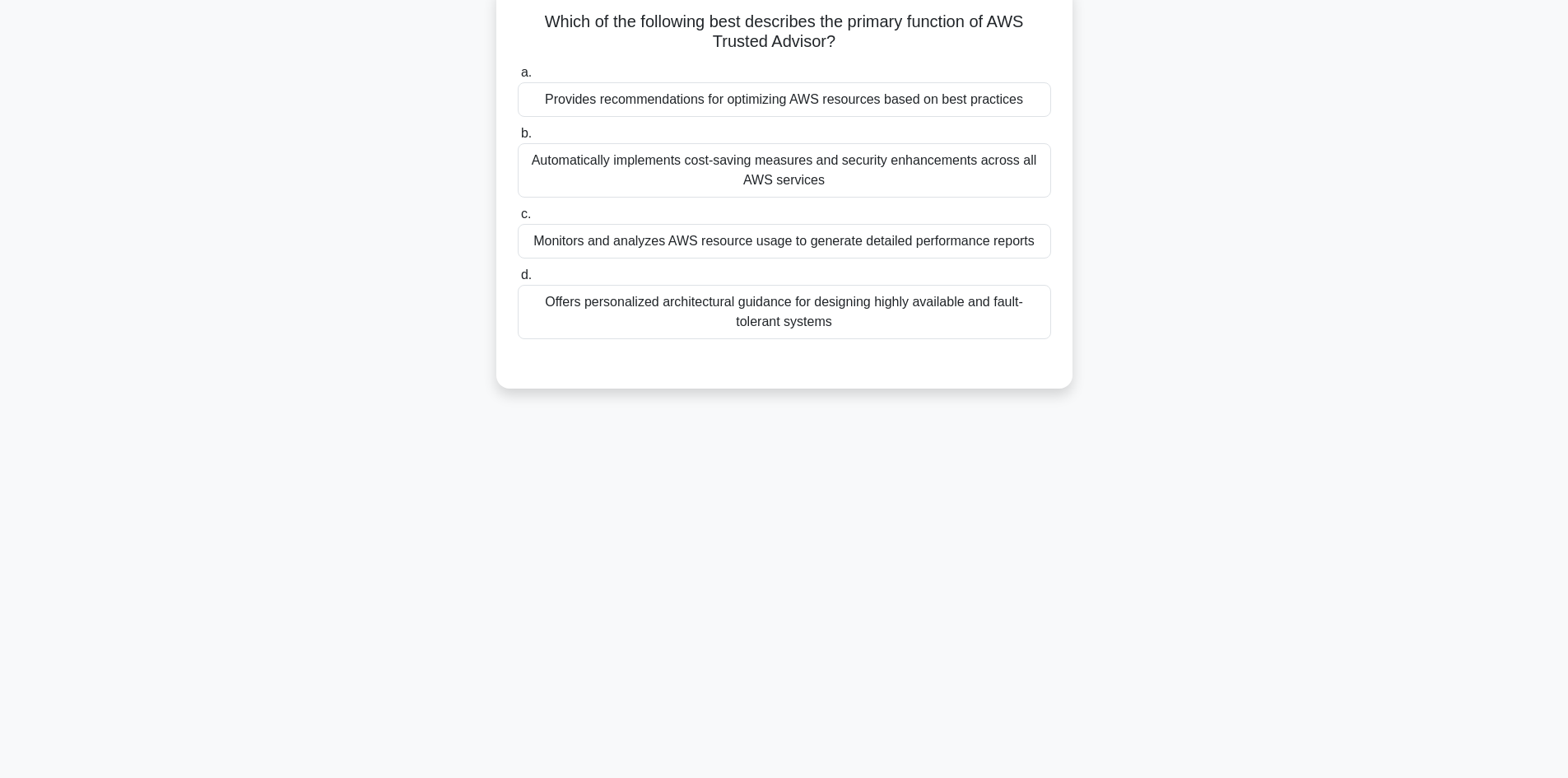 scroll, scrollTop: 29, scrollLeft: 0, axis: vertical 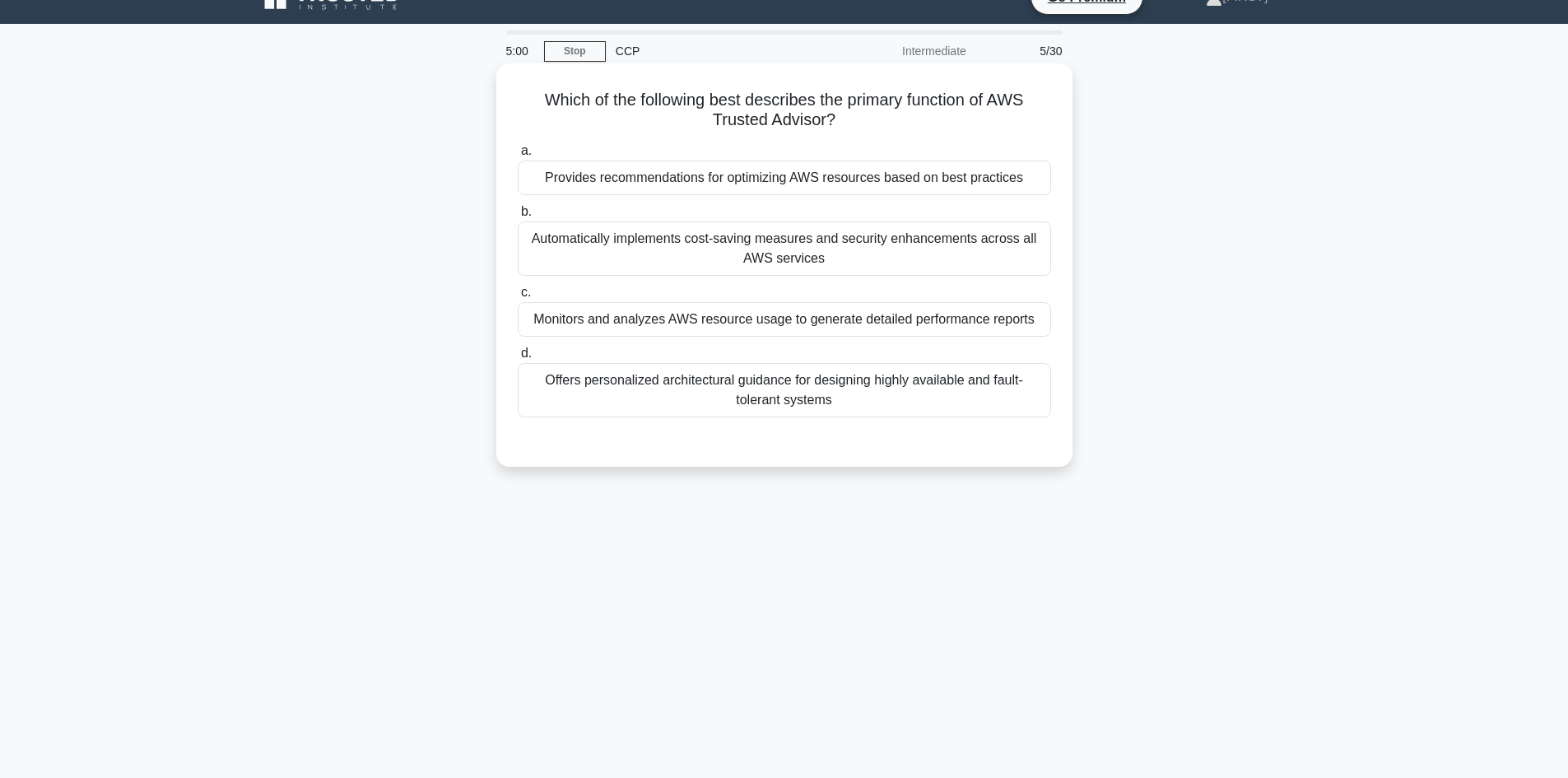 click on "Monitors and analyzes AWS resource usage to generate detailed performance reports" at bounding box center [784, 319] 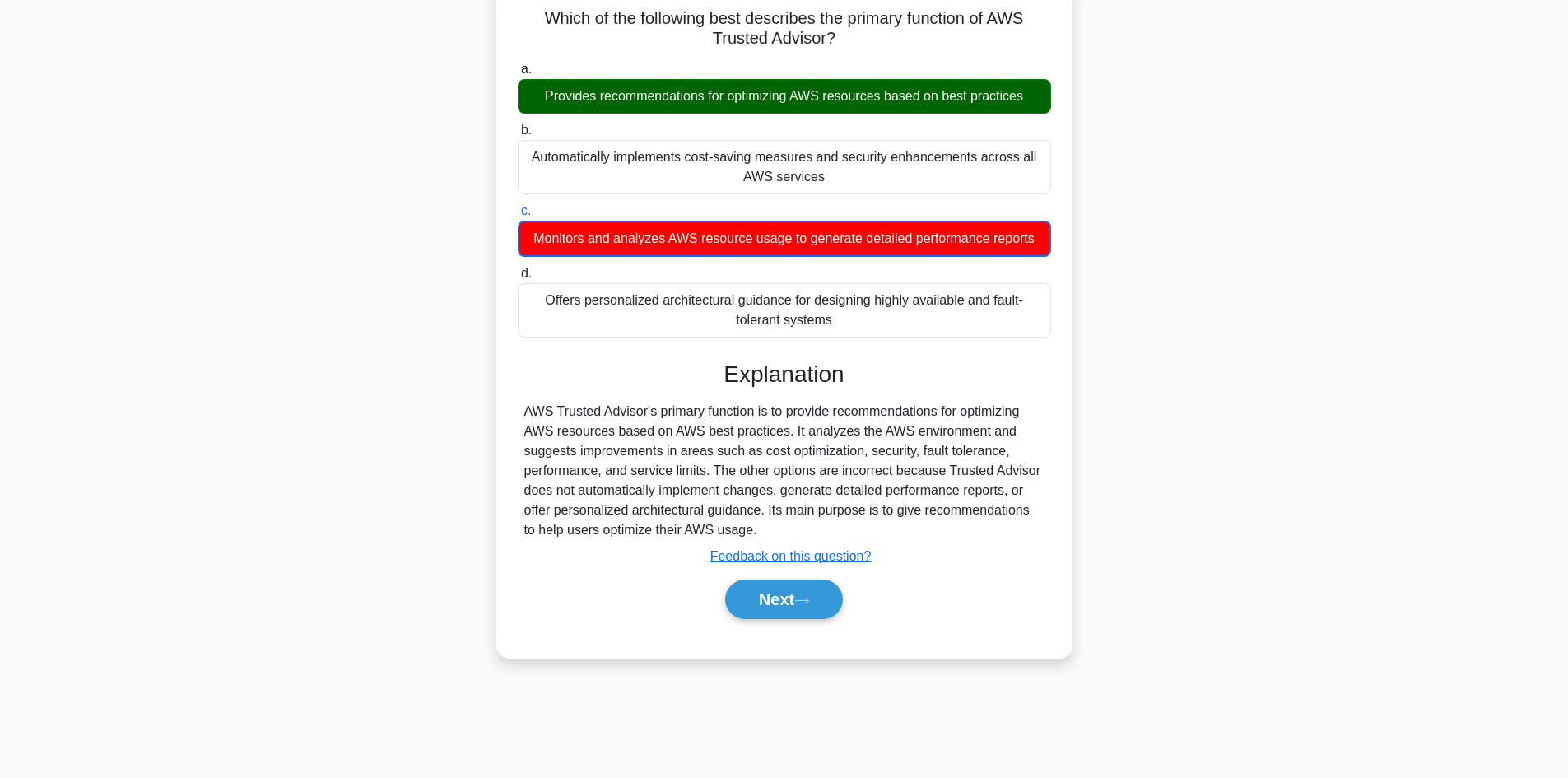 scroll, scrollTop: 111, scrollLeft: 0, axis: vertical 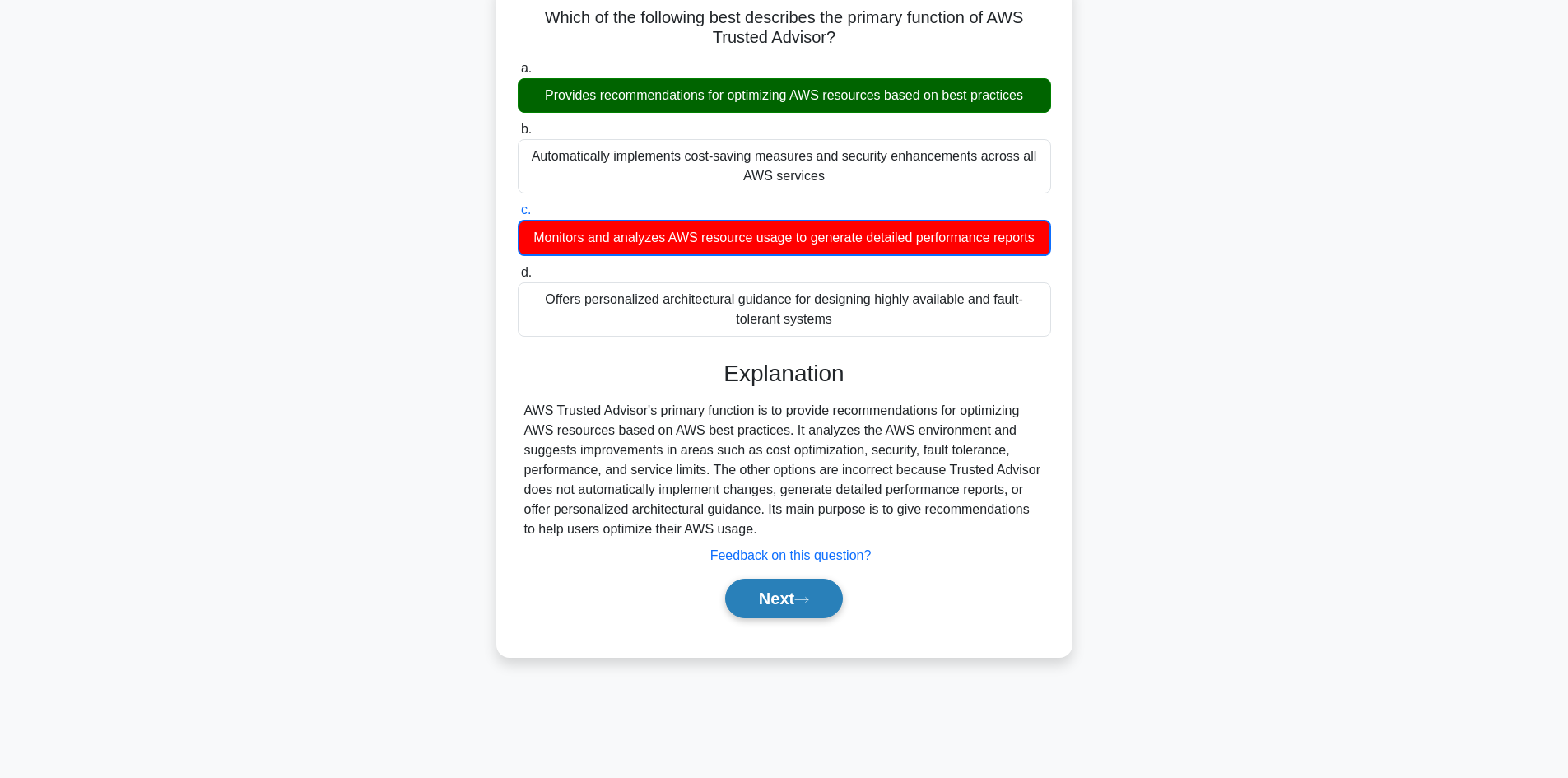 click on "Next" at bounding box center (784, 599) 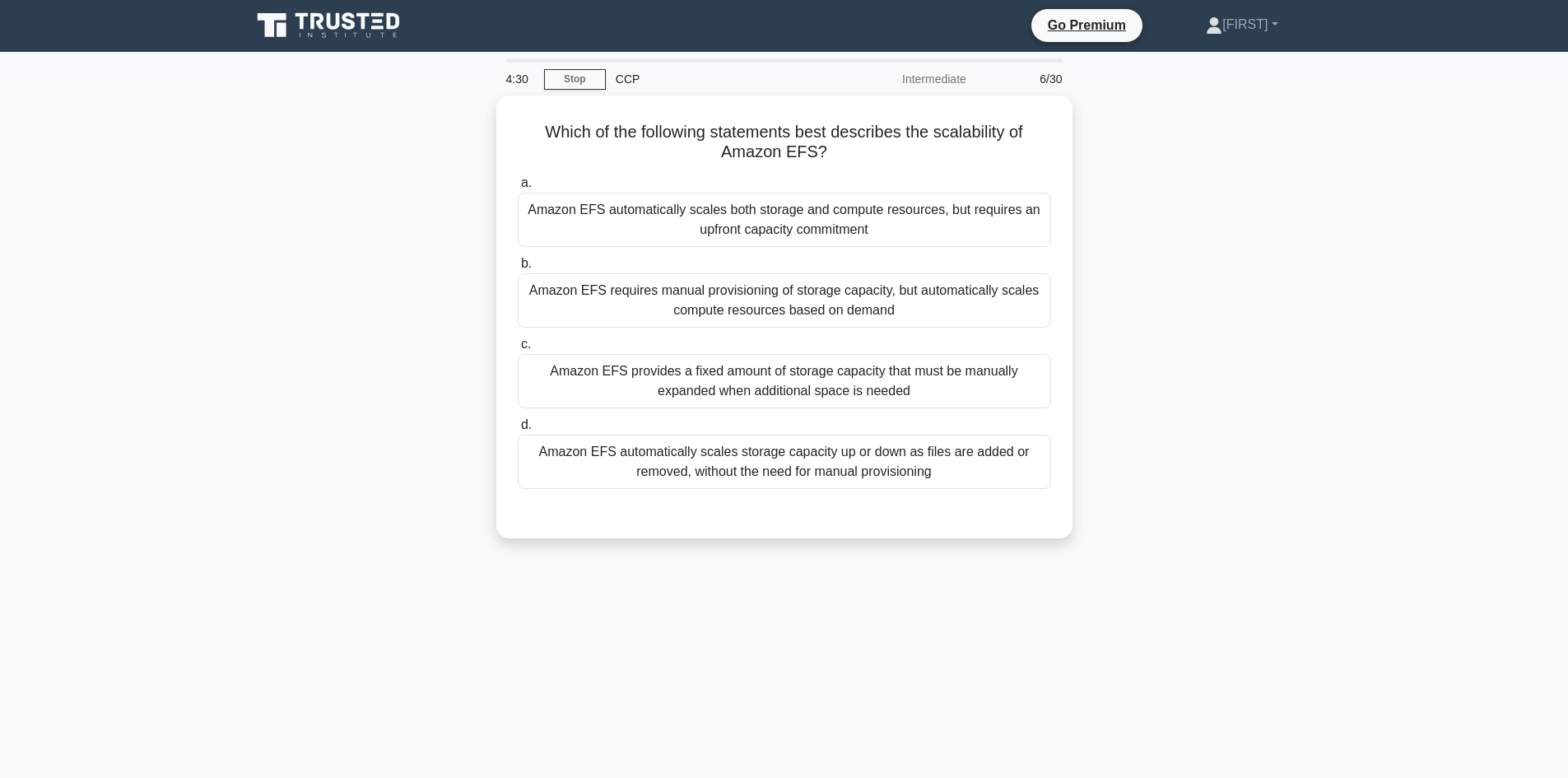 scroll, scrollTop: 0, scrollLeft: 0, axis: both 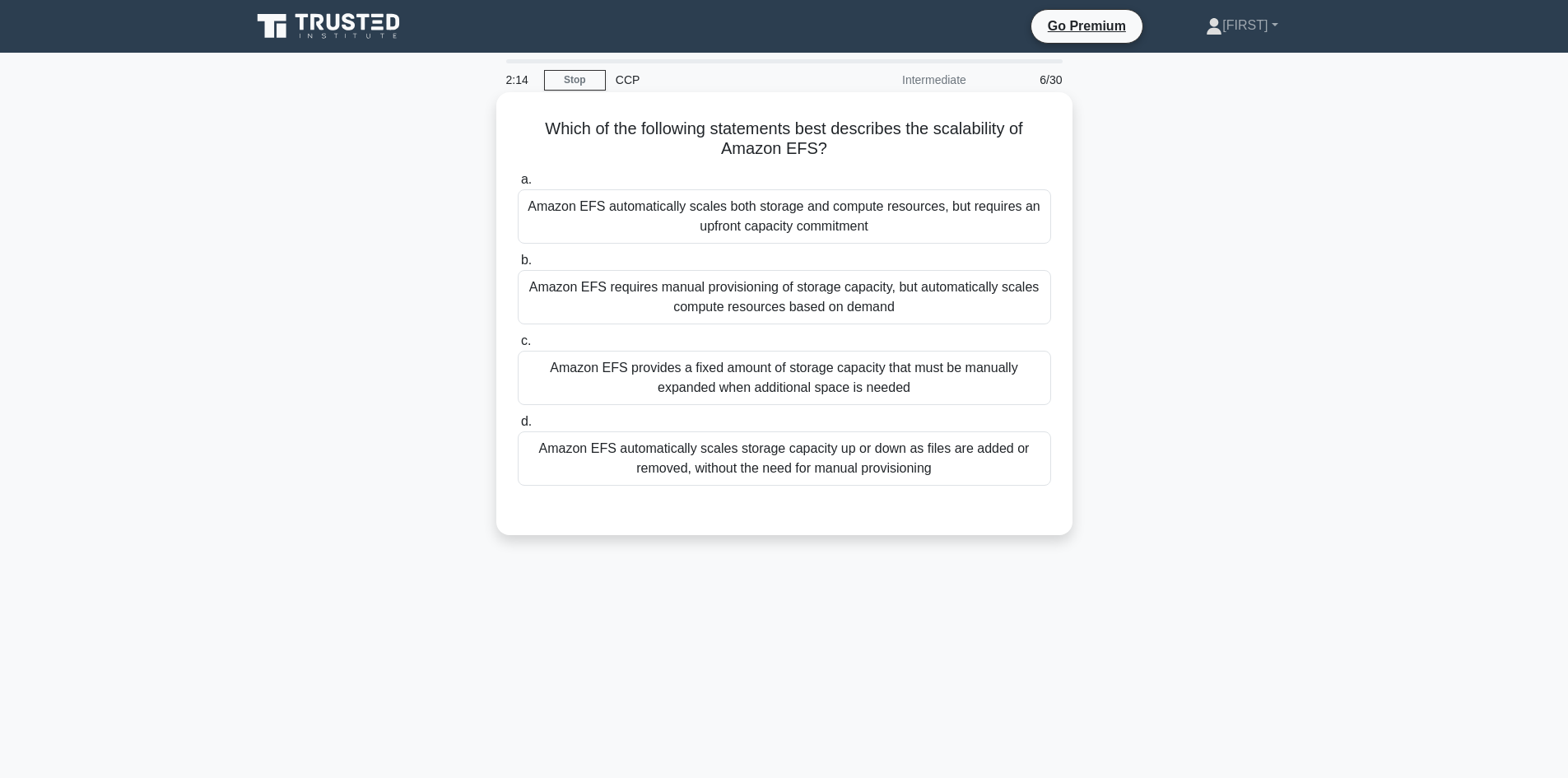 click on "Amazon EFS automatically scales storage capacity up or down as files are added or removed, without the need for manual provisioning" at bounding box center [784, 459] 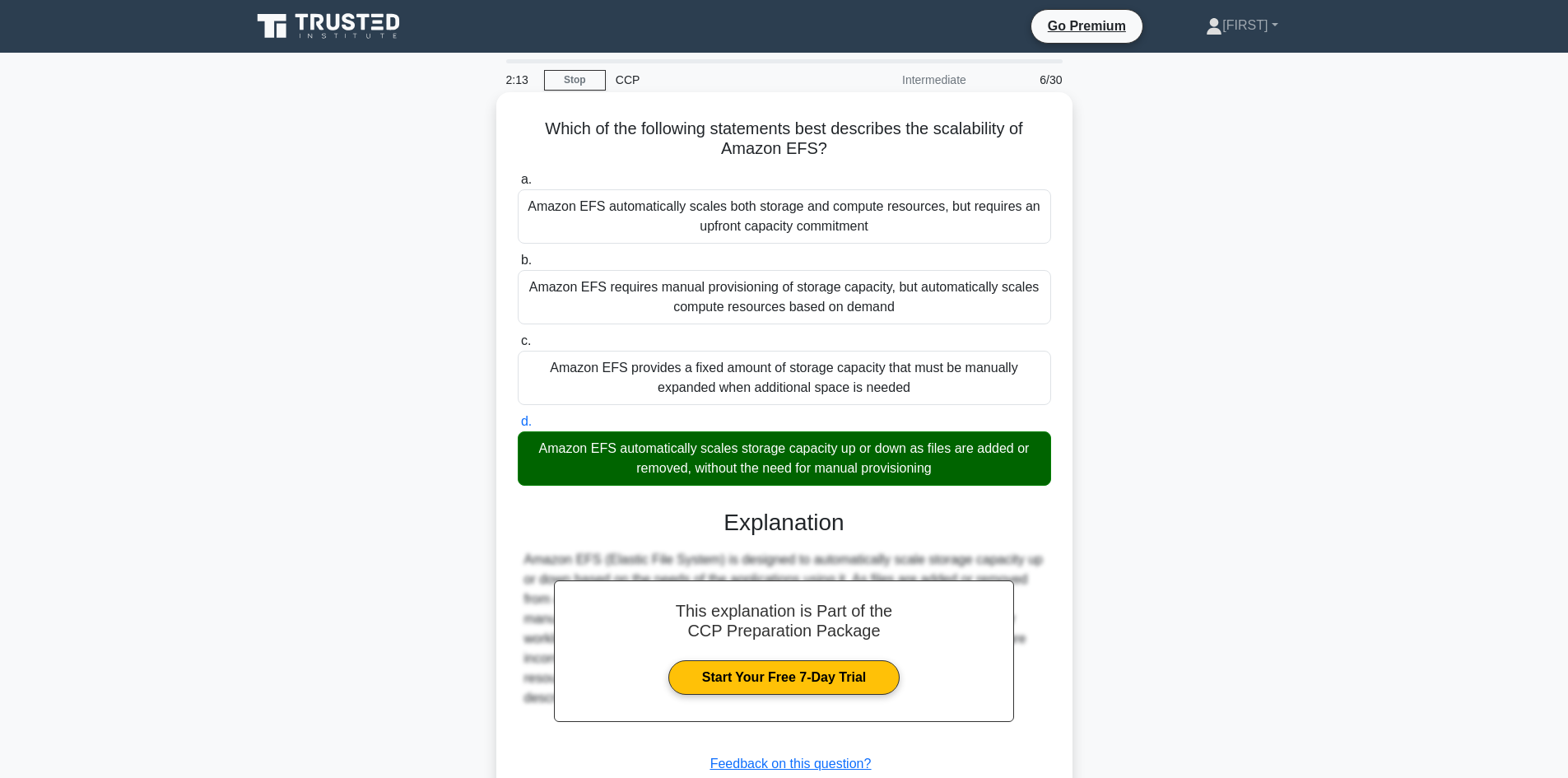 scroll, scrollTop: 119, scrollLeft: 0, axis: vertical 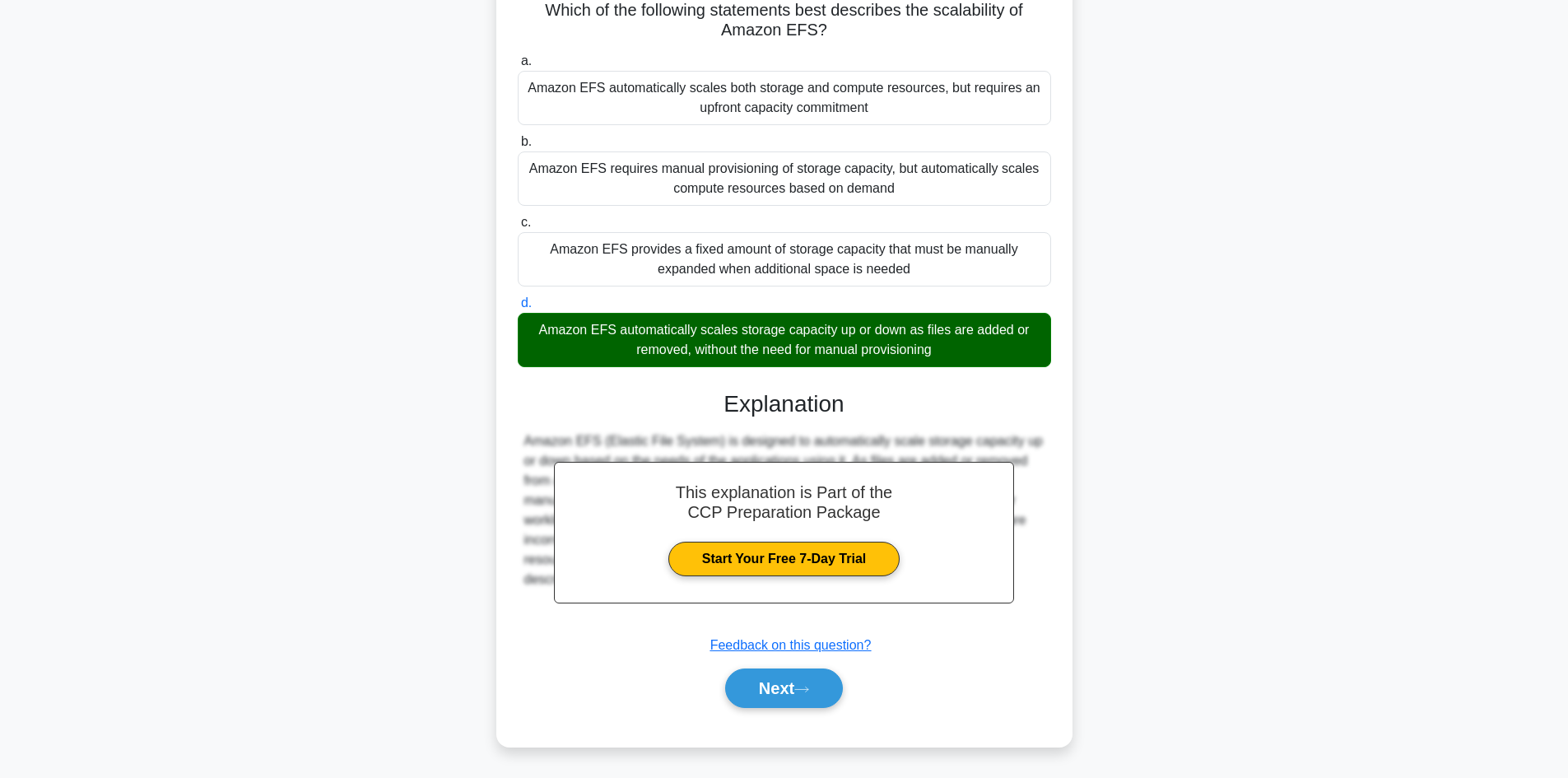 drag, startPoint x: 789, startPoint y: 676, endPoint x: 784, endPoint y: 659, distance: 17.720045 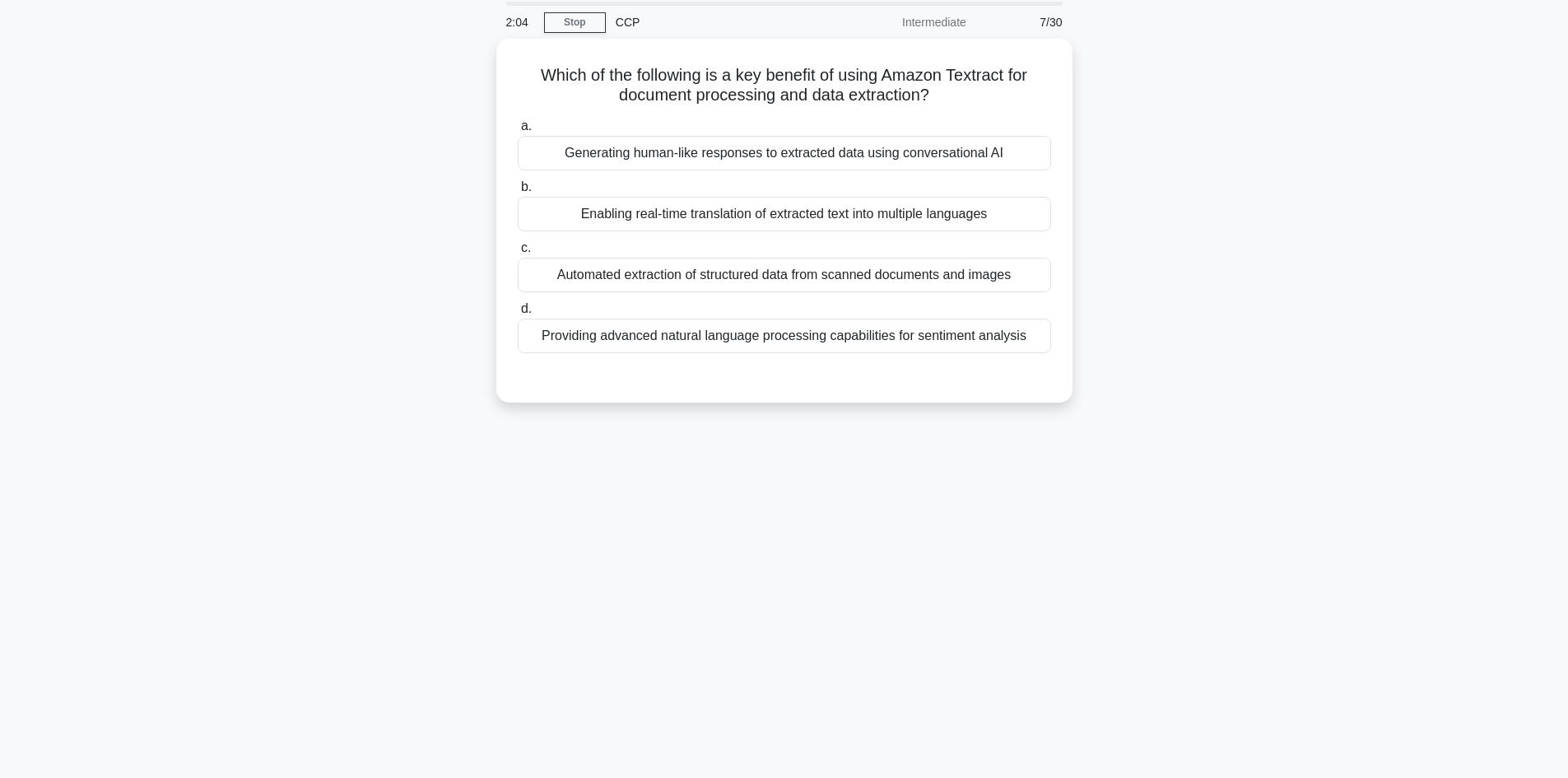 scroll, scrollTop: 29, scrollLeft: 0, axis: vertical 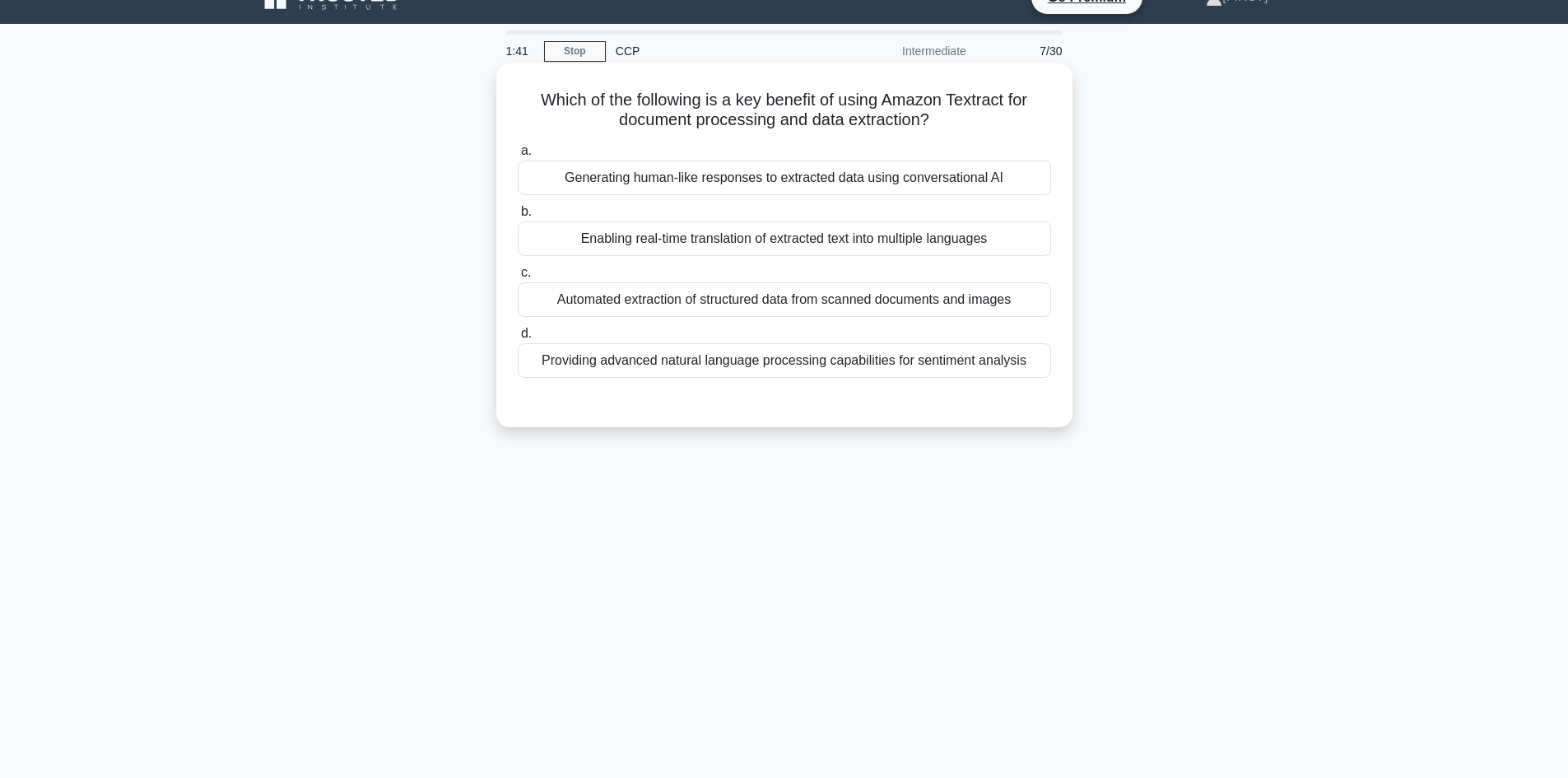 click on "Automated extraction of structured data from scanned documents and images" at bounding box center (784, 300) 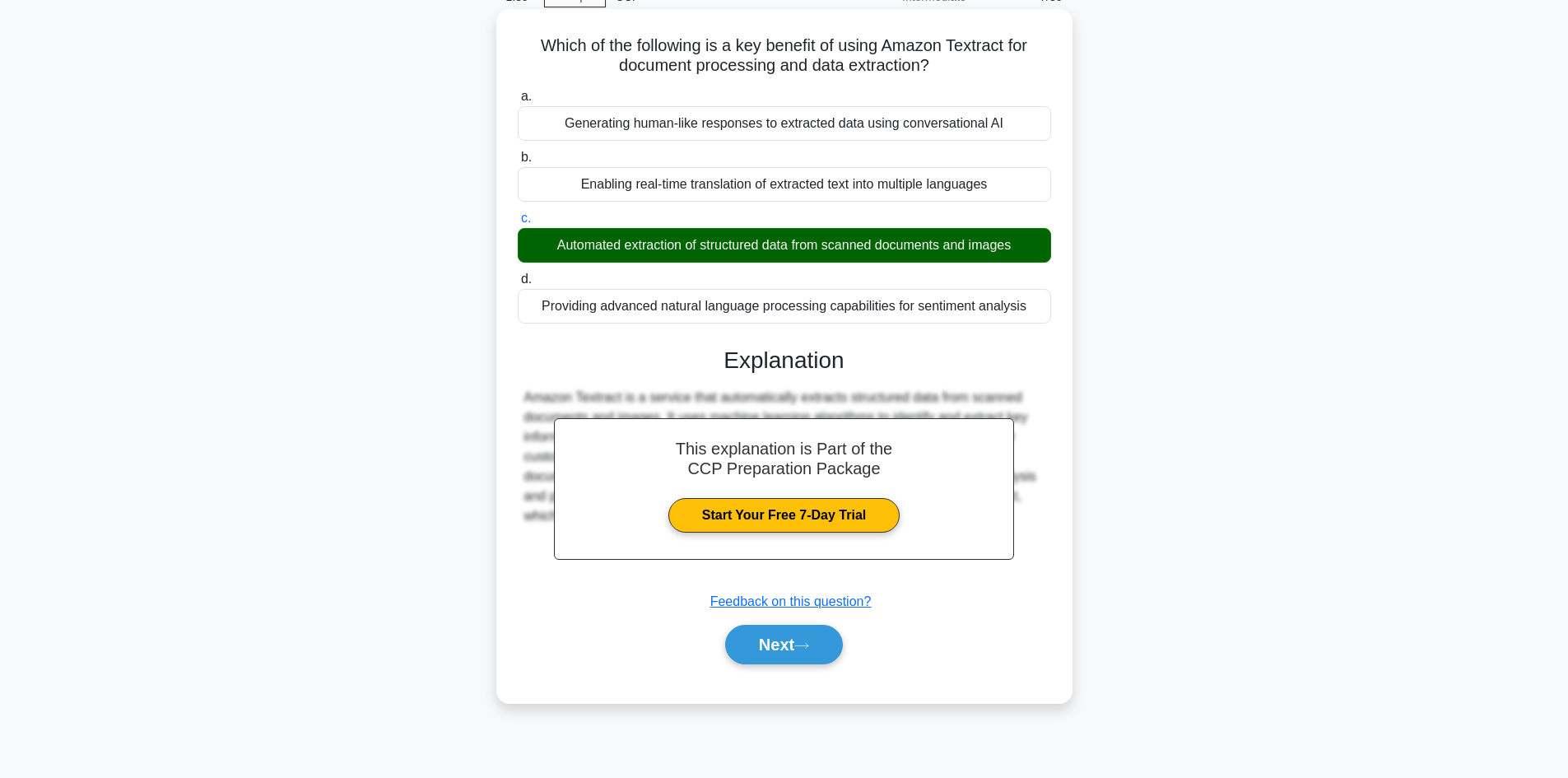 scroll, scrollTop: 111, scrollLeft: 0, axis: vertical 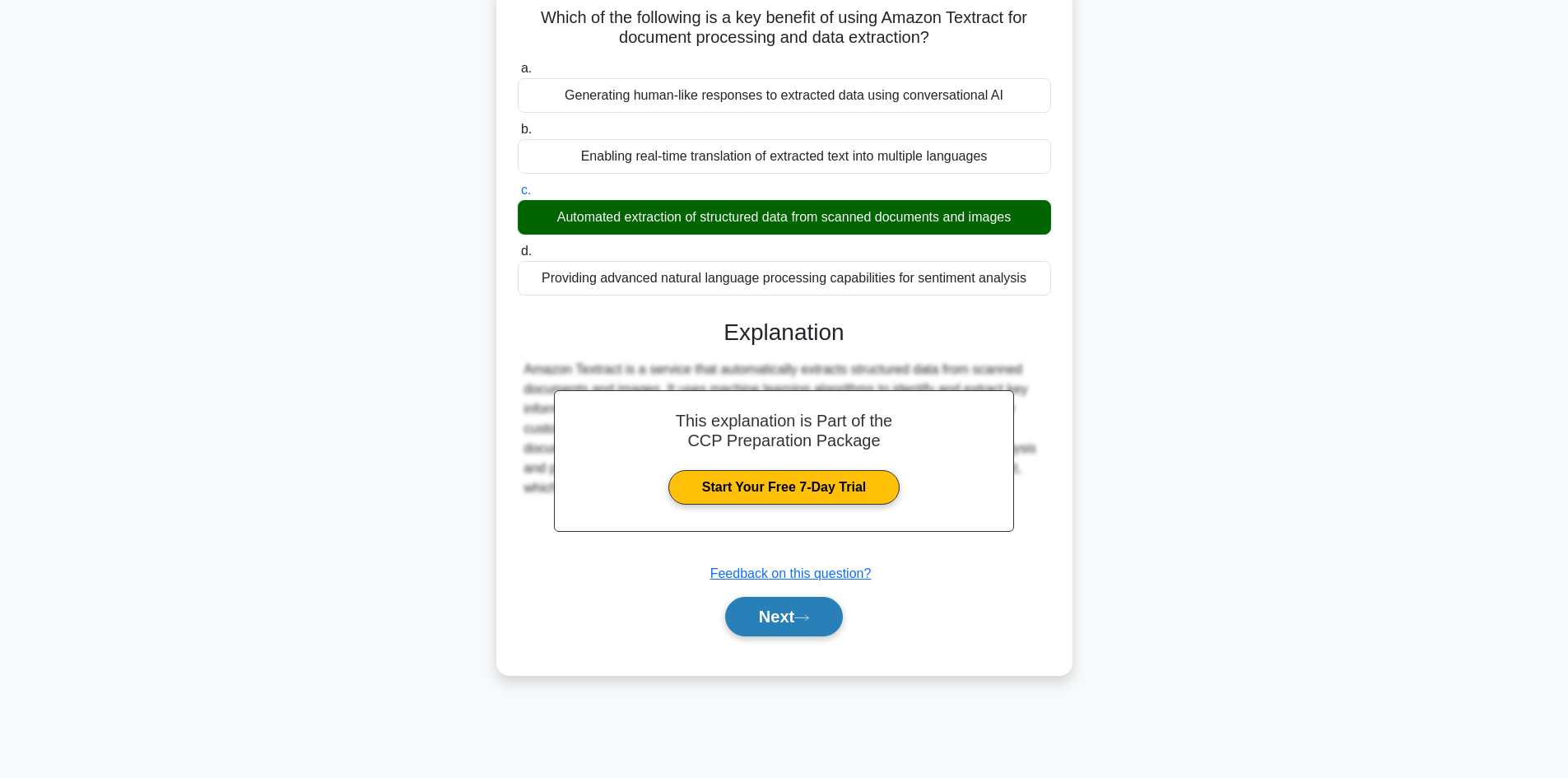 click on "Next" at bounding box center [784, 617] 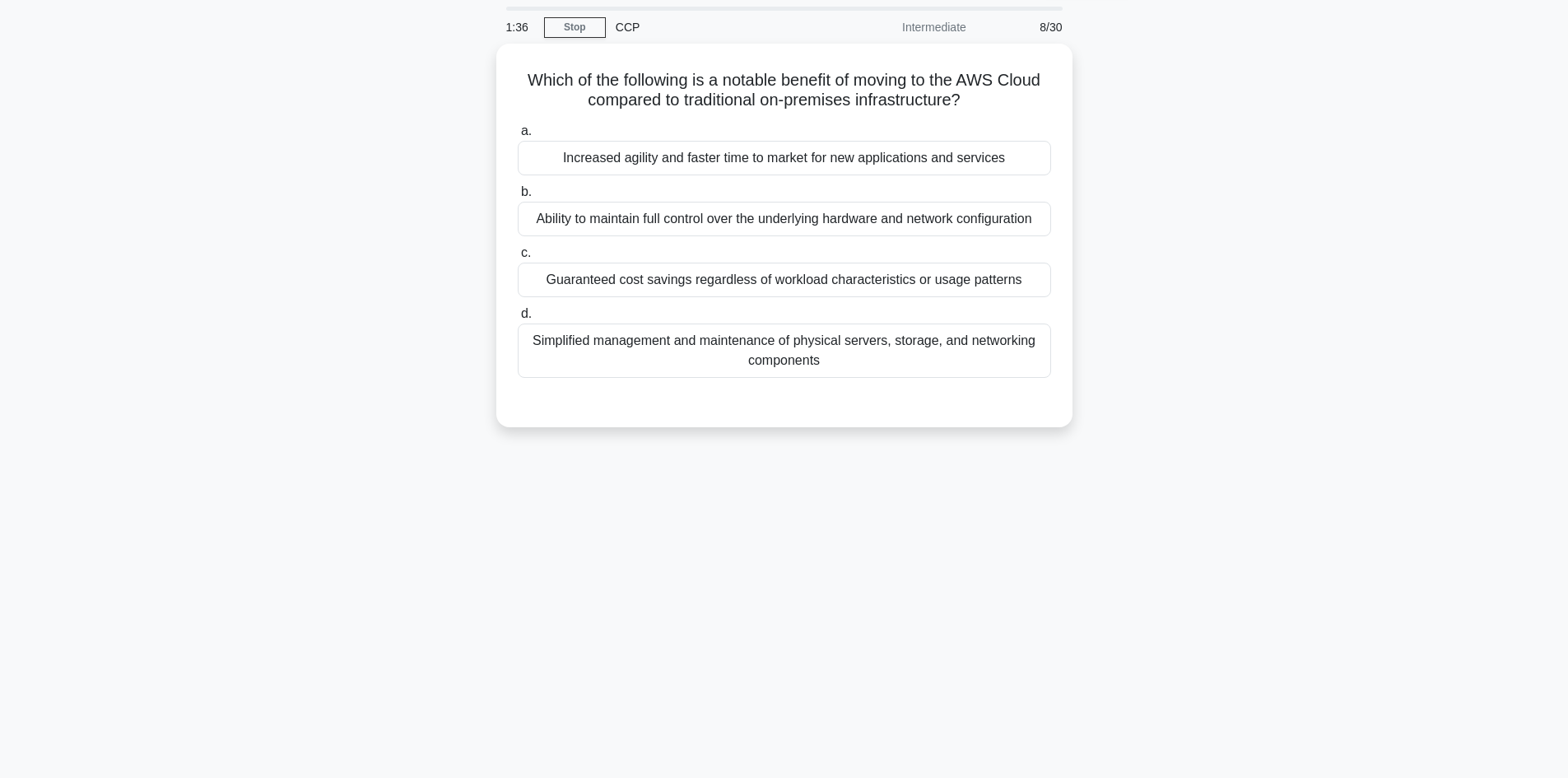 scroll, scrollTop: 0, scrollLeft: 0, axis: both 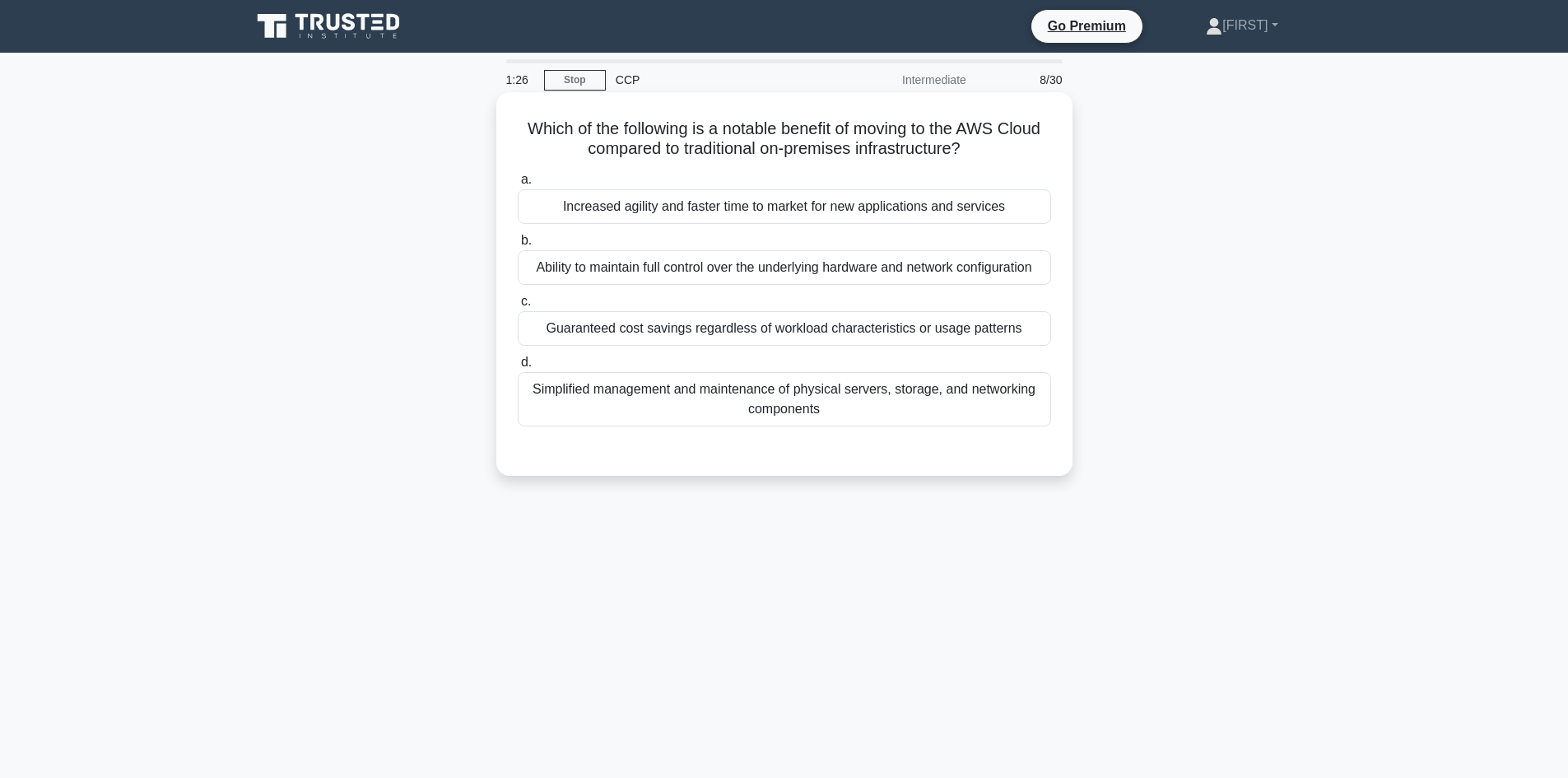 click on "Increased agility and faster time to market for new applications and services" at bounding box center [784, 207] 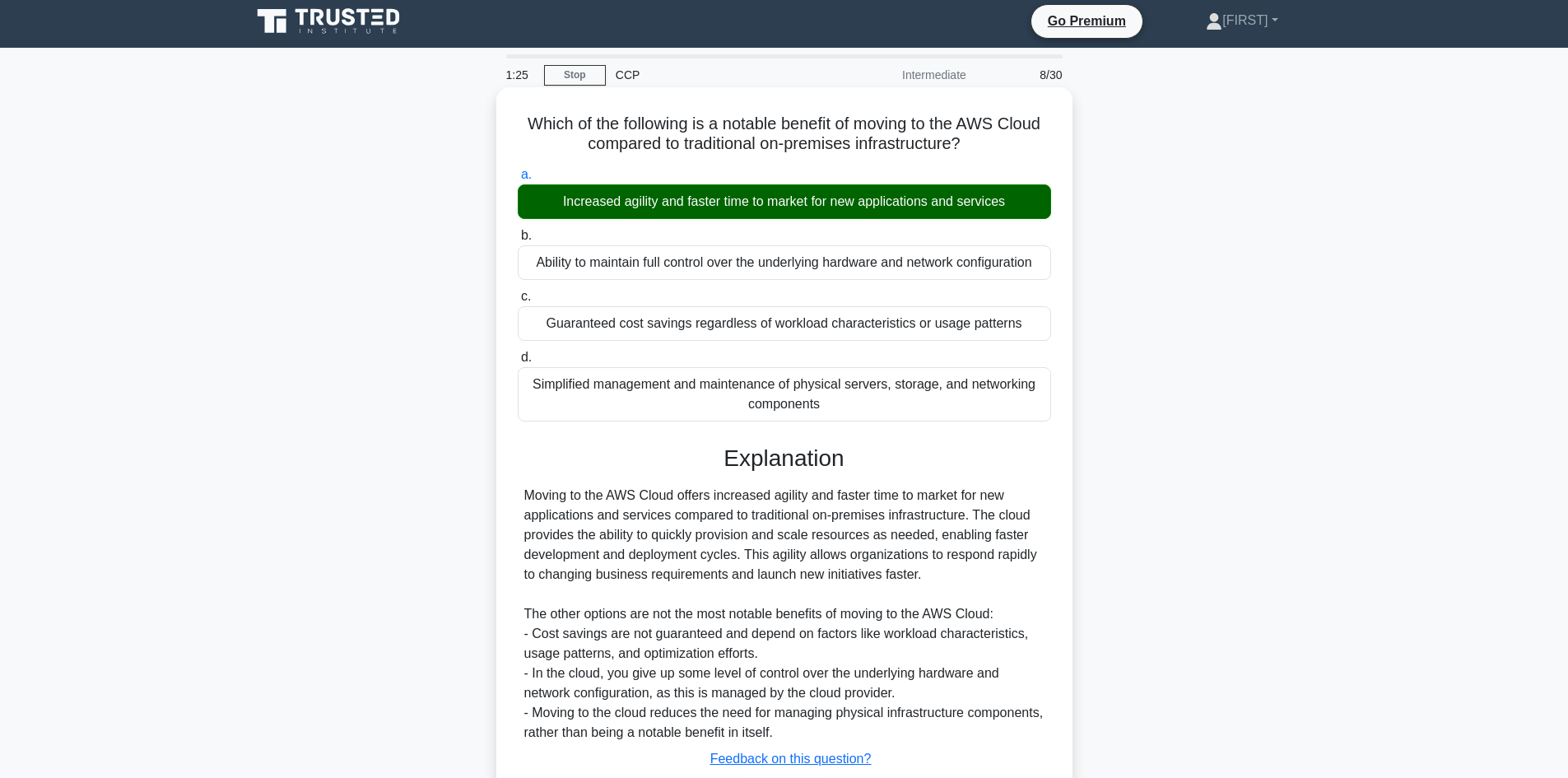 scroll, scrollTop: 119, scrollLeft: 0, axis: vertical 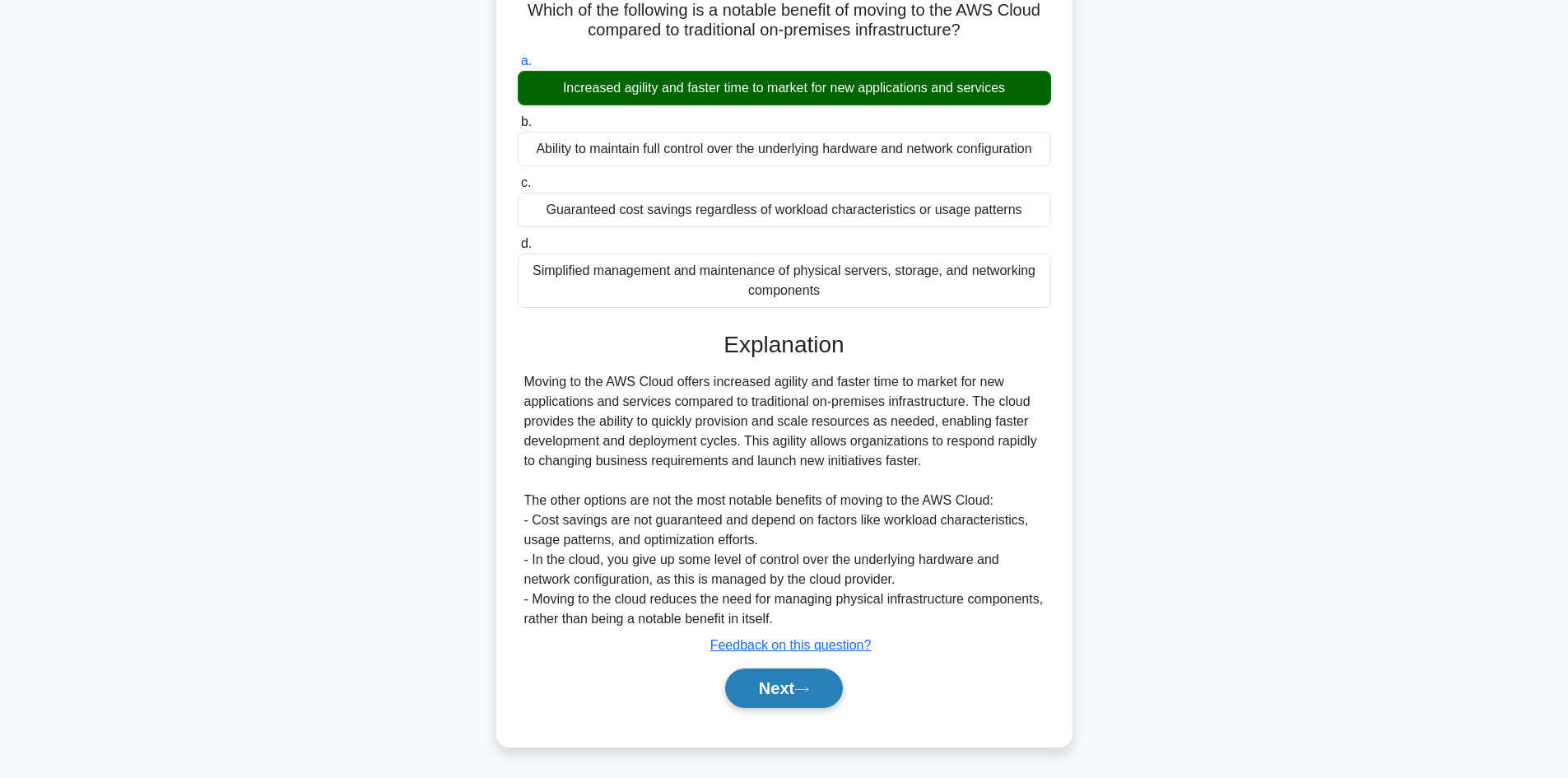 click on "Next" at bounding box center (784, 688) 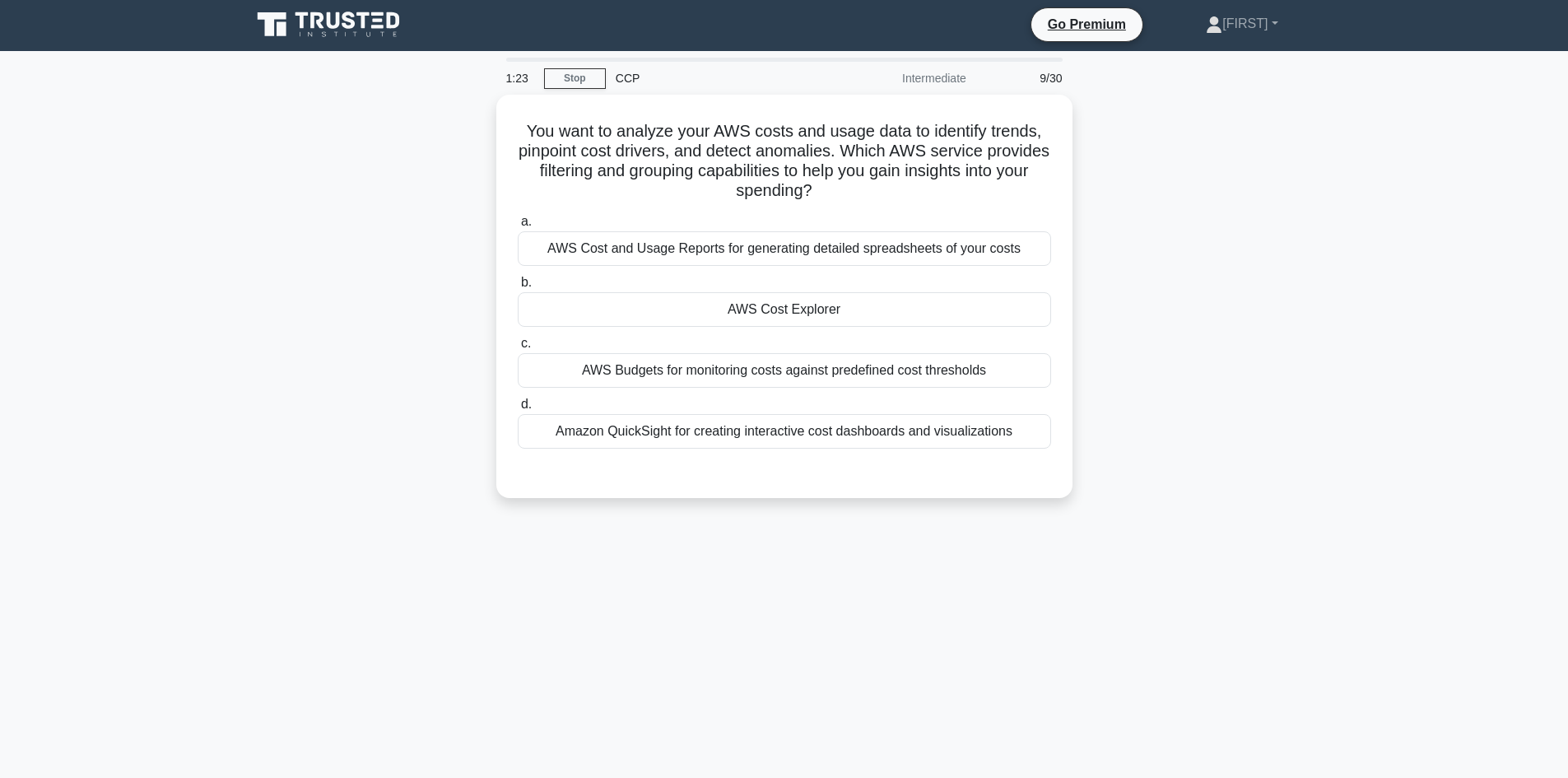 scroll, scrollTop: 0, scrollLeft: 0, axis: both 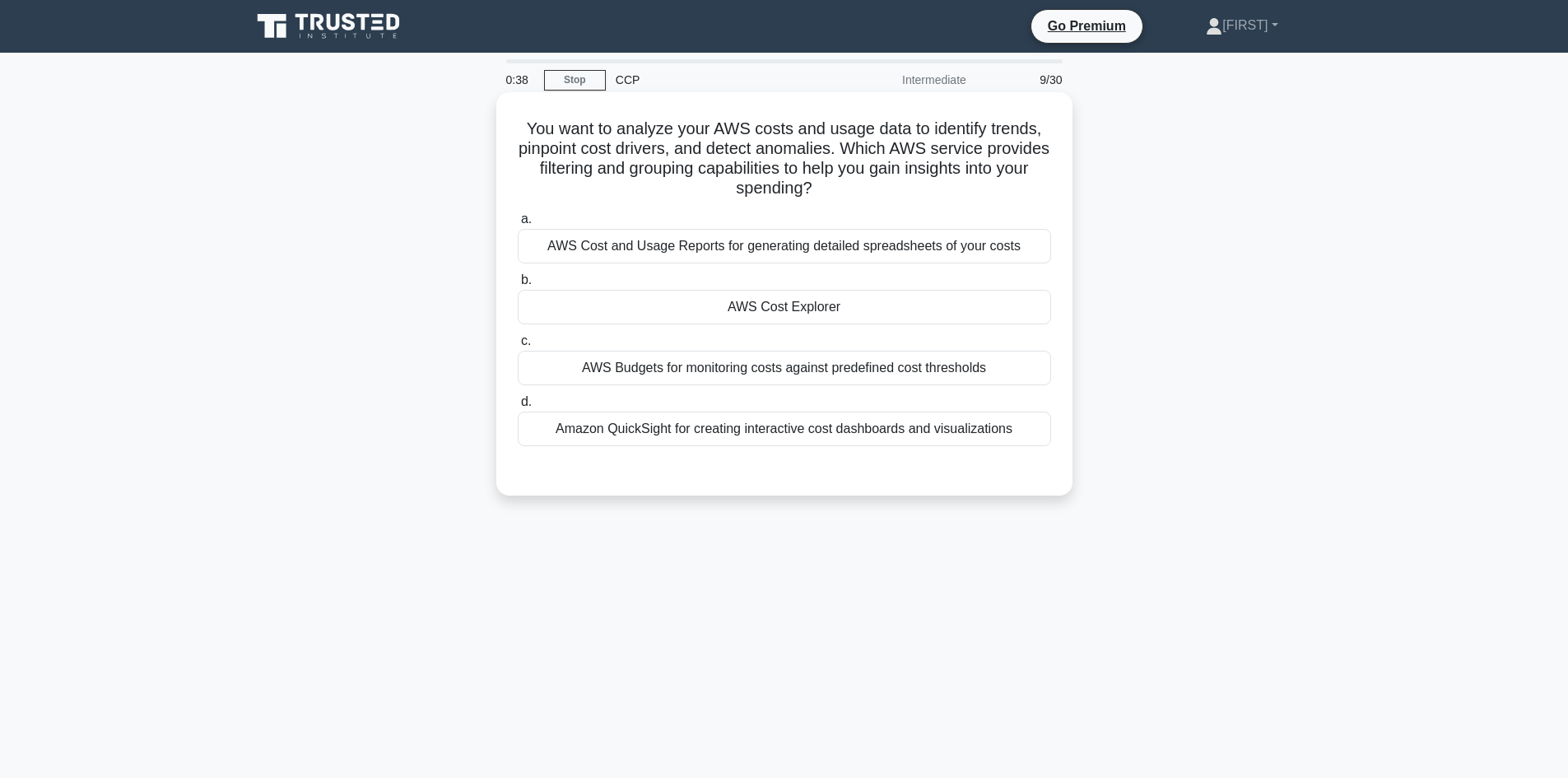 click on "AWS Cost Explorer" at bounding box center (784, 307) 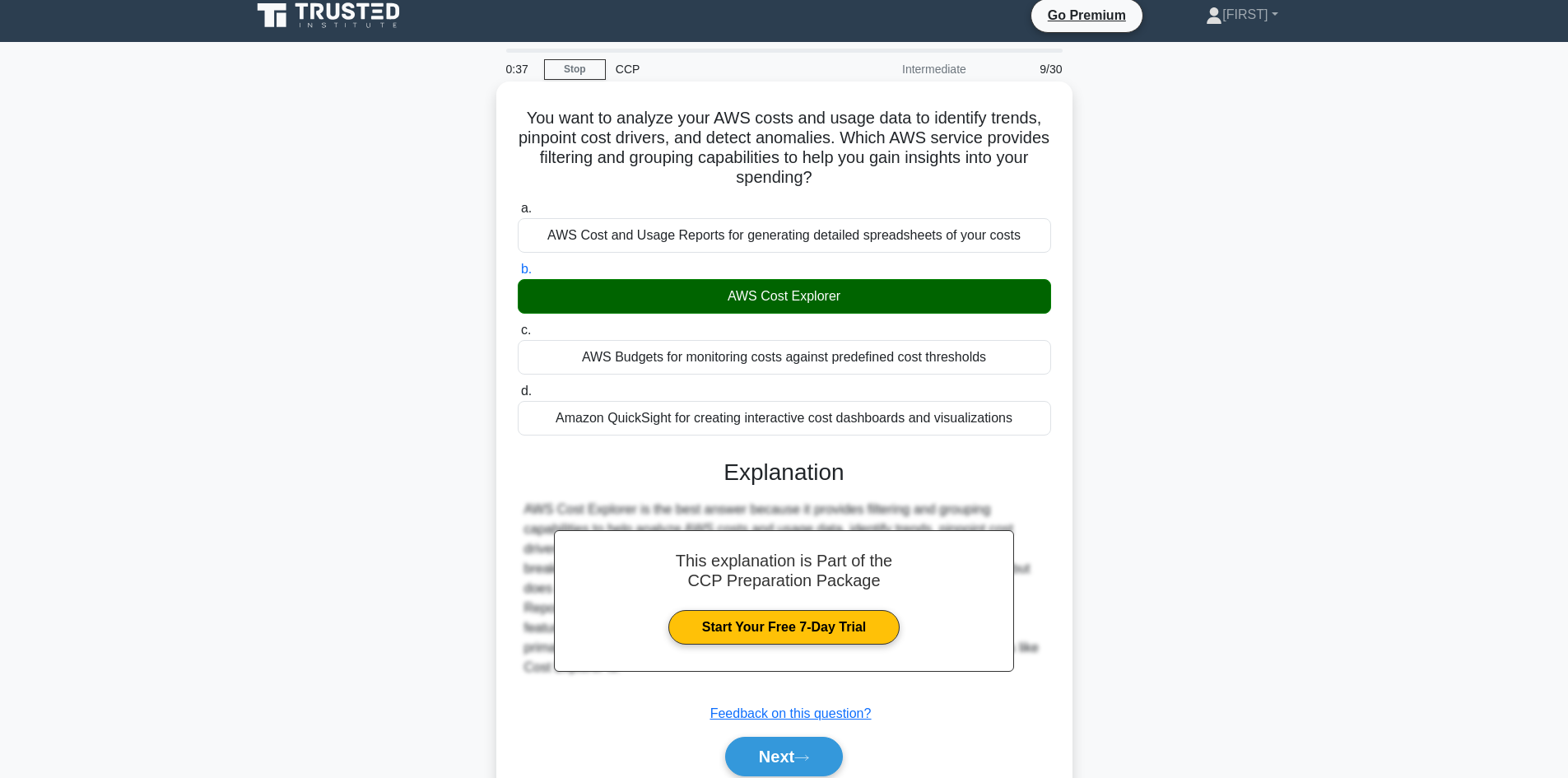 scroll, scrollTop: 111, scrollLeft: 0, axis: vertical 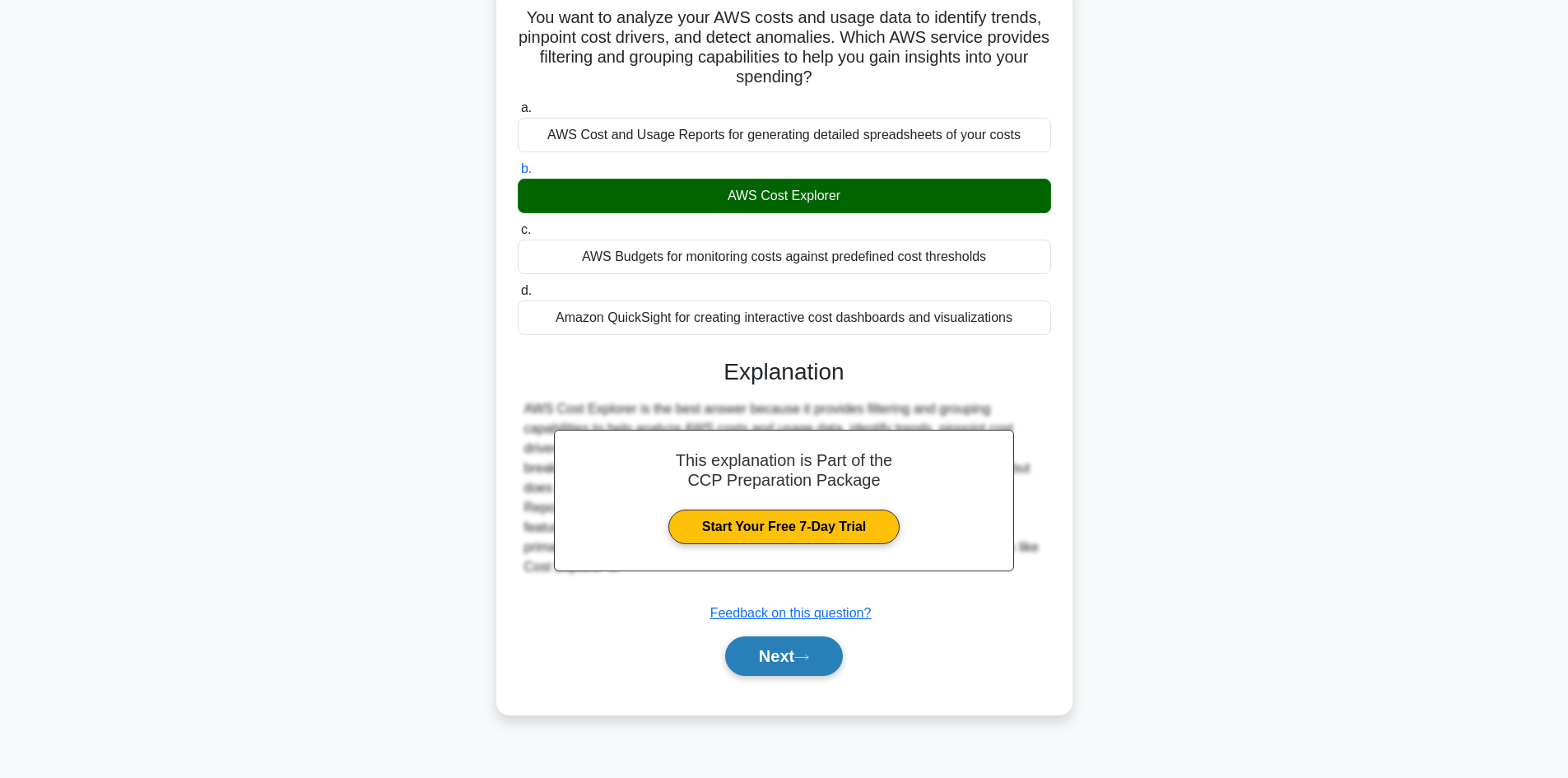 click on "Next" at bounding box center (784, 656) 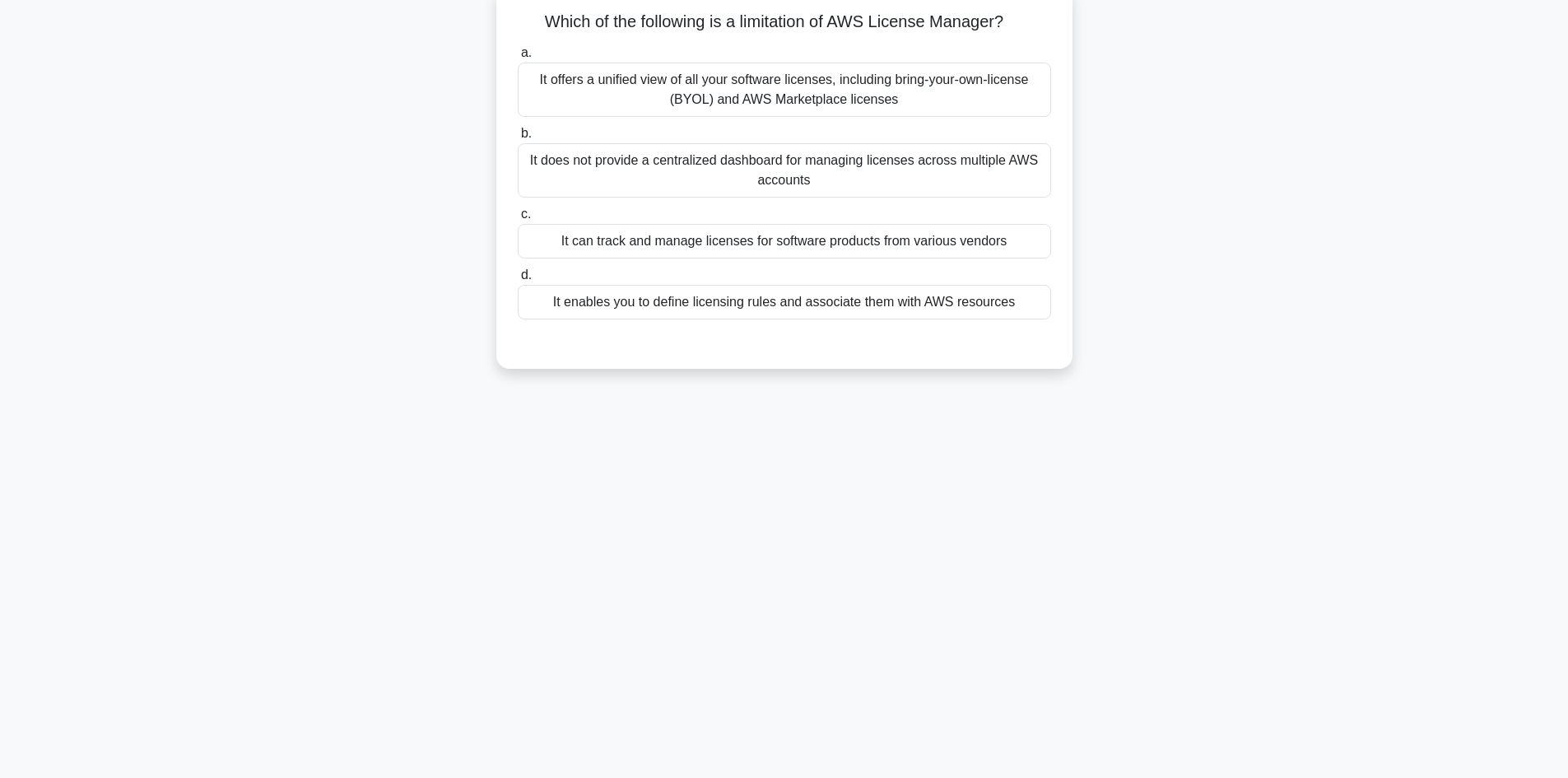 scroll, scrollTop: 0, scrollLeft: 0, axis: both 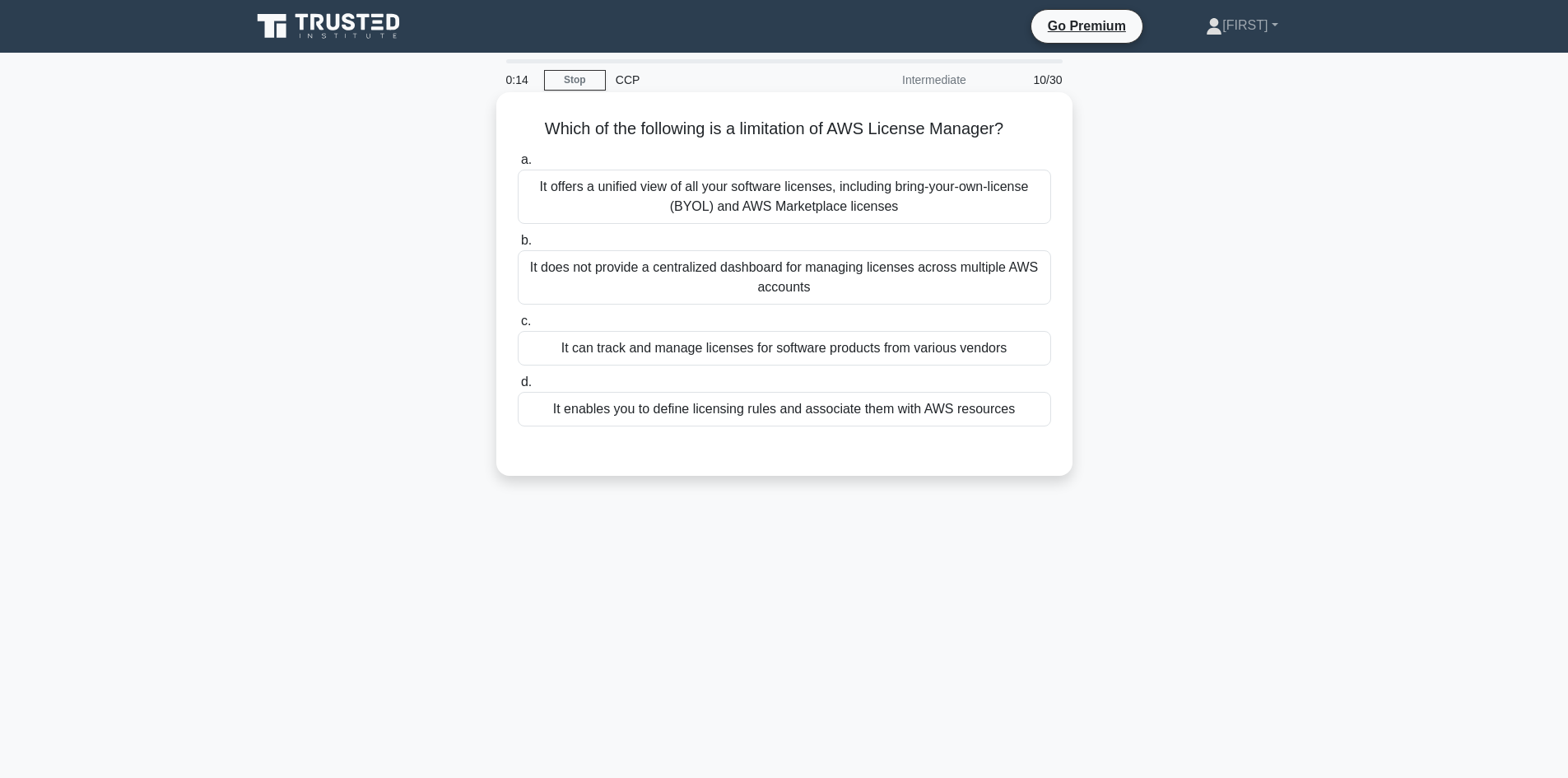 click on "It offers a unified view of all your software licenses, including bring-your-own-license (BYOL) and AWS Marketplace licenses" at bounding box center (784, 197) 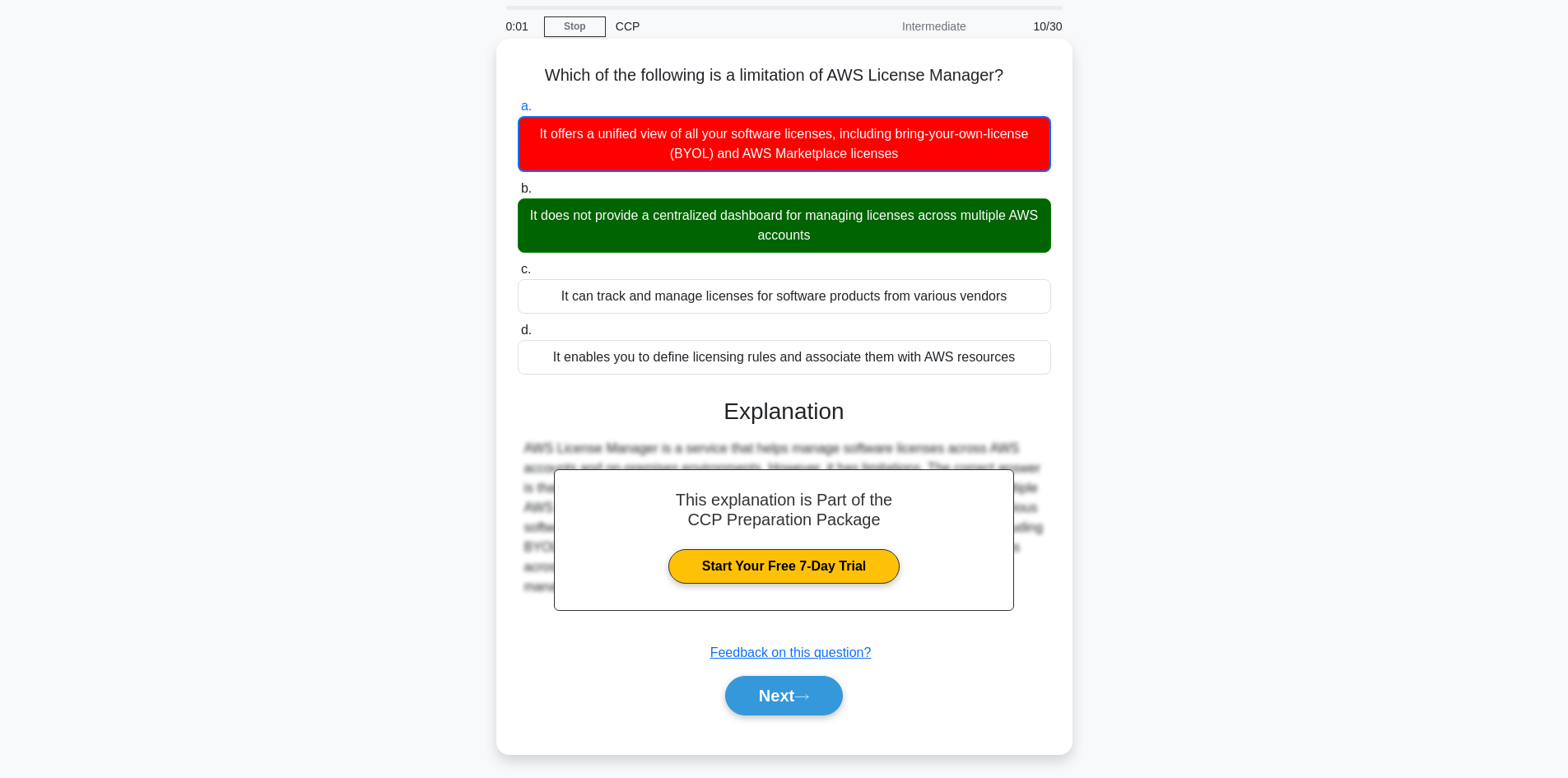 scroll, scrollTop: 111, scrollLeft: 0, axis: vertical 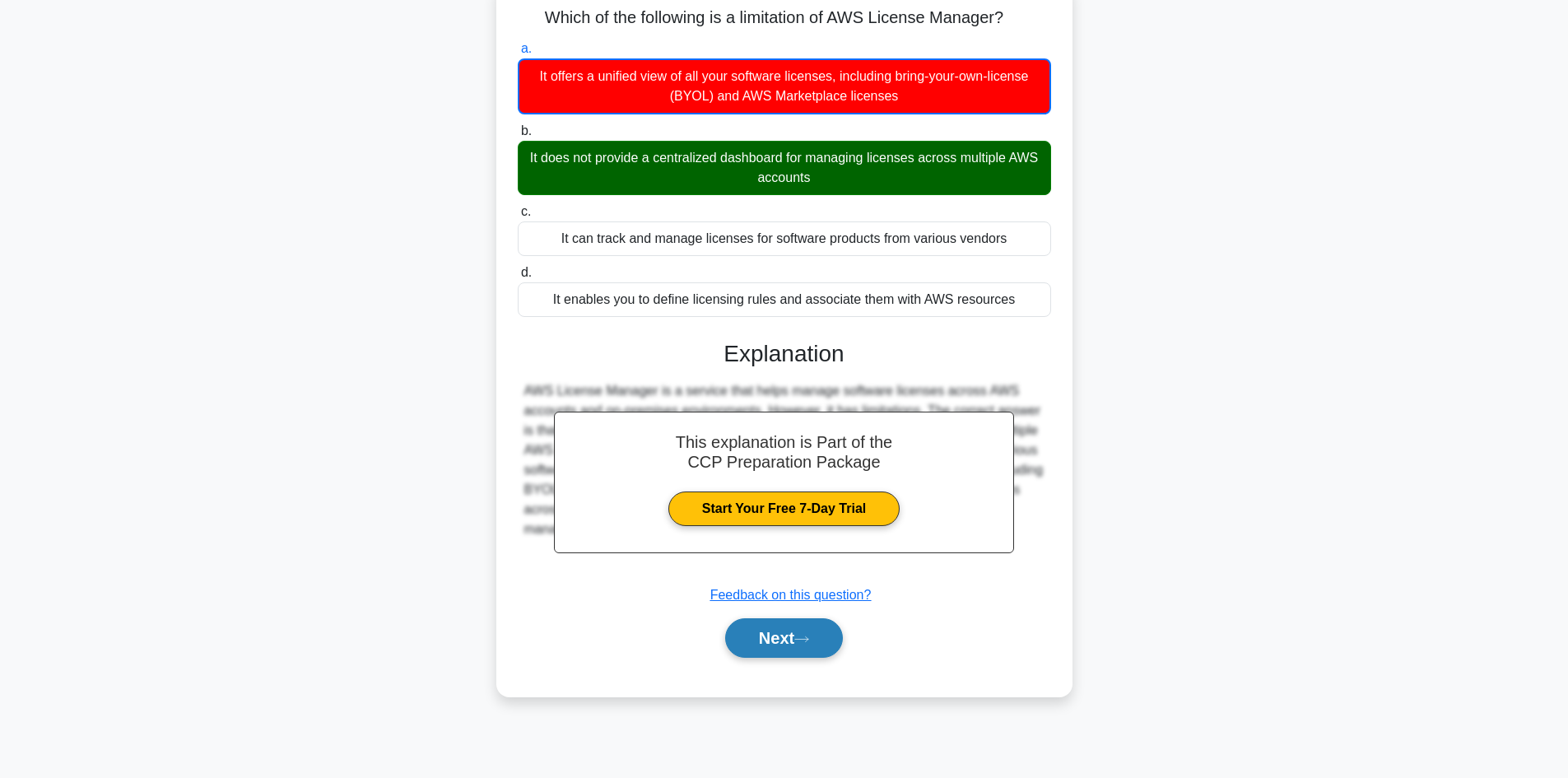 click on "Next" at bounding box center (784, 638) 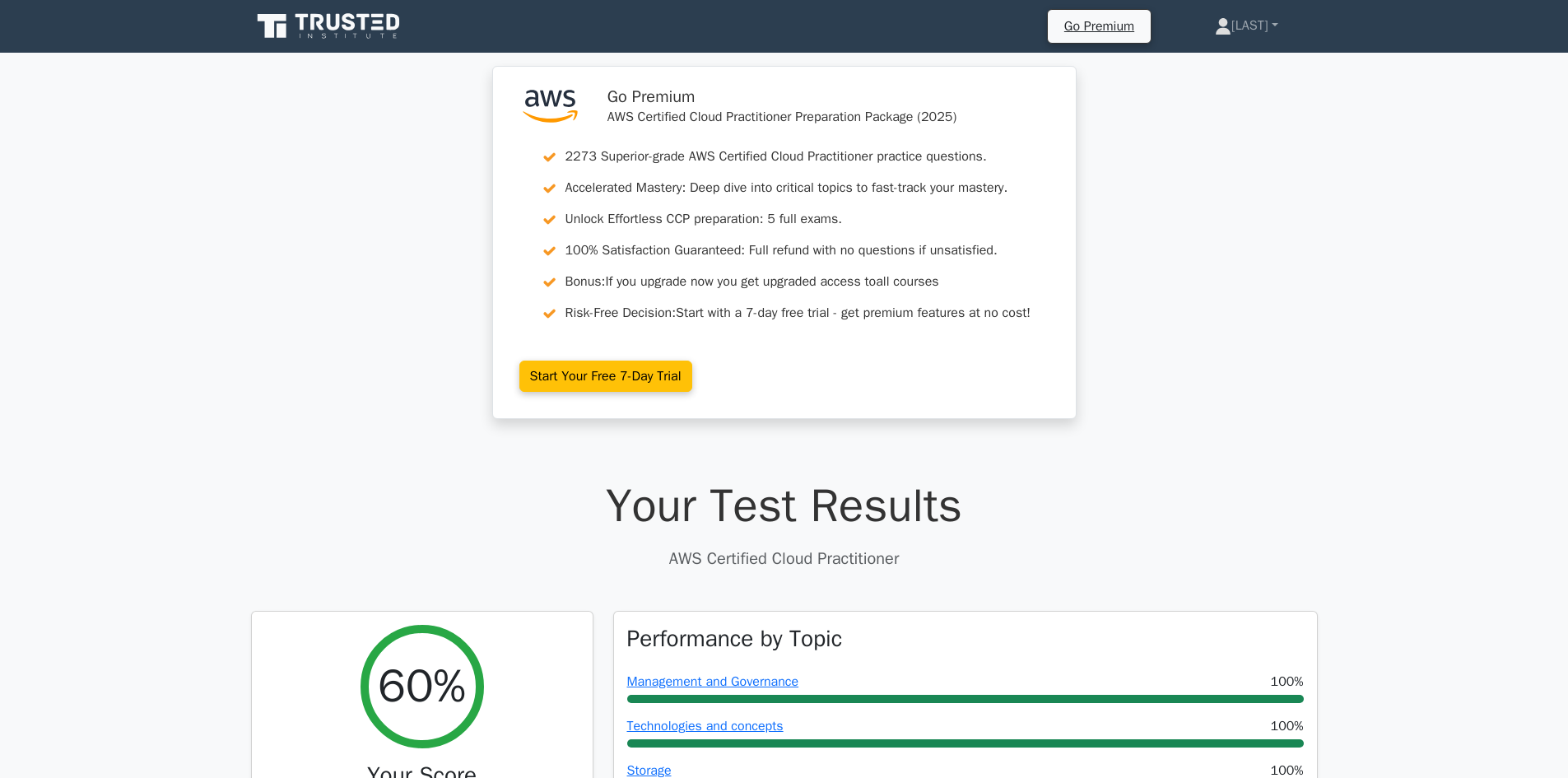 scroll, scrollTop: 165, scrollLeft: 0, axis: vertical 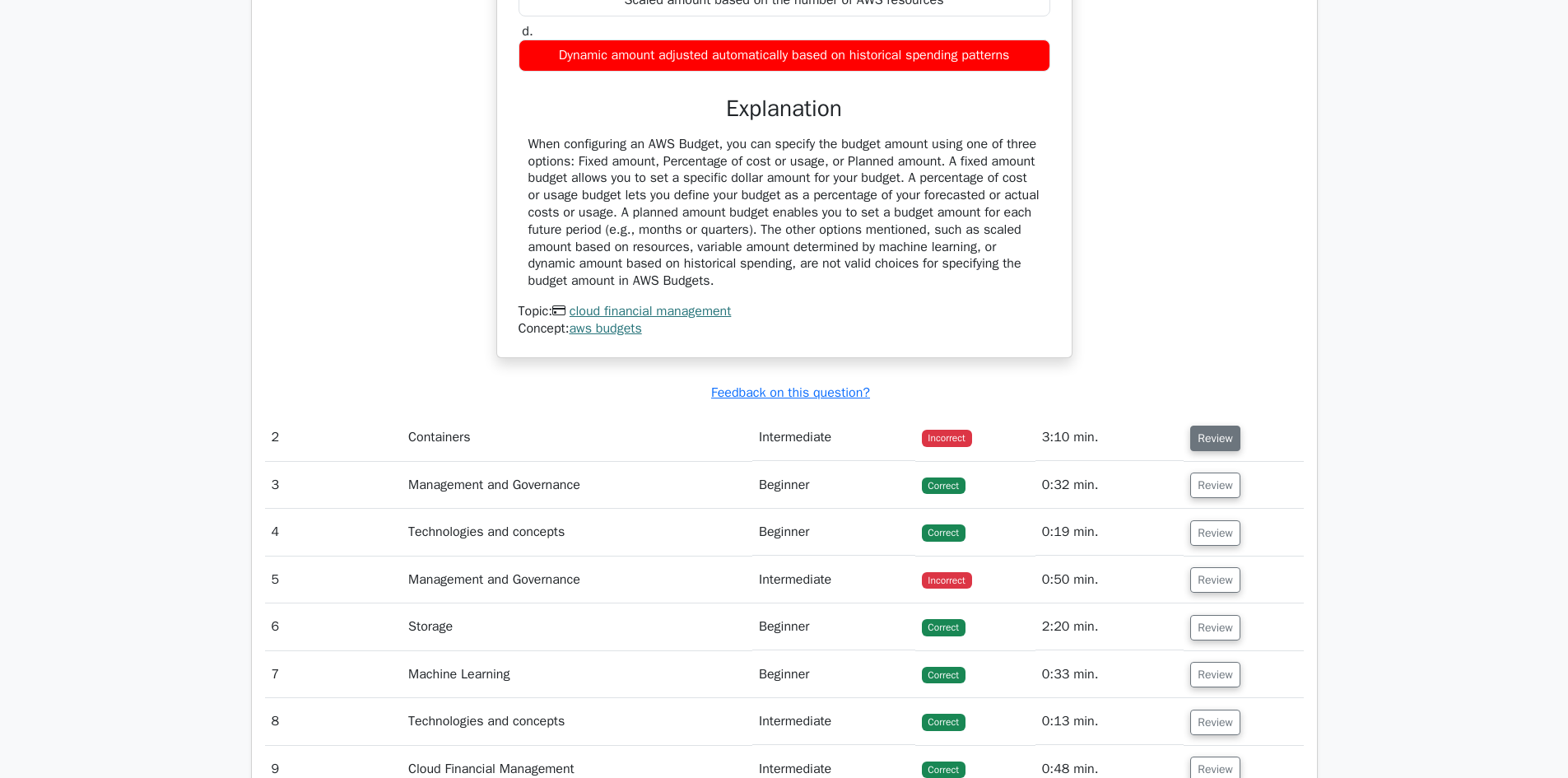click on "Review" at bounding box center (1215, 438) 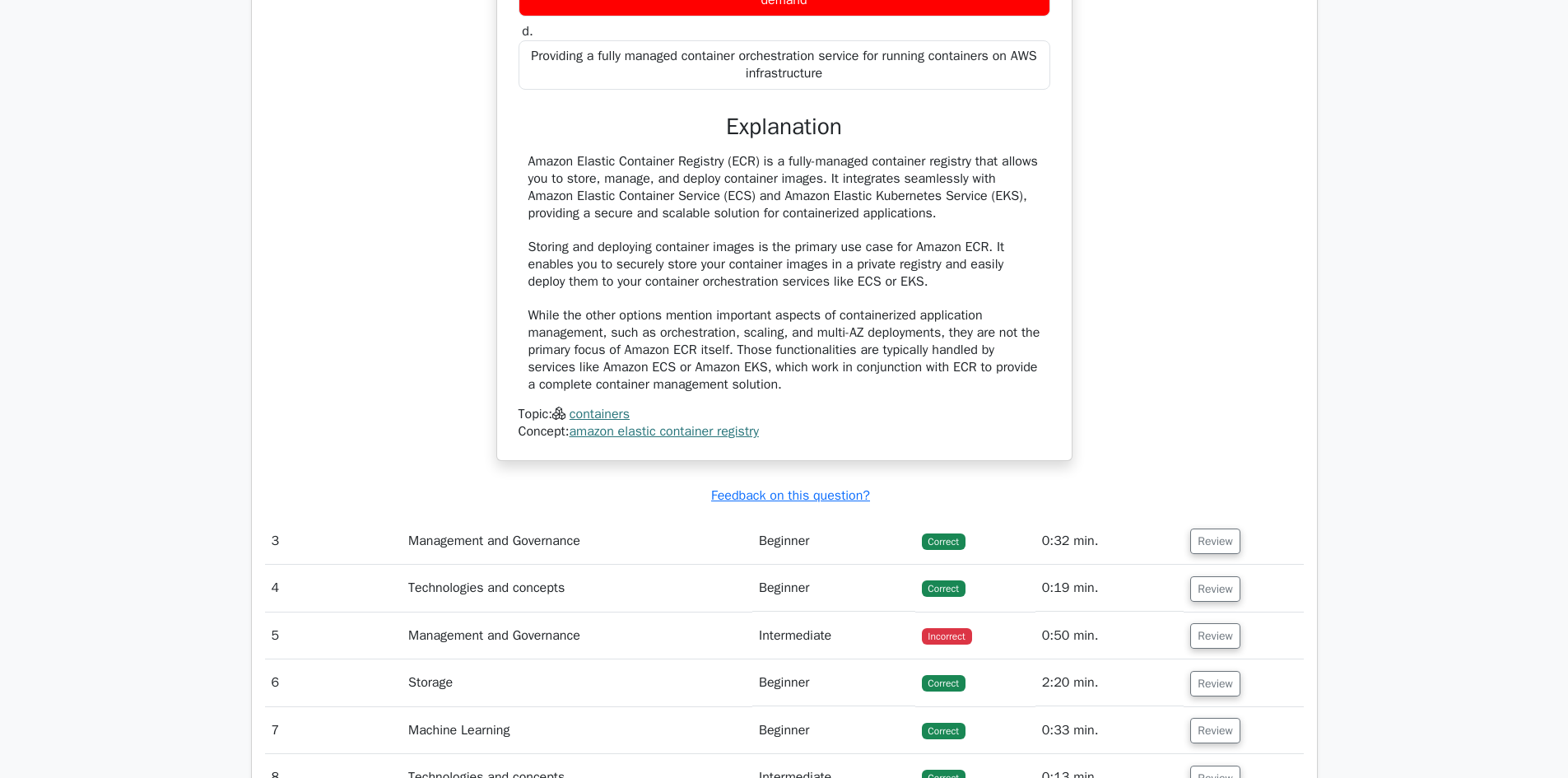scroll, scrollTop: 2305, scrollLeft: 0, axis: vertical 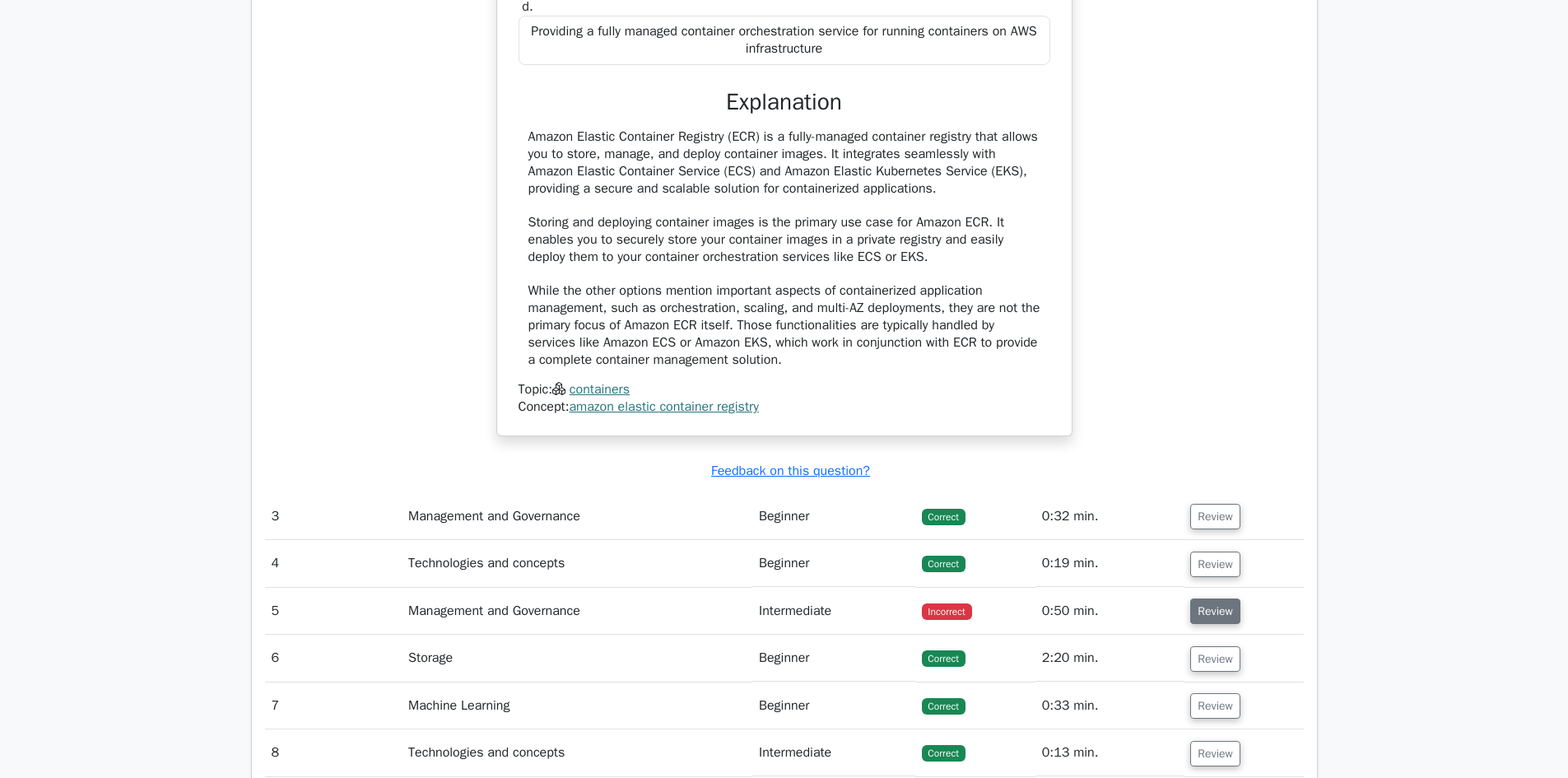 click on "Review" at bounding box center [1215, 611] 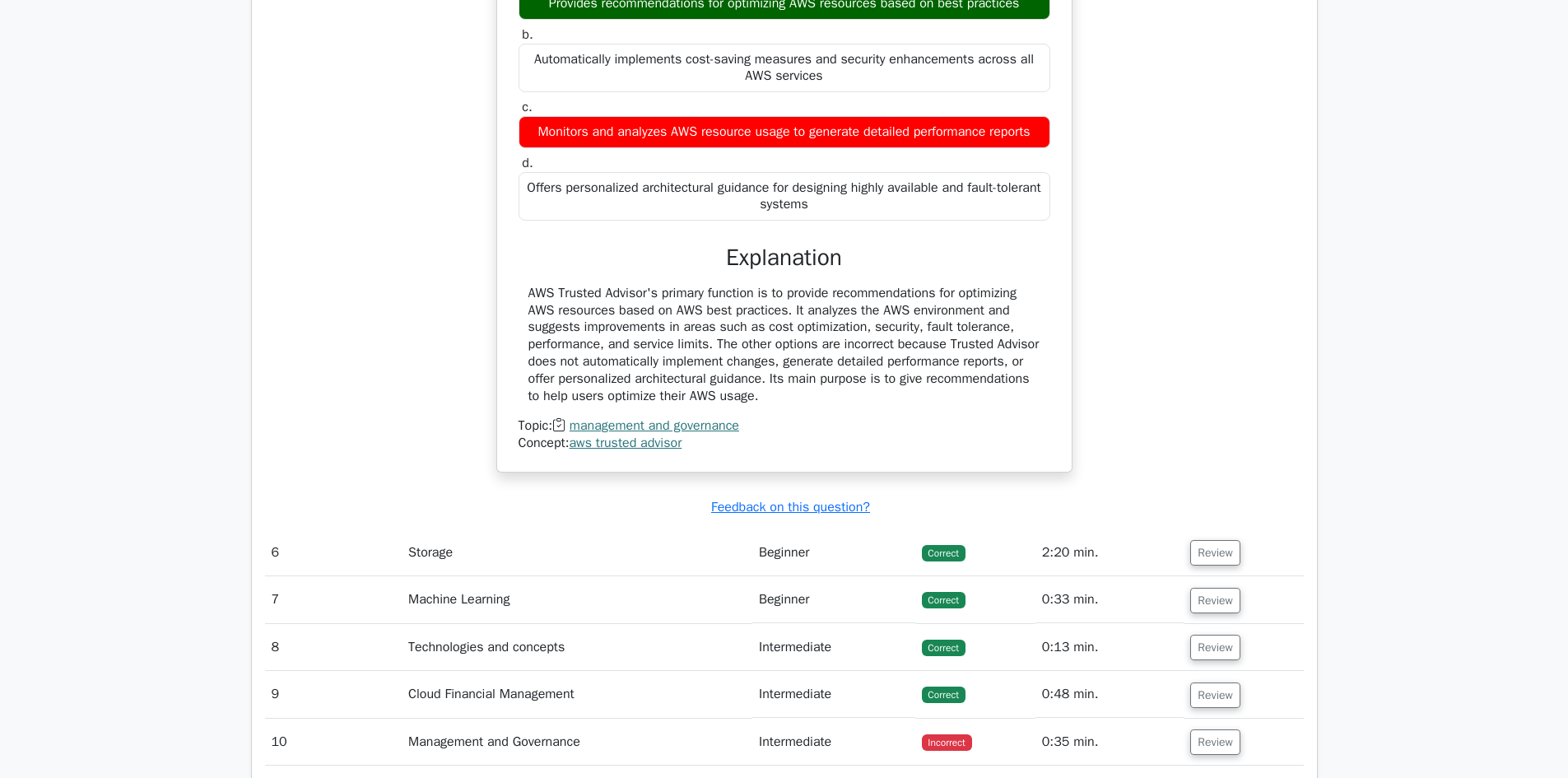 scroll, scrollTop: 3128, scrollLeft: 0, axis: vertical 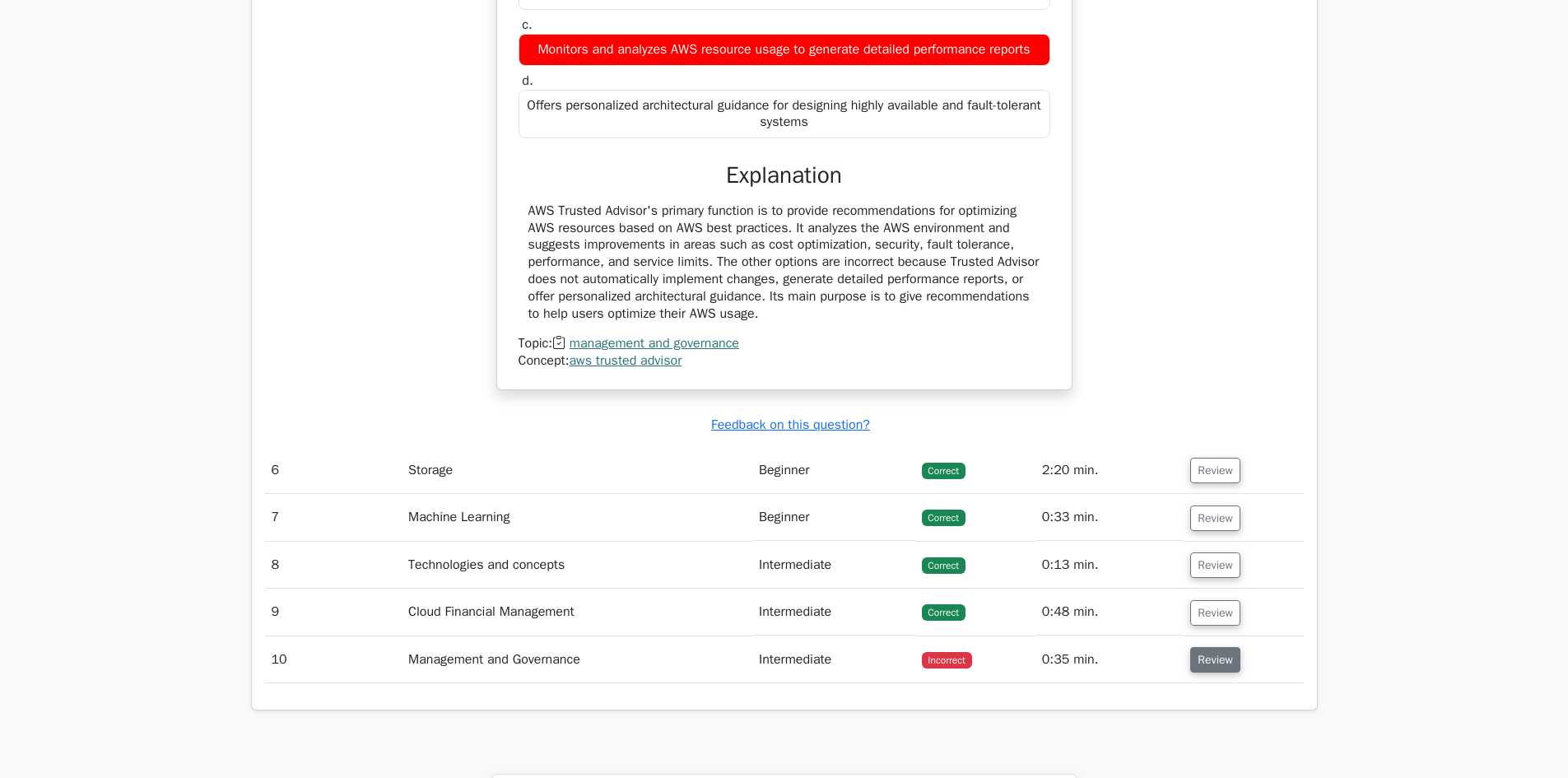 click on "Review" at bounding box center (1215, 659) 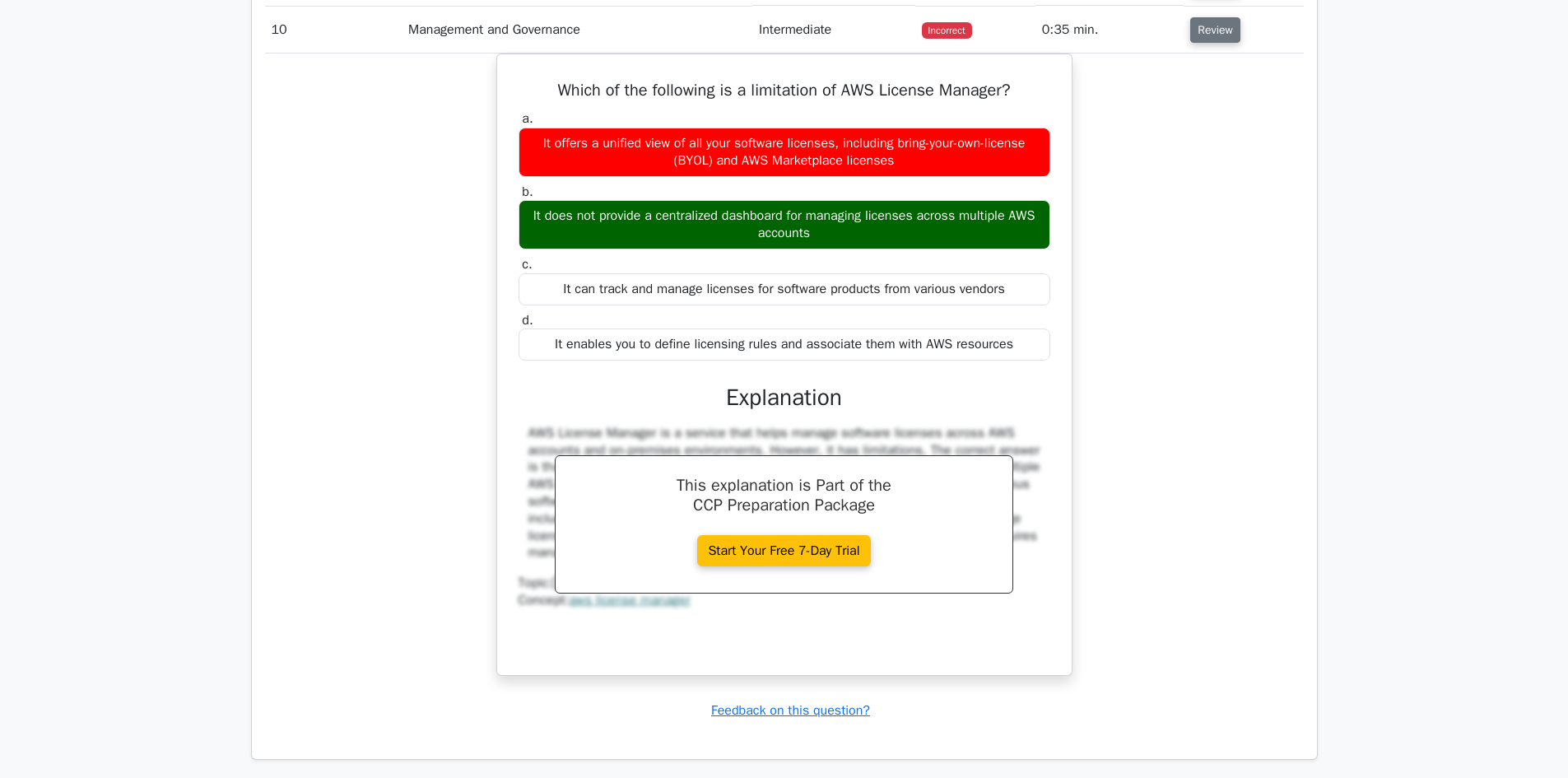 scroll, scrollTop: 3787, scrollLeft: 0, axis: vertical 